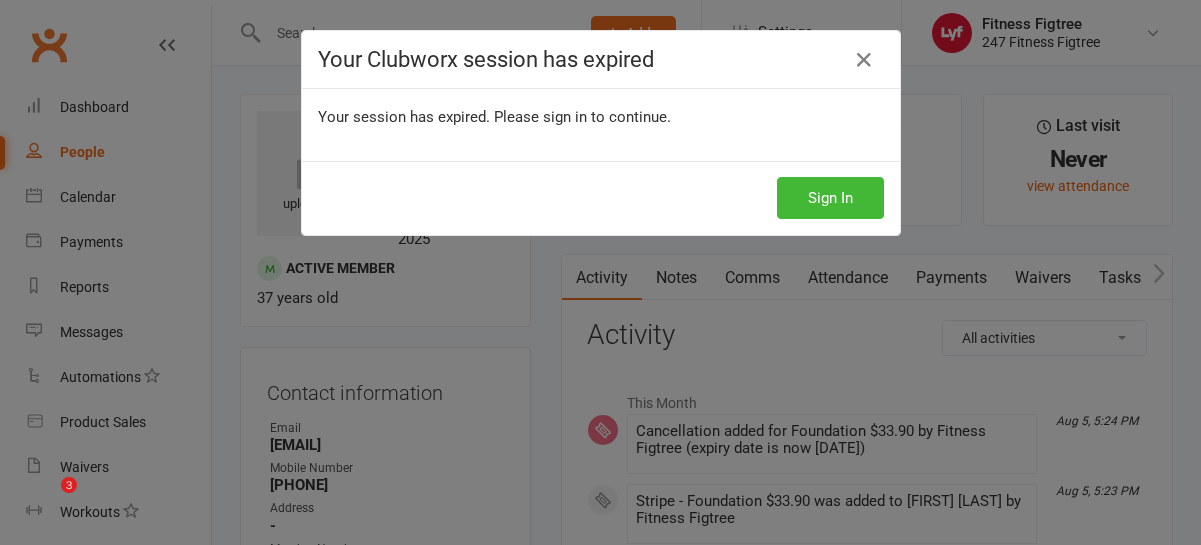 scroll, scrollTop: 0, scrollLeft: 0, axis: both 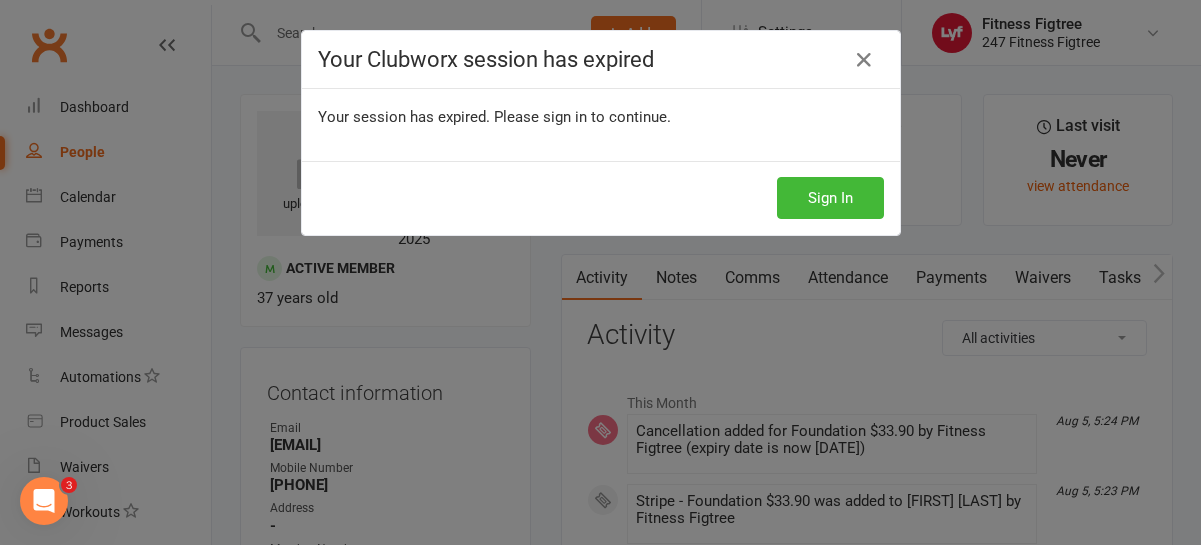 click on "Sign In" at bounding box center (601, 198) 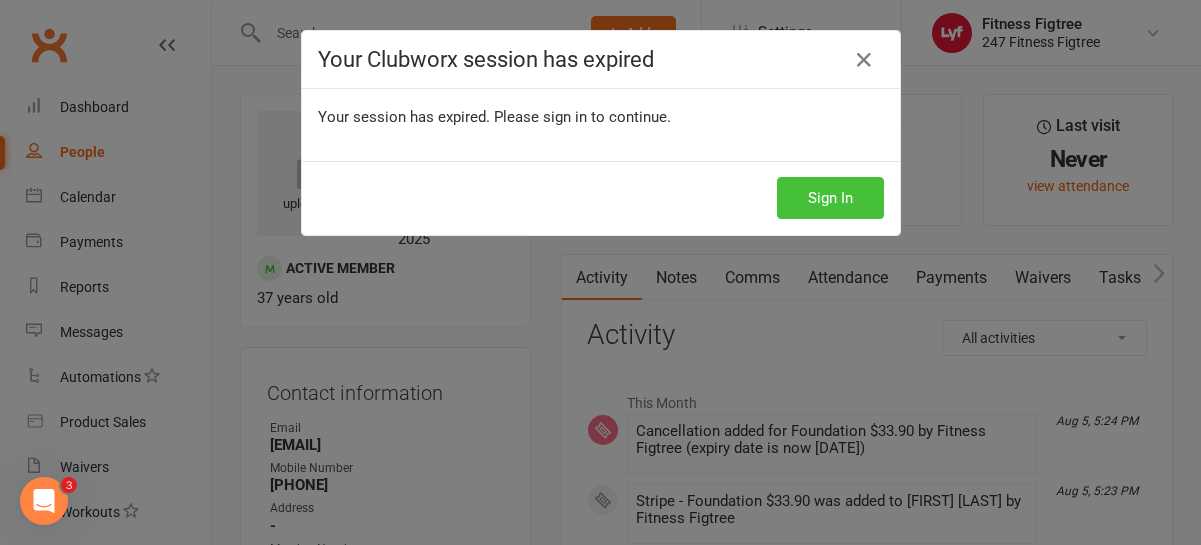 click on "Sign In" at bounding box center [830, 198] 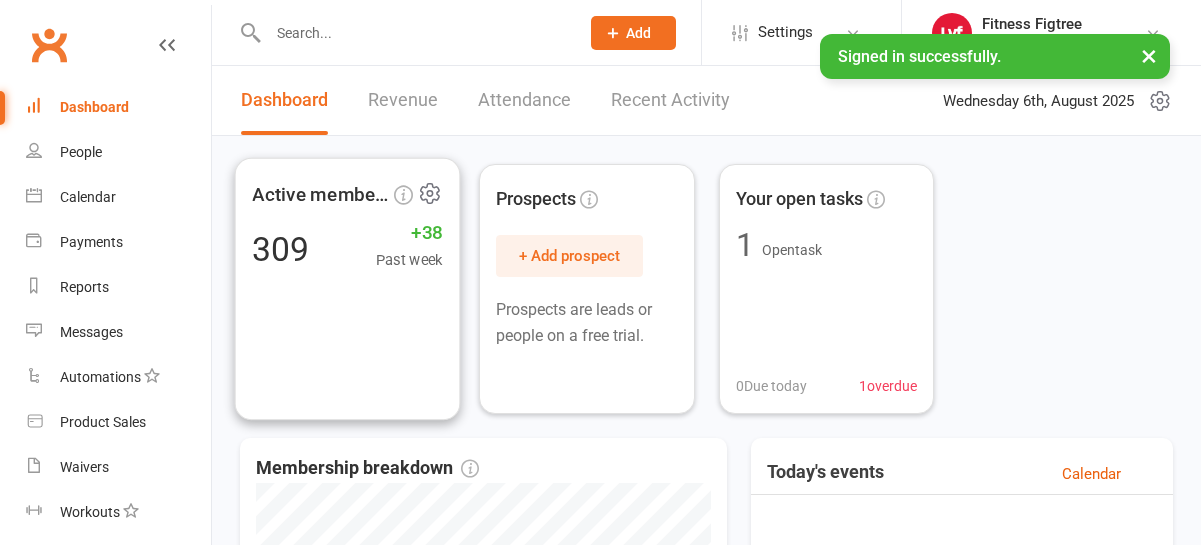 scroll, scrollTop: 113, scrollLeft: 0, axis: vertical 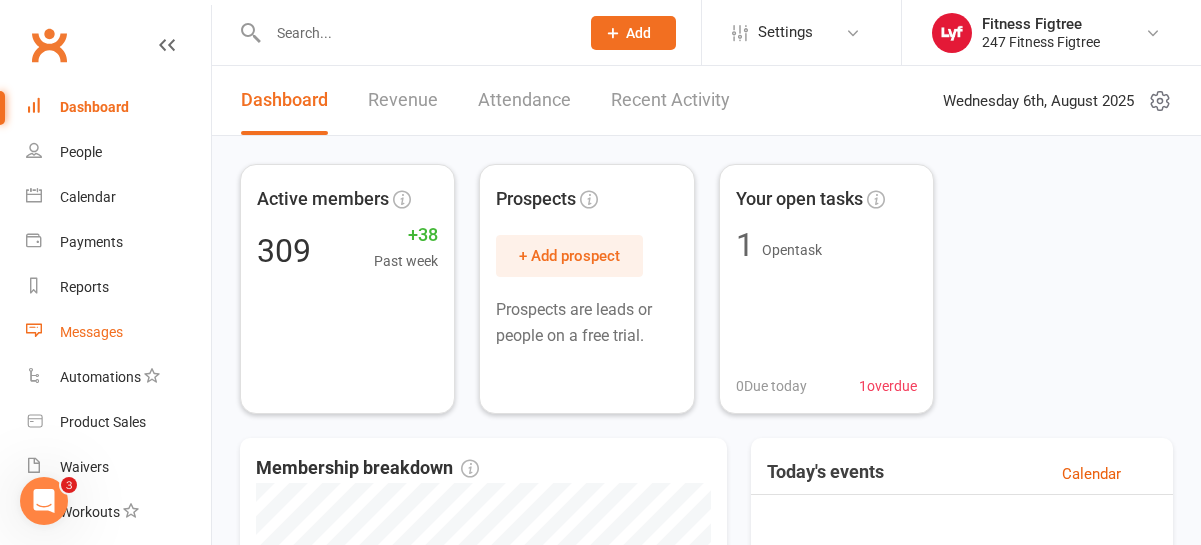 click on "Messages" at bounding box center [91, 332] 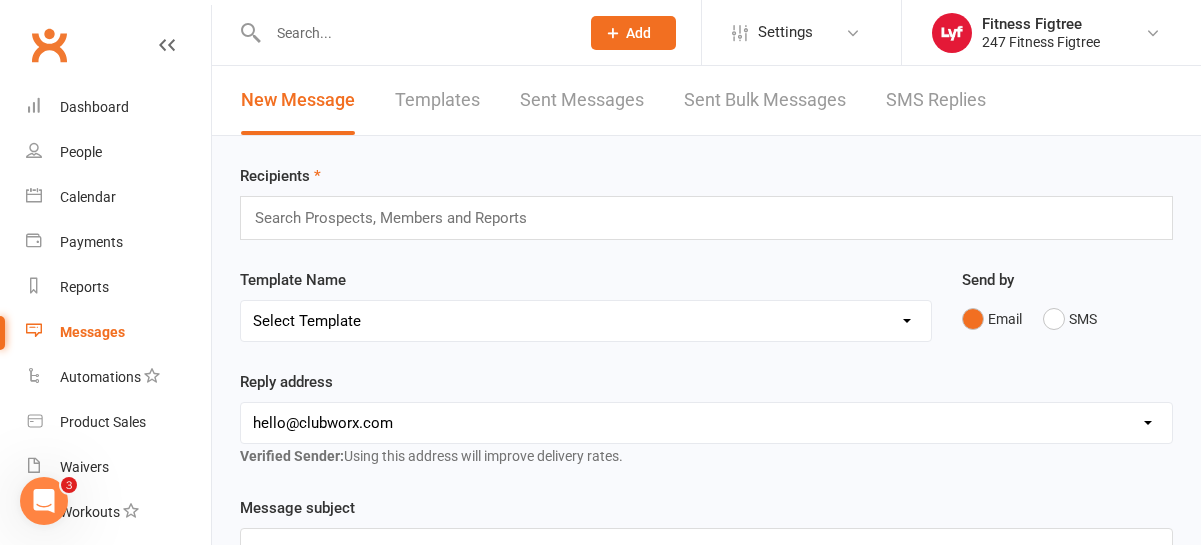 click on "Sent Bulk Messages" at bounding box center (765, 100) 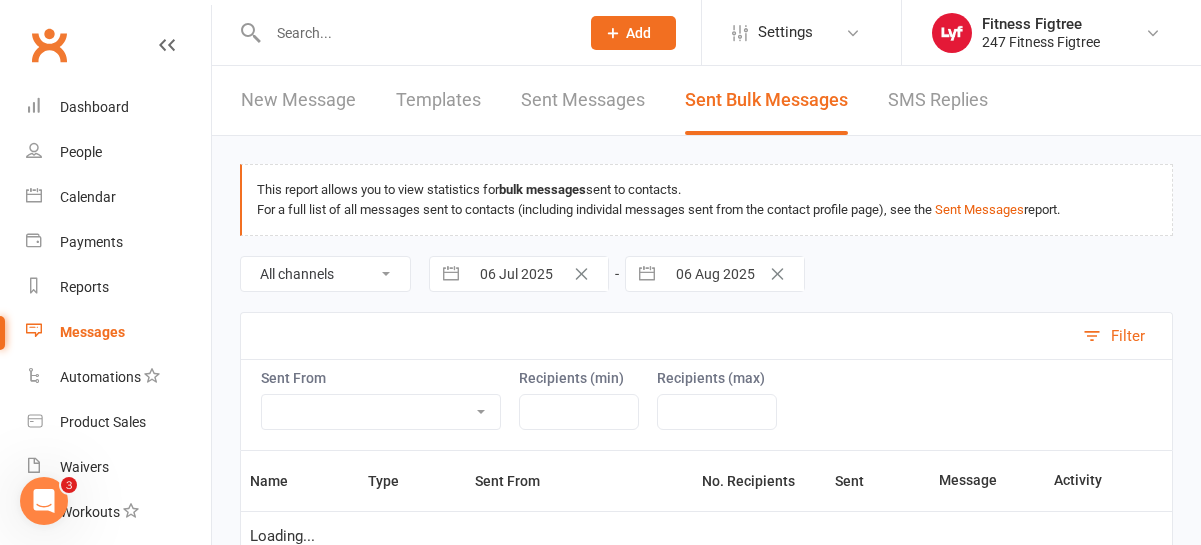 select on "10" 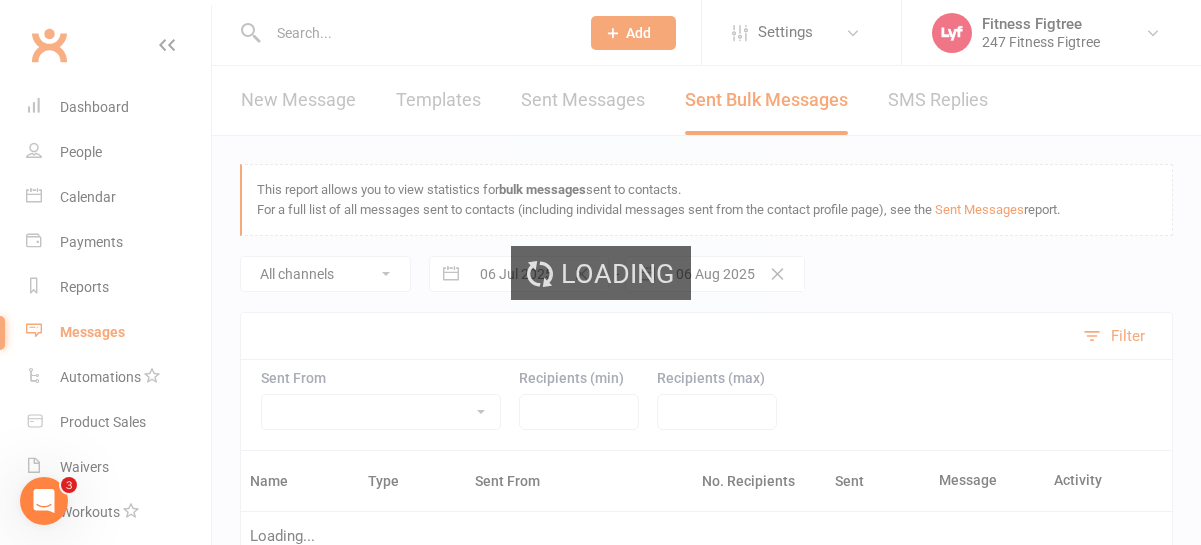 scroll, scrollTop: 131, scrollLeft: 0, axis: vertical 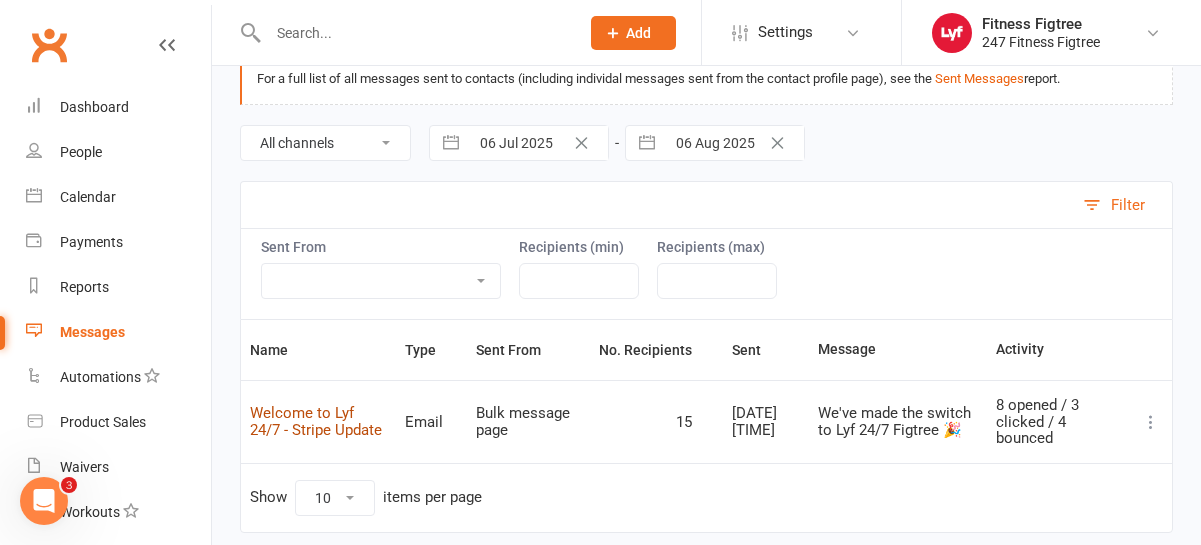 click on "Welcome to Lyf 24/7 - Stripe Update" at bounding box center (316, 421) 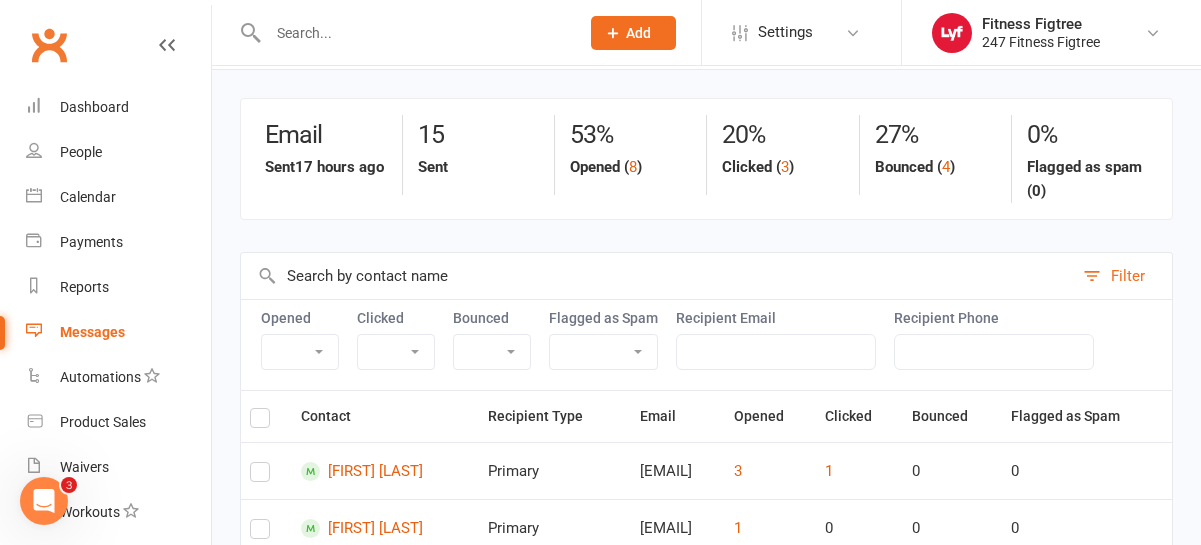 scroll, scrollTop: 0, scrollLeft: 0, axis: both 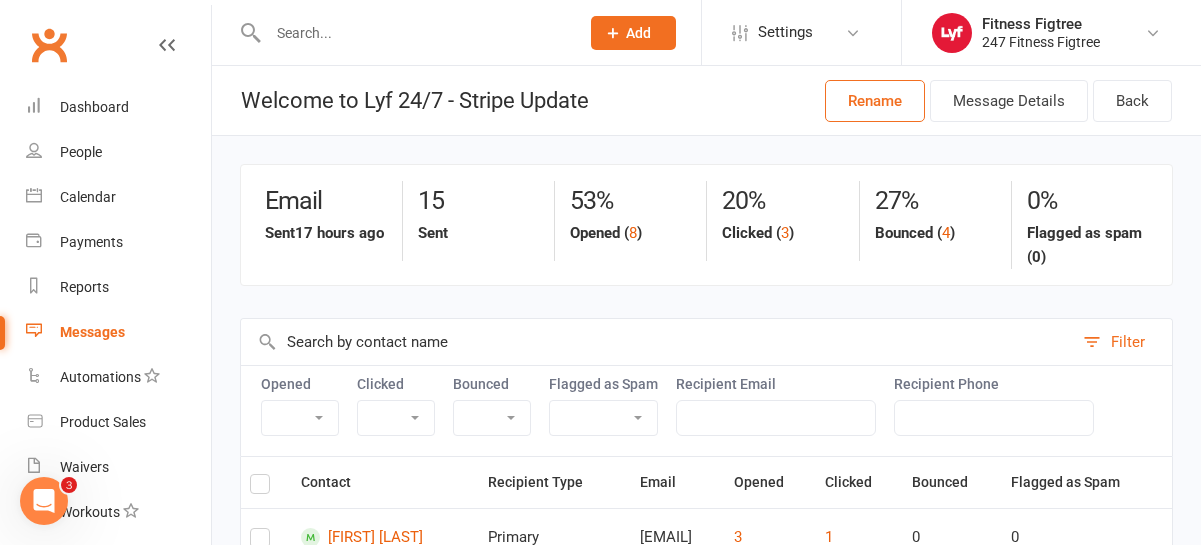 click on "Messages" at bounding box center (92, 332) 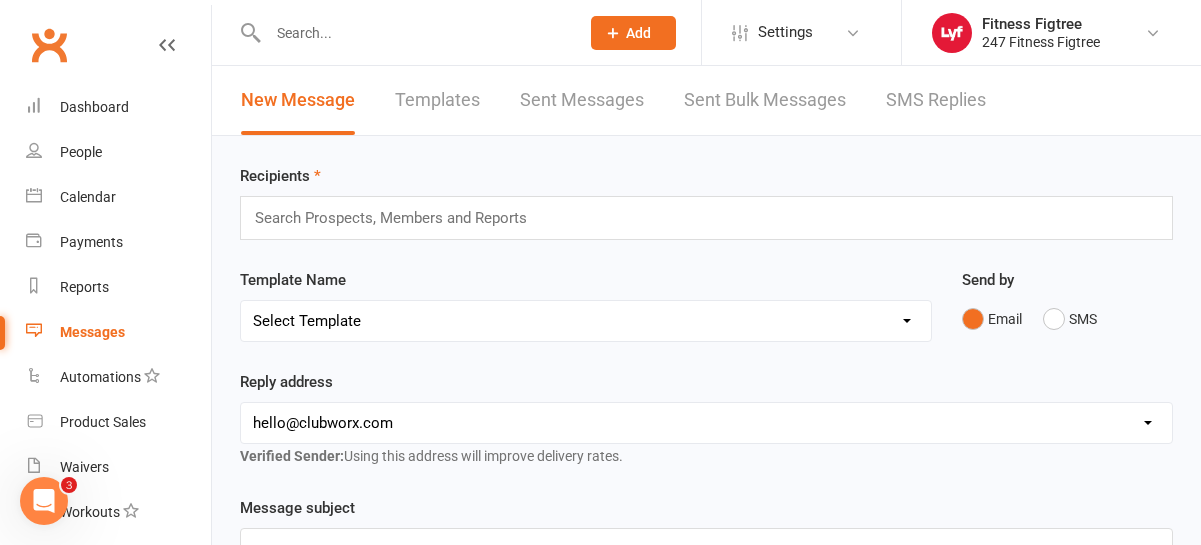 click on "Search Prospects, Members and Reports" at bounding box center (706, 218) 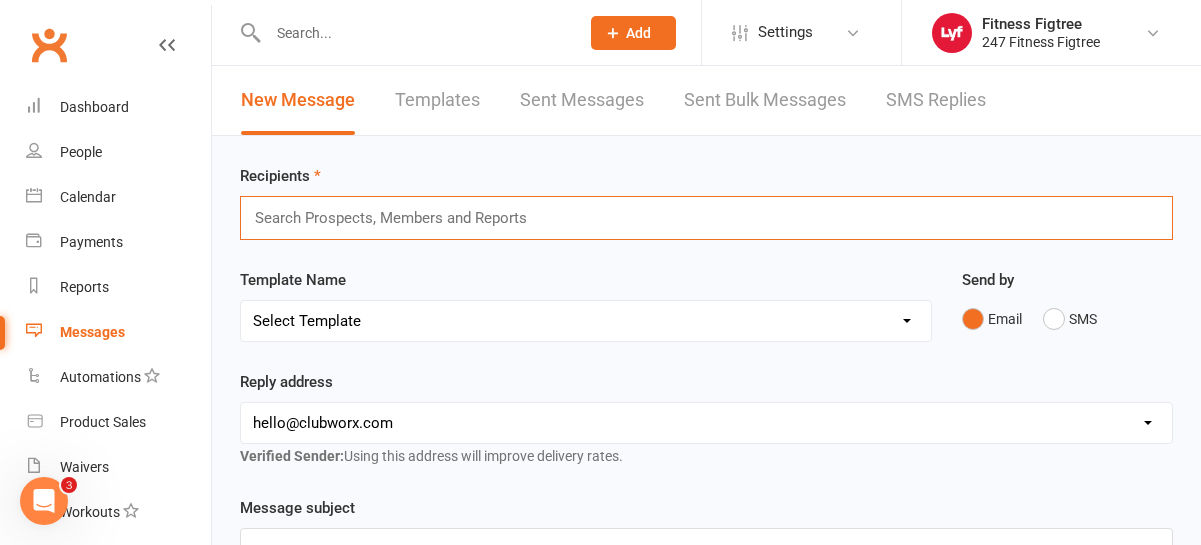 paste on "[FIRST] [LAST]" 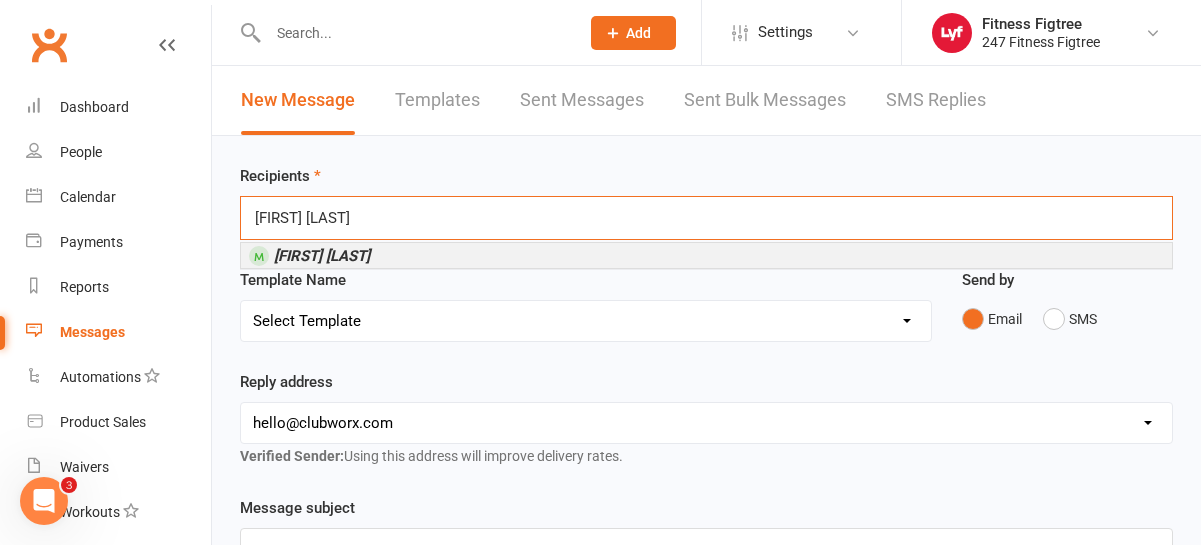 type on "[FIRST] [LAST]" 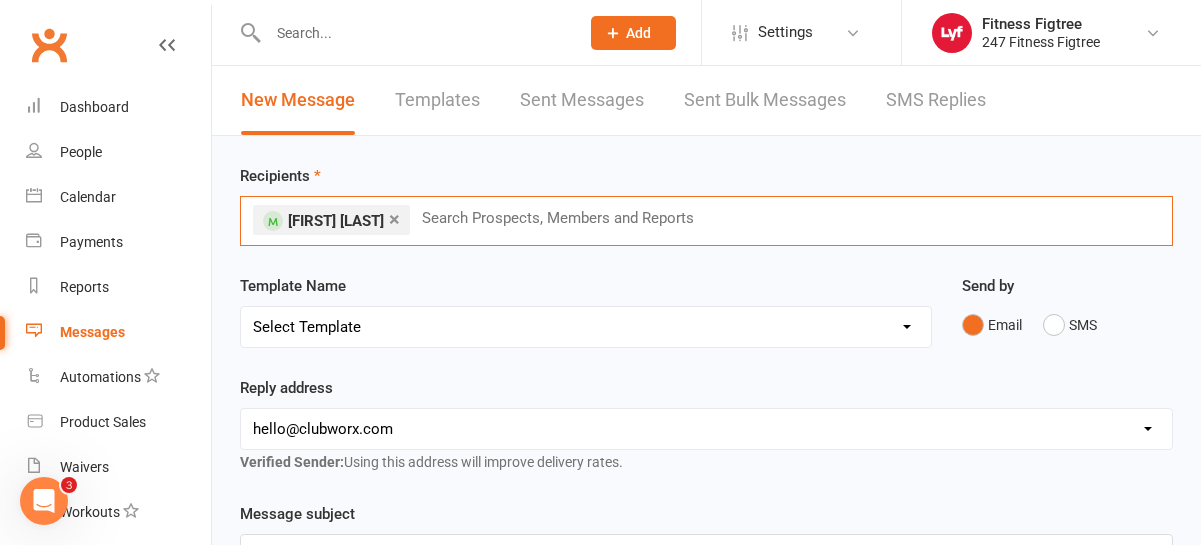 click on "× [FIRST] [LAST] Search Prospects, Members and Reports" at bounding box center [706, 221] 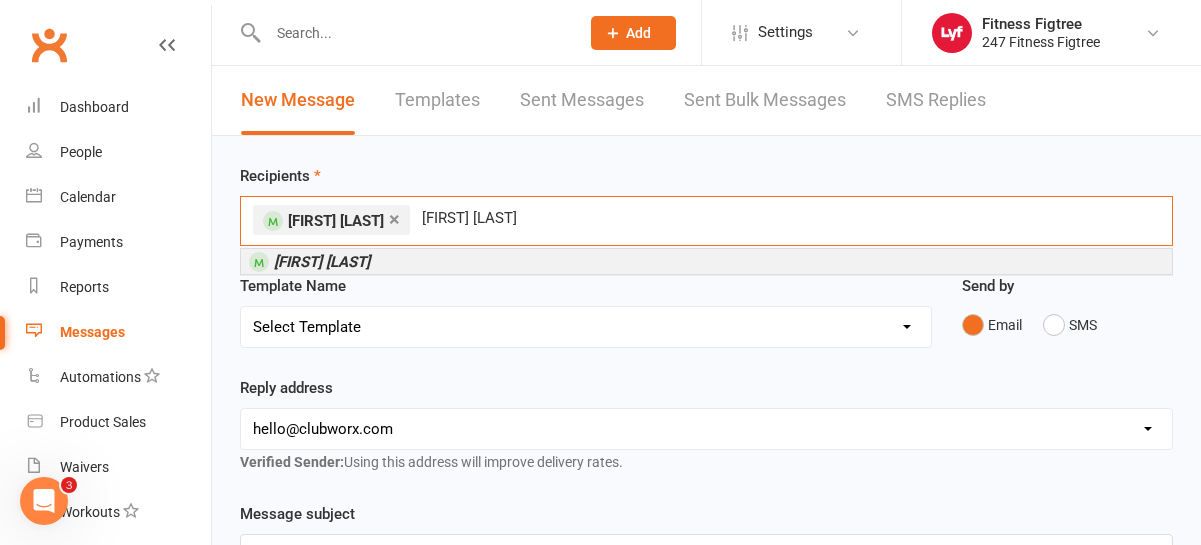 type on "[FIRST] [LAST]" 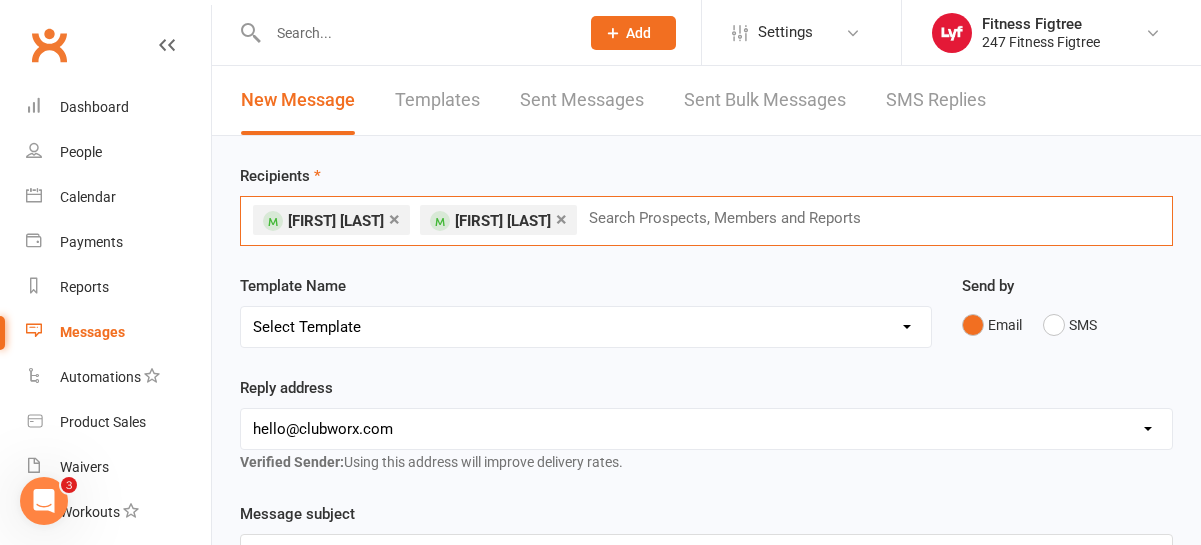 paste on "[FIRST] [LAST]" 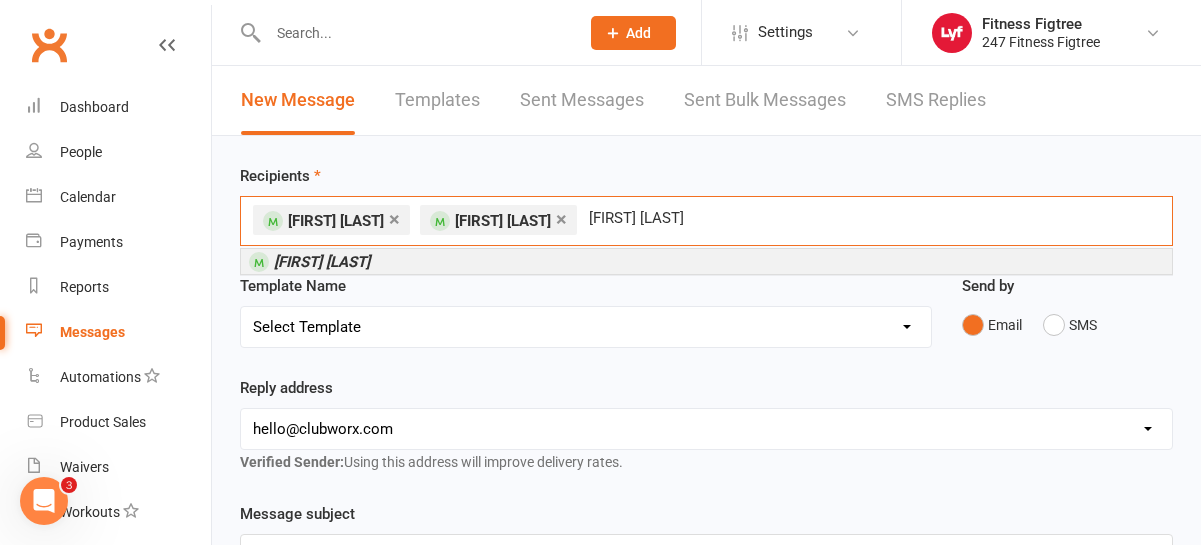 type on "[FIRST] [LAST]" 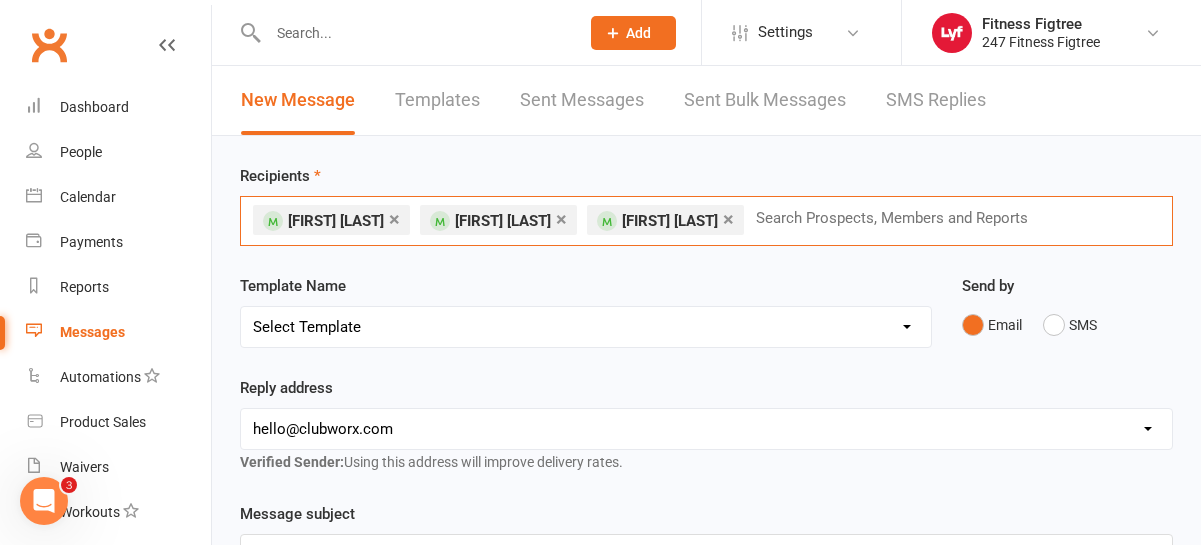 paste on "[FIRST] [LAST]" 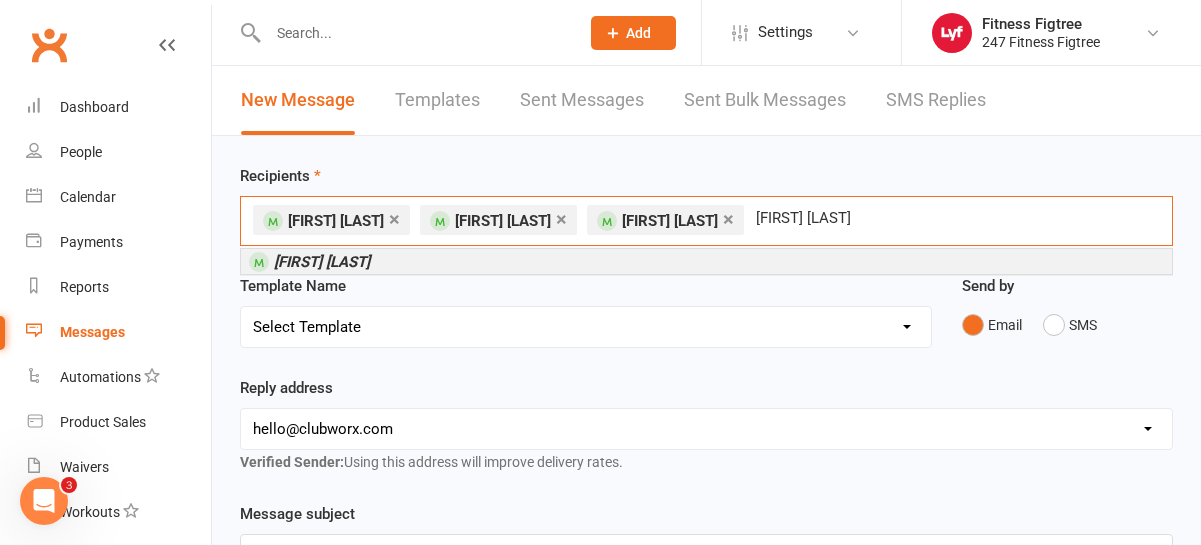 type on "[FIRST] [LAST]" 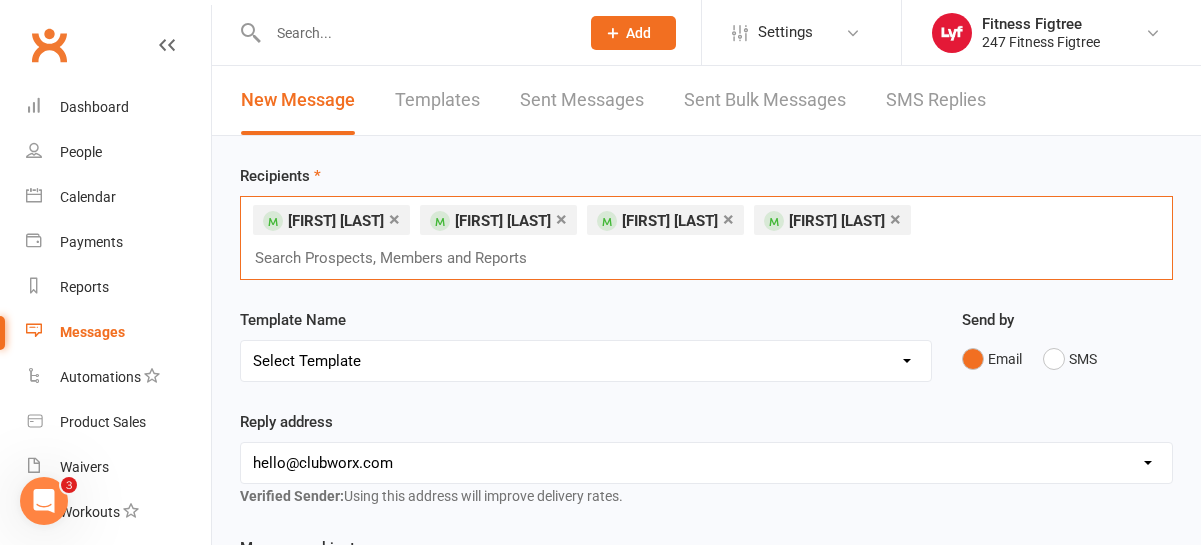 paste on "[FIRST] [LAST]" 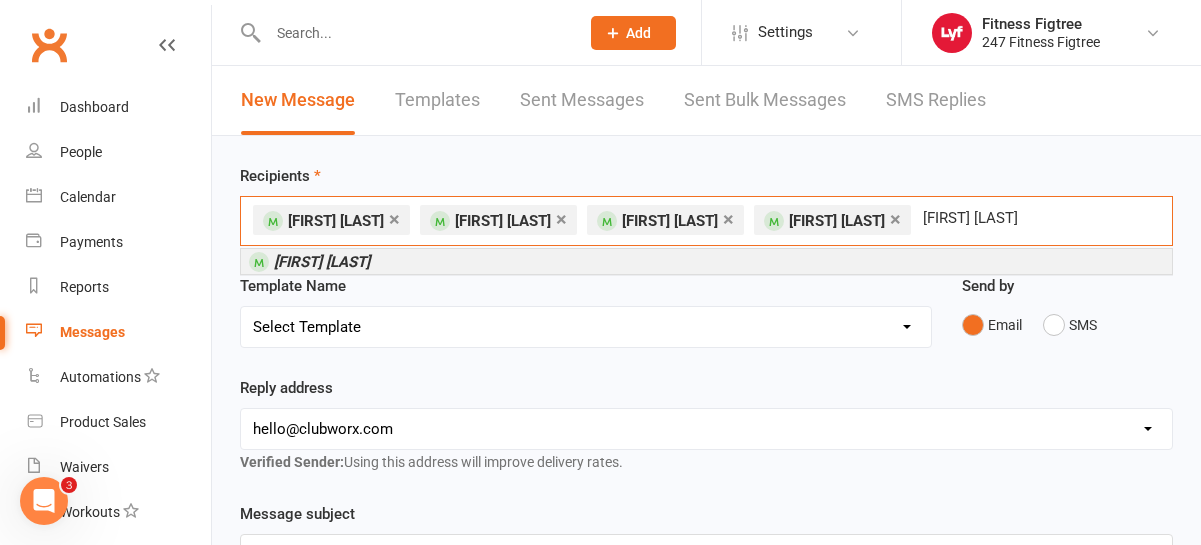 type on "[FIRST] [LAST]" 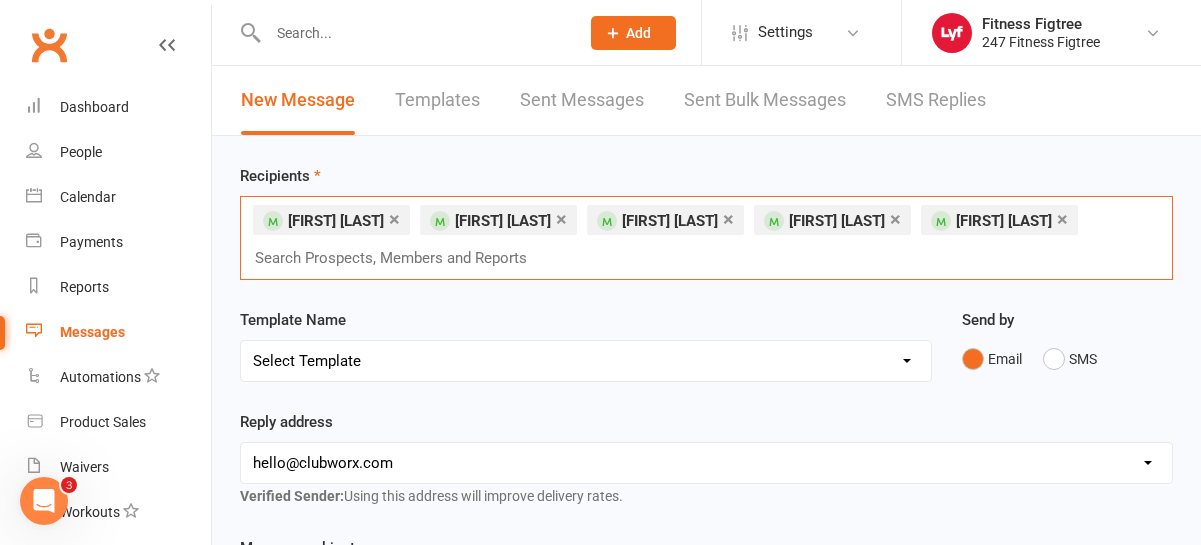 paste on "[FIRST] [LAST]" 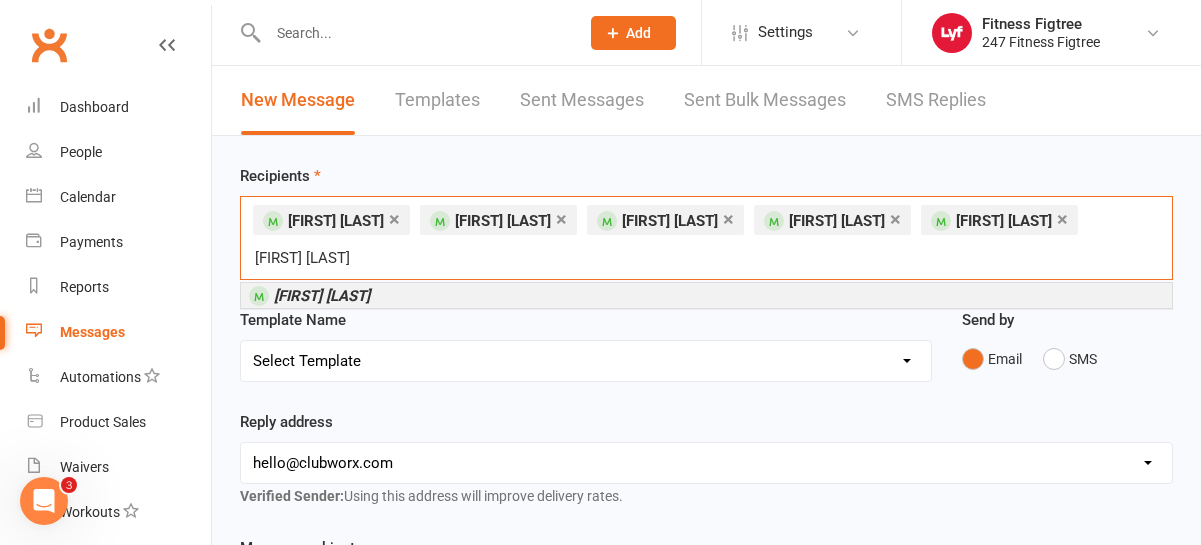 type on "[FIRST] [LAST]" 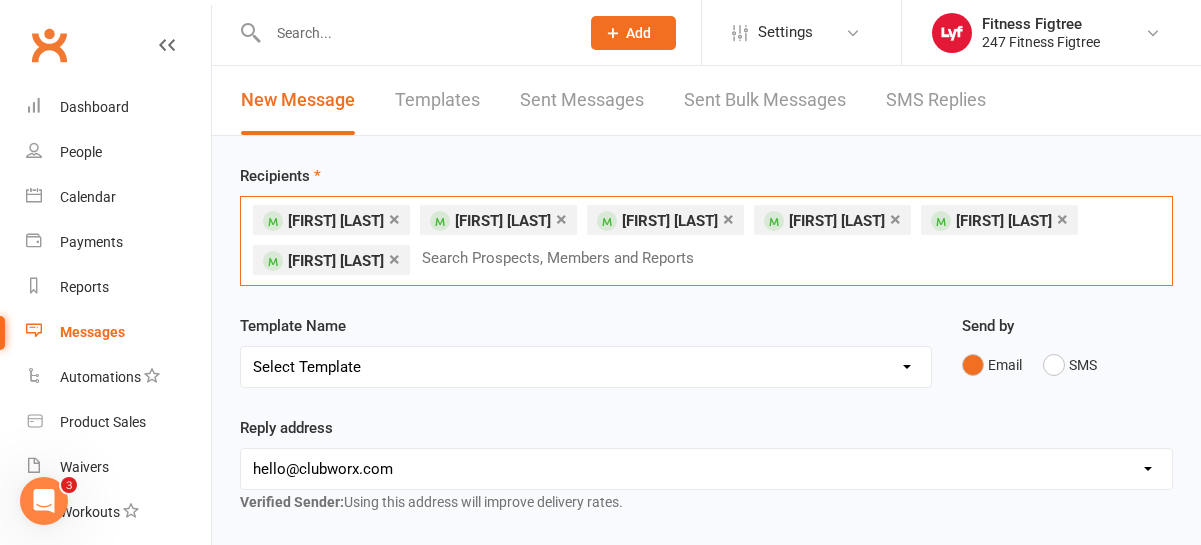 paste on "[FIRST] [LAST]" 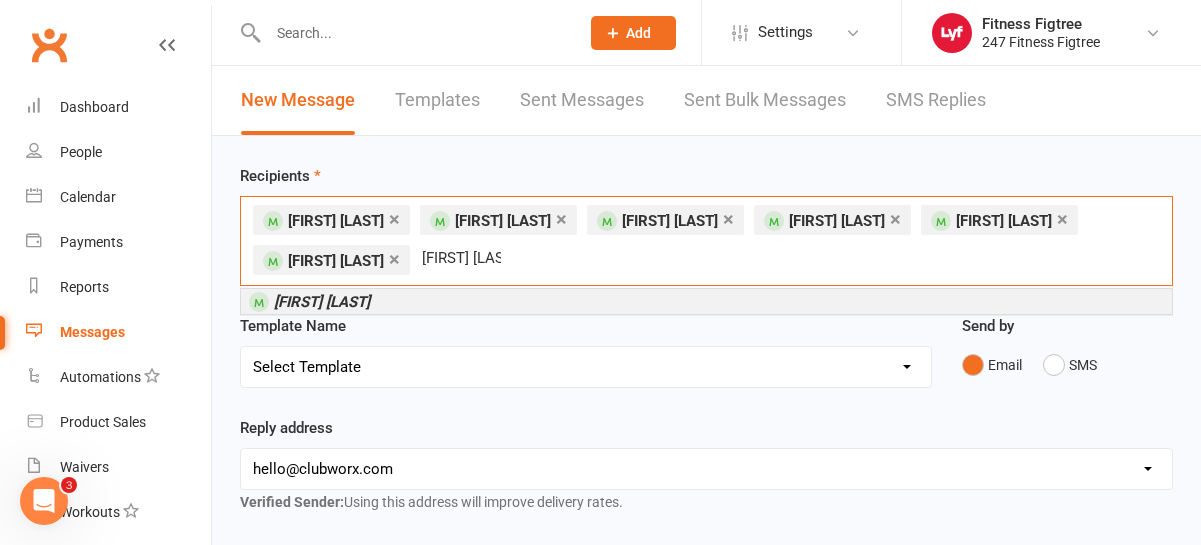 type on "[FIRST] [LAST]" 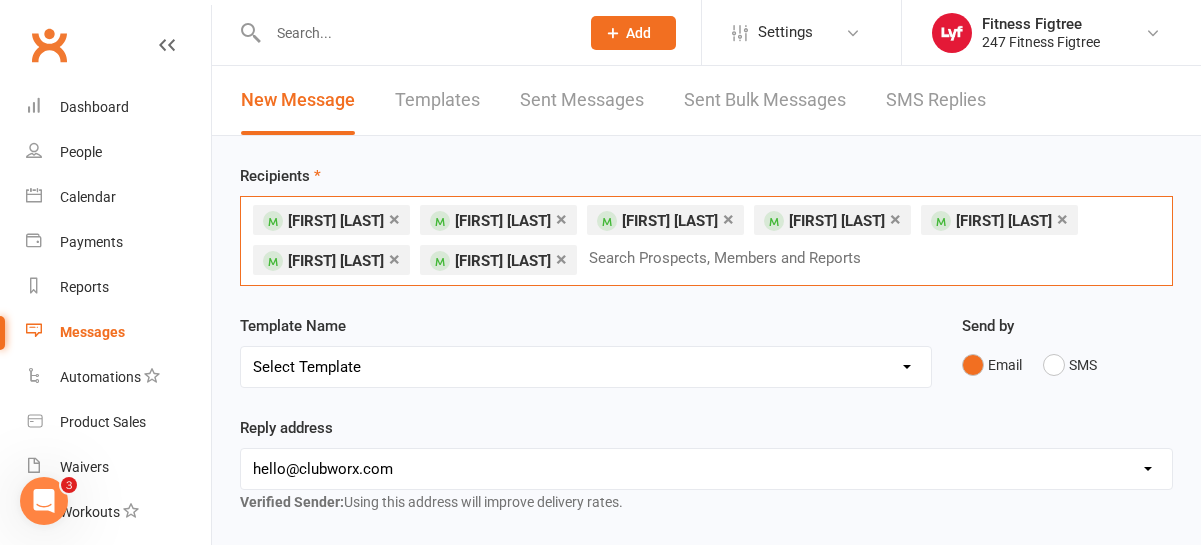 paste on "[FIRST] [LAST]" 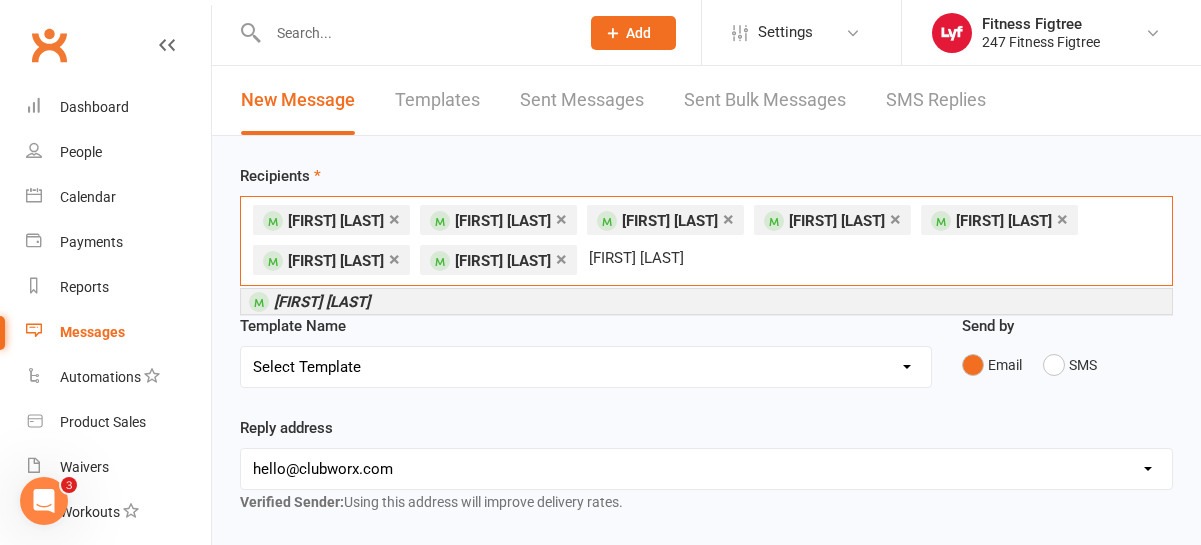 type on "[FIRST] [LAST]" 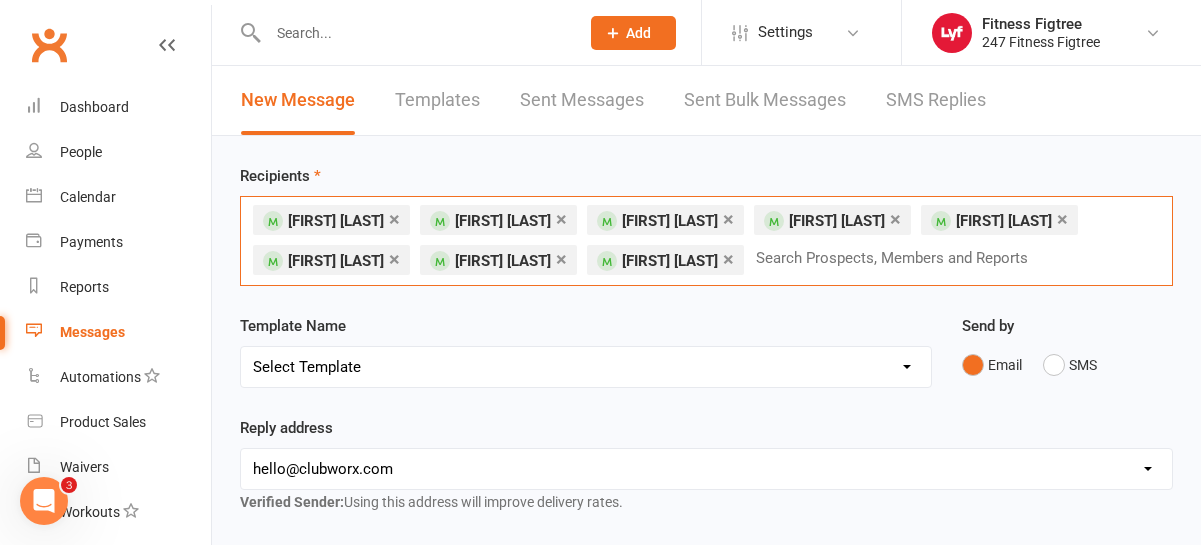 paste on "[FIRST] [LAST]" 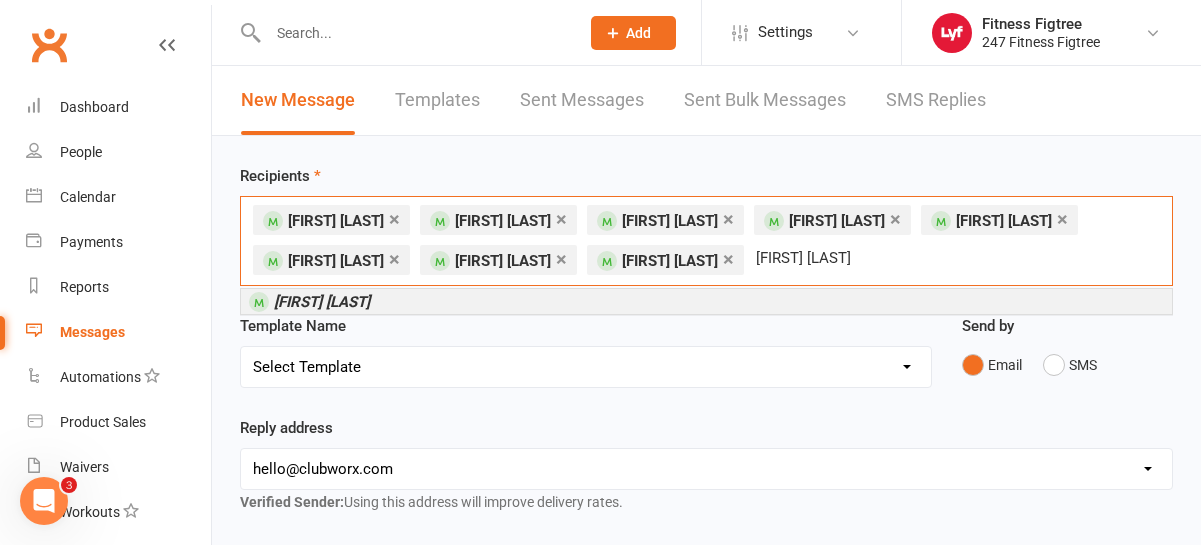 type on "[FIRST] [LAST]" 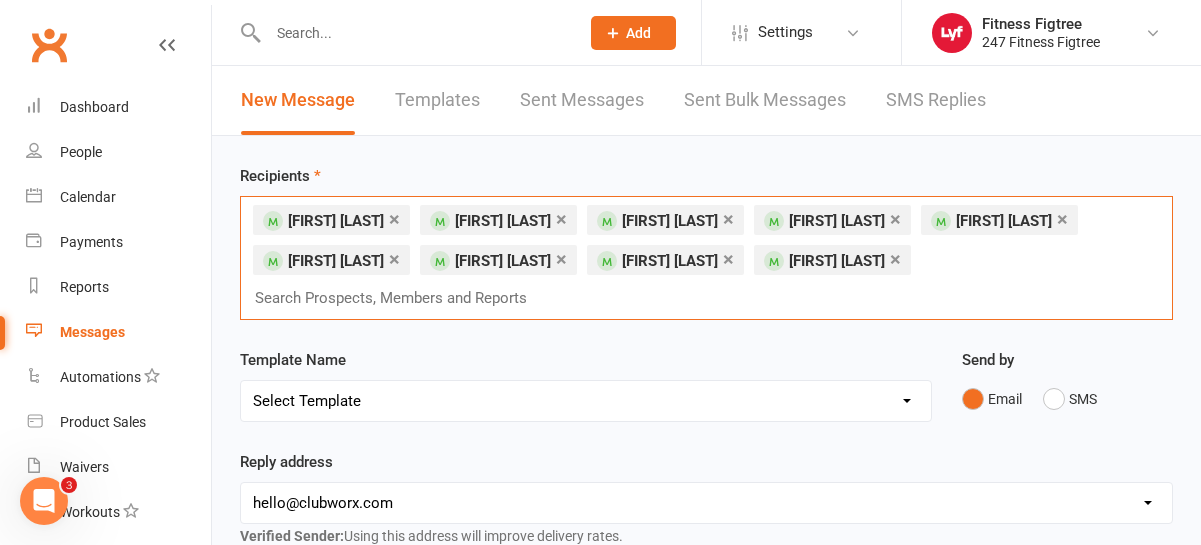 paste on "[FIRST] [LAST]" 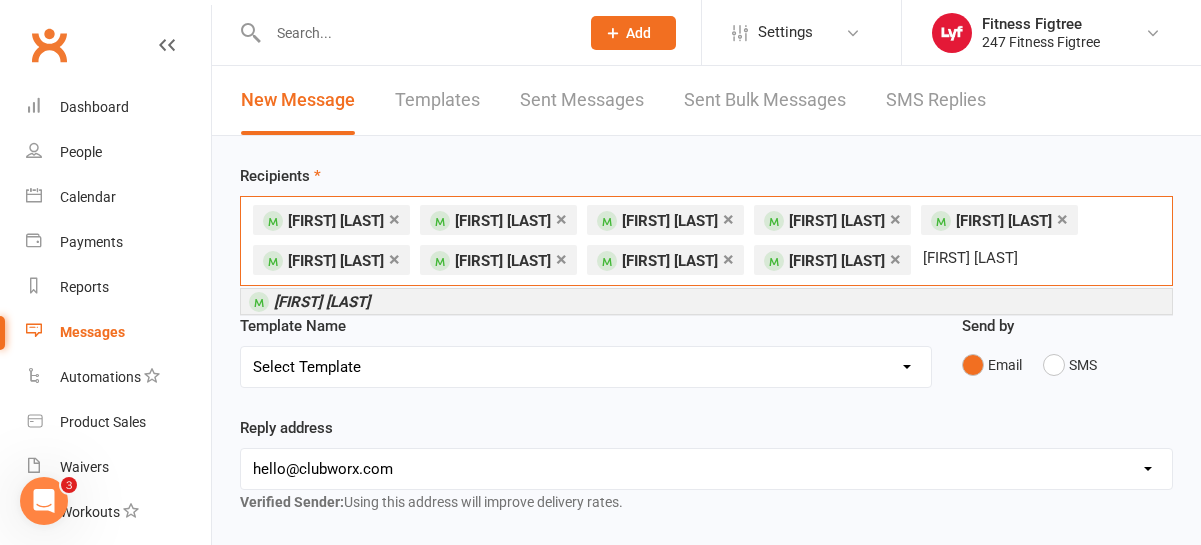type on "[FIRST] [LAST]" 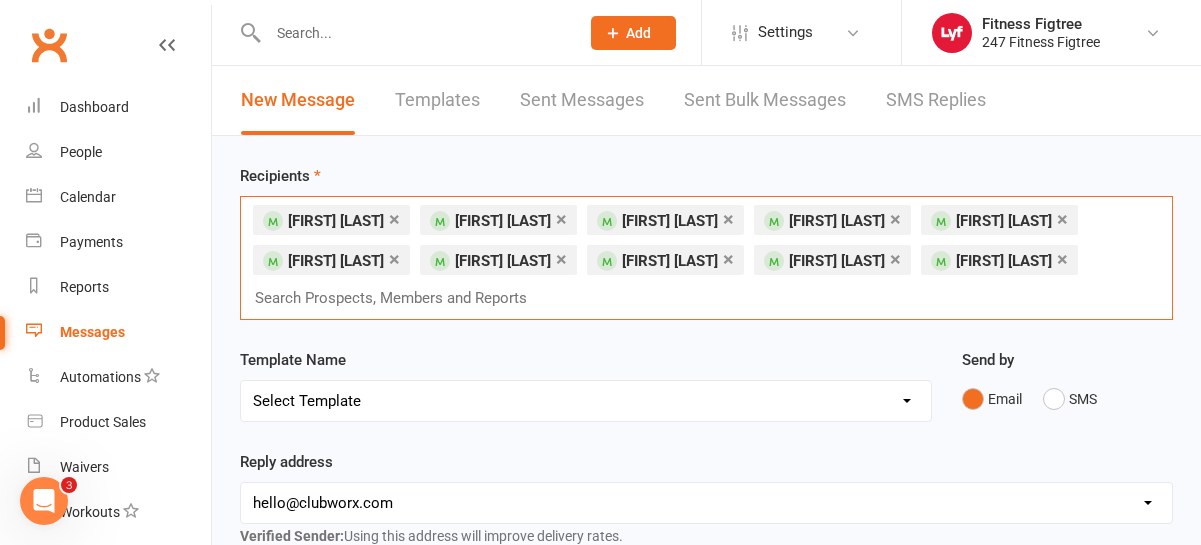 paste on "[FIRST] [LAST]" 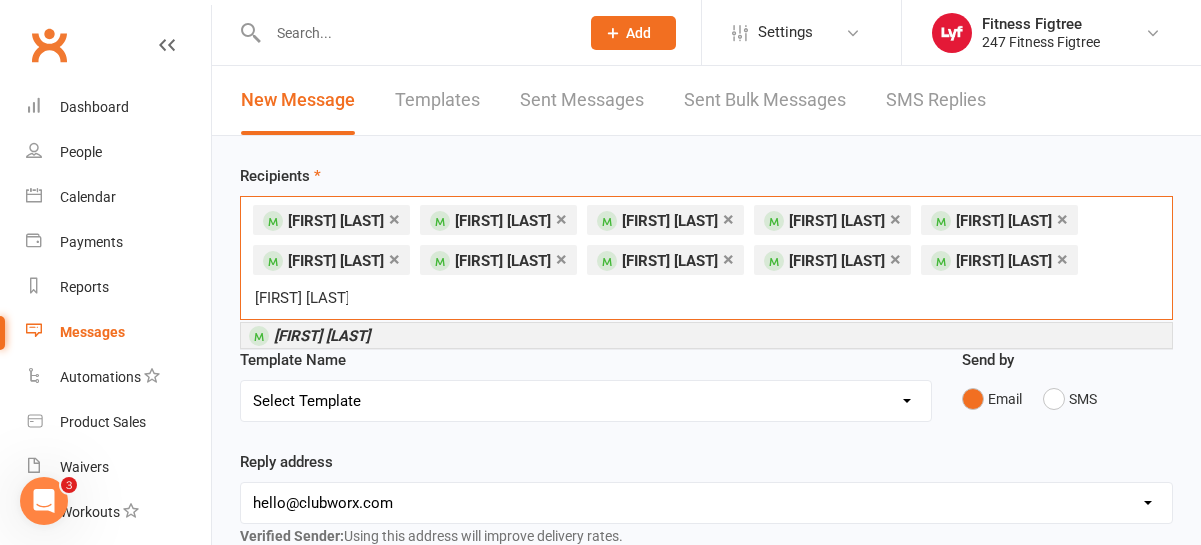 type on "[FIRST] [LAST]" 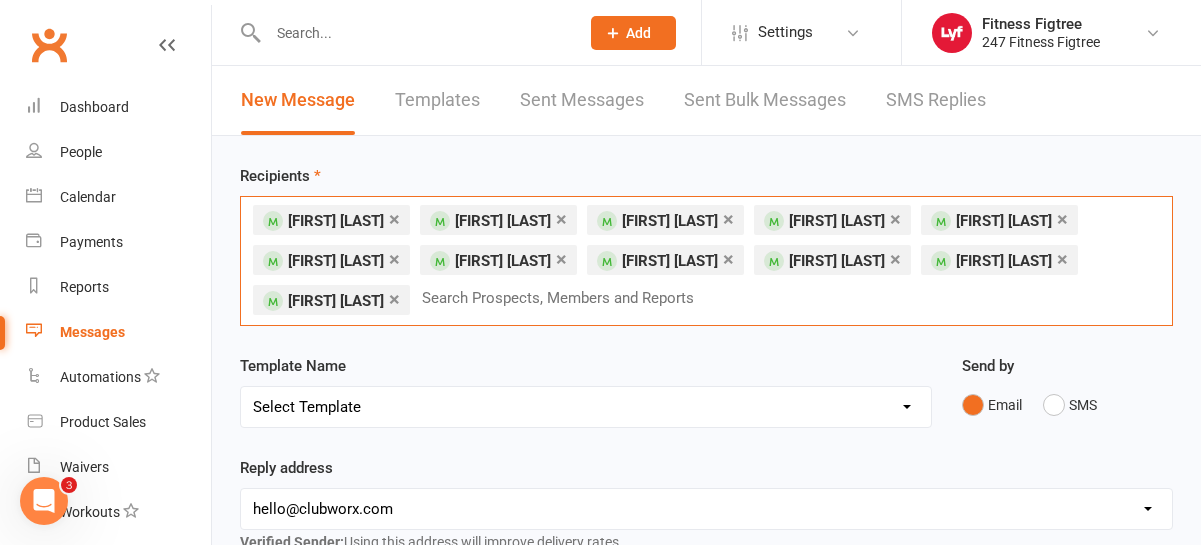 paste on "[FIRST] [LAST]" 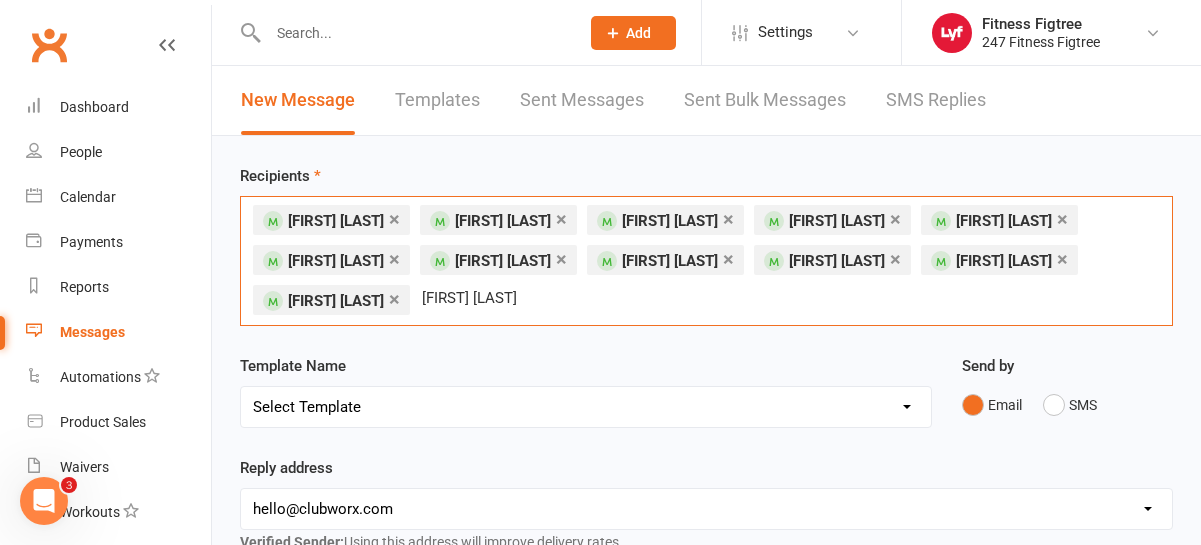 click on "×" at bounding box center [1062, 219] 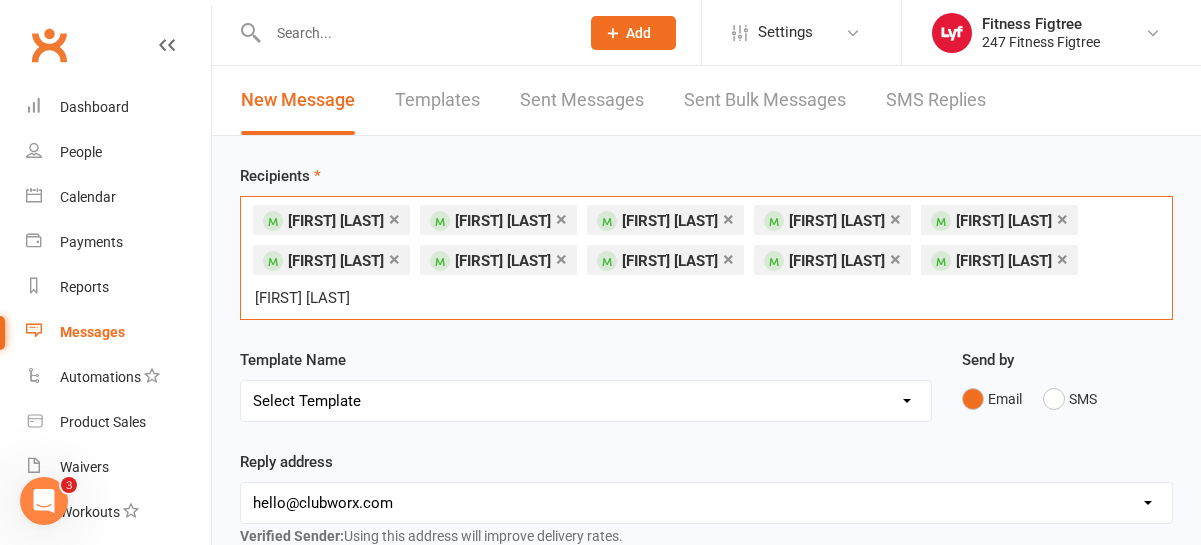 click on "× [FIRST] [LAST] × [FIRST] [LAST] × [FIRST] [LAST] × [FIRST] [LAST] × [FIRST] [LAST] × [FIRST] [LAST] × [FIRST] [LAST] × [FIRST] [LAST] × [FIRST] [LAST] × [FIRST] [LAST] × [FIRST] [LAST] × [FIRST] [LAST]" at bounding box center (706, 258) 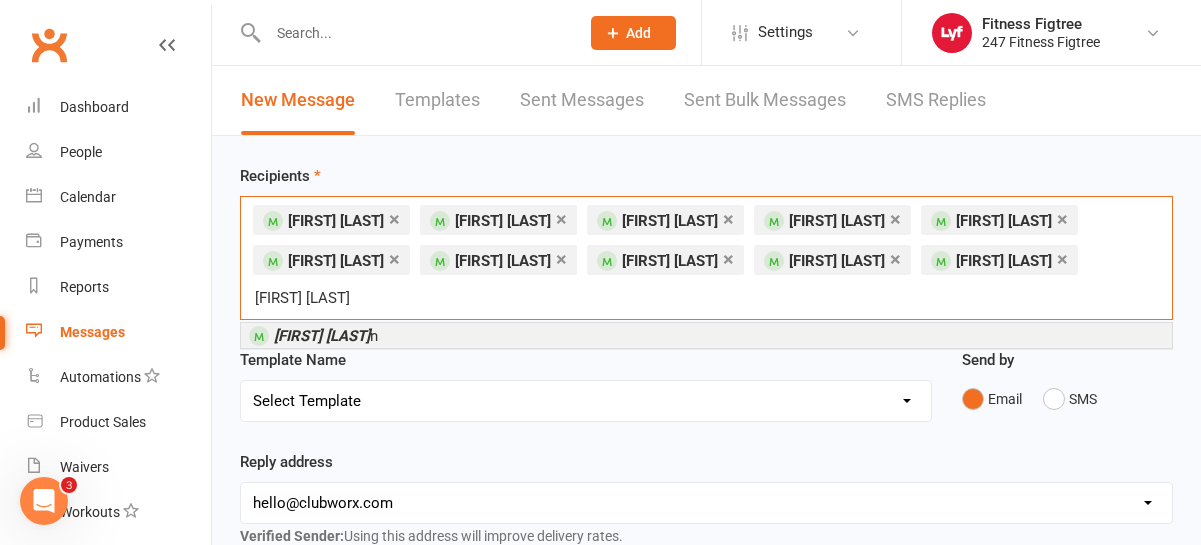 type on "[FIRST] [LAST]" 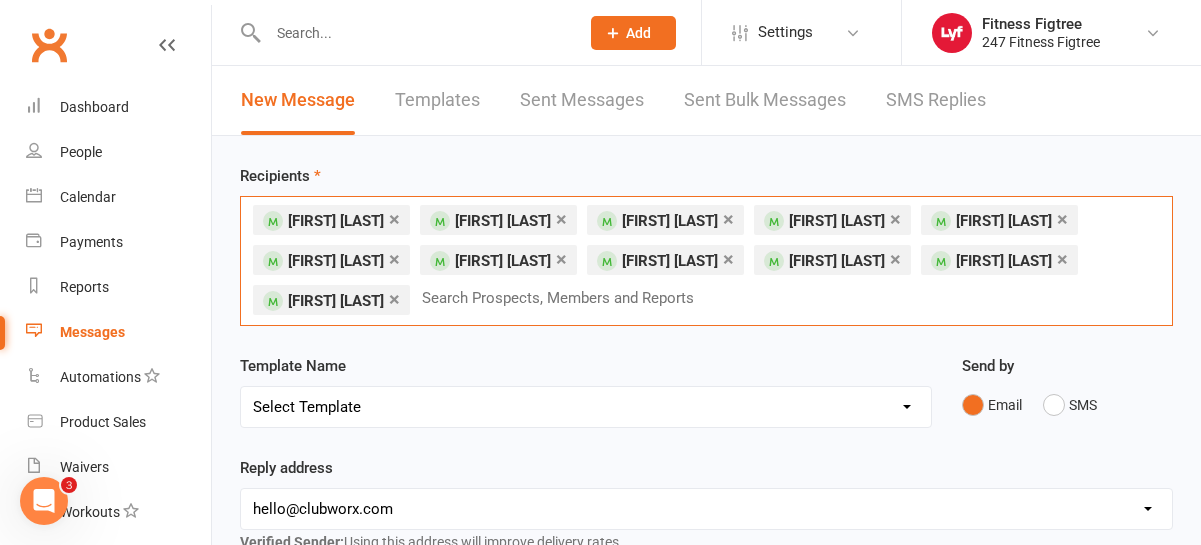 paste on "[FIRST] [LAST]" 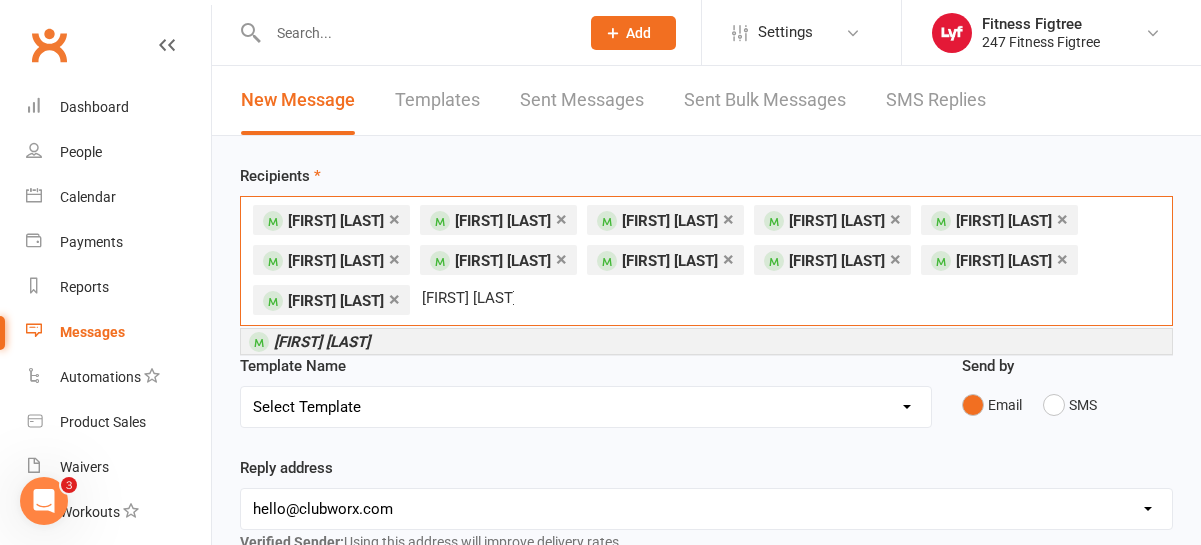 type on "[FIRST] [LAST]" 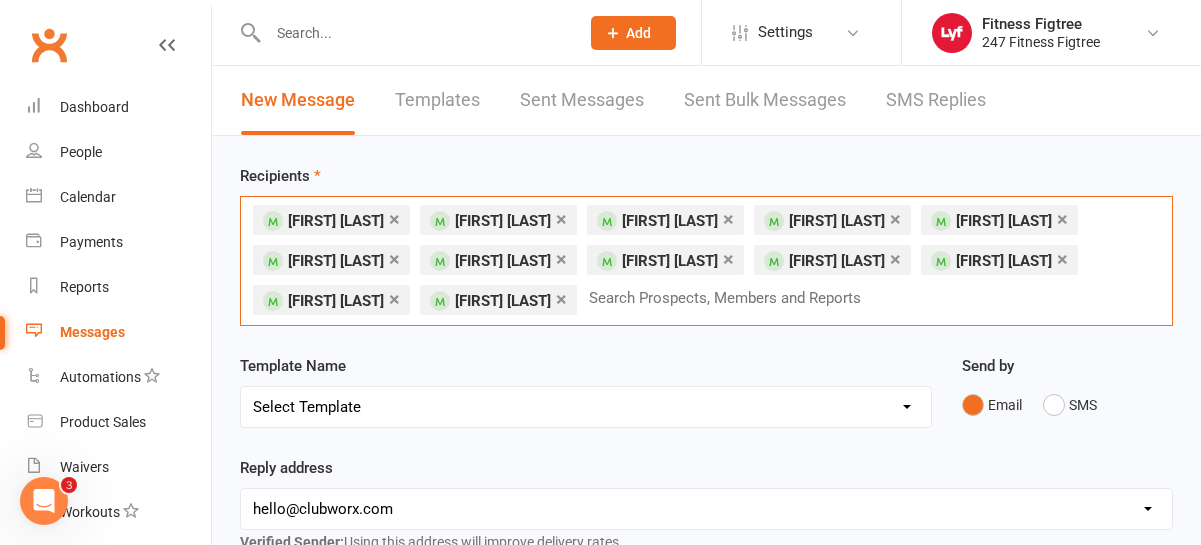 paste on "[FIRST] [LAST]" 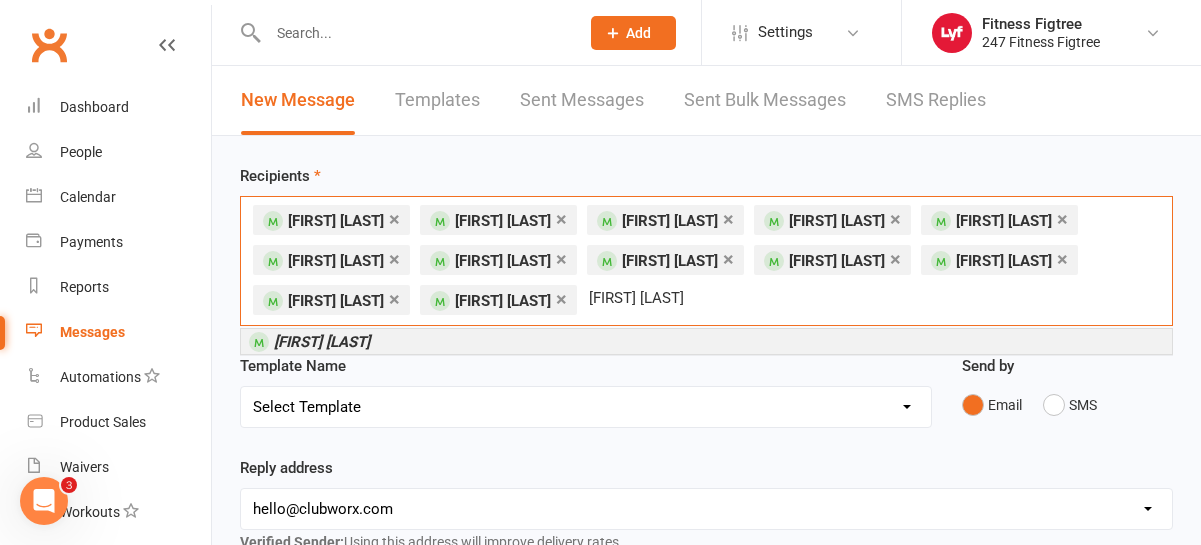 type on "[FIRST] [LAST]" 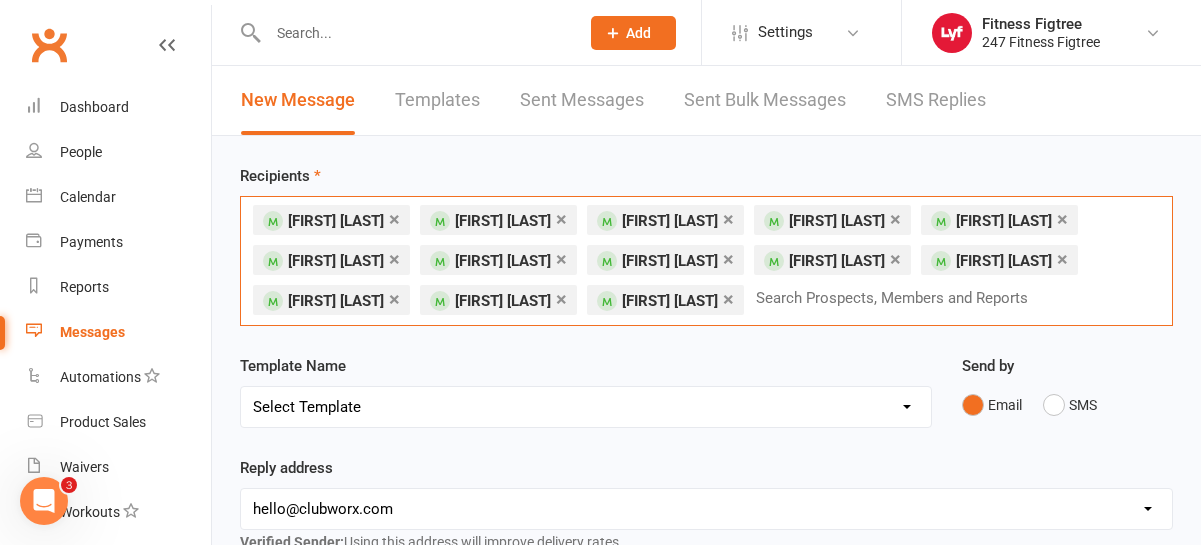 paste on "[FIRST] [LAST]" 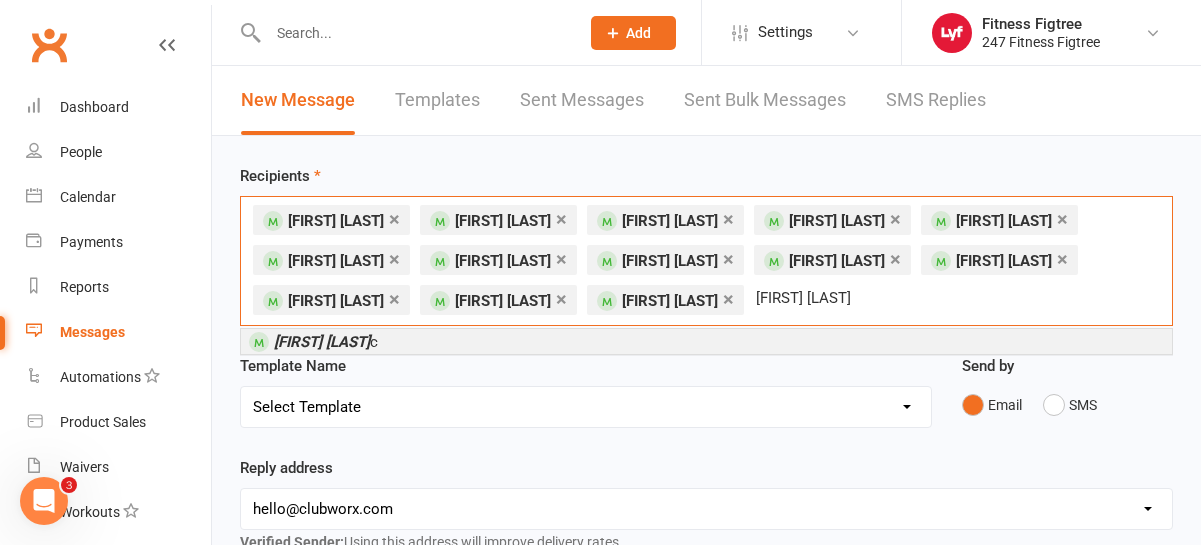 type on "[FIRST] [LAST]" 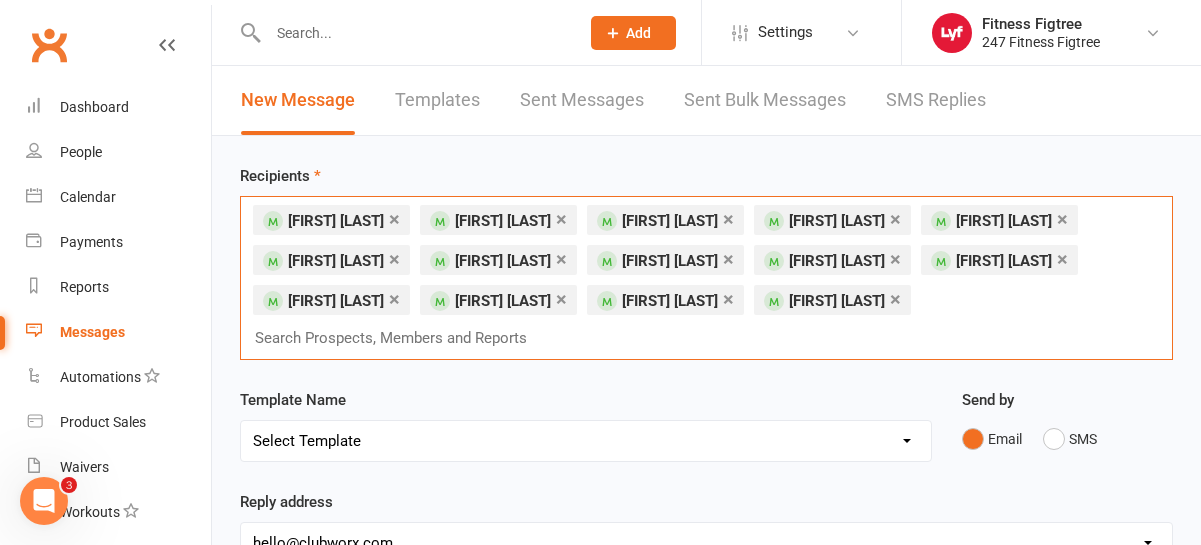 paste on "[FIRST] [LAST]" 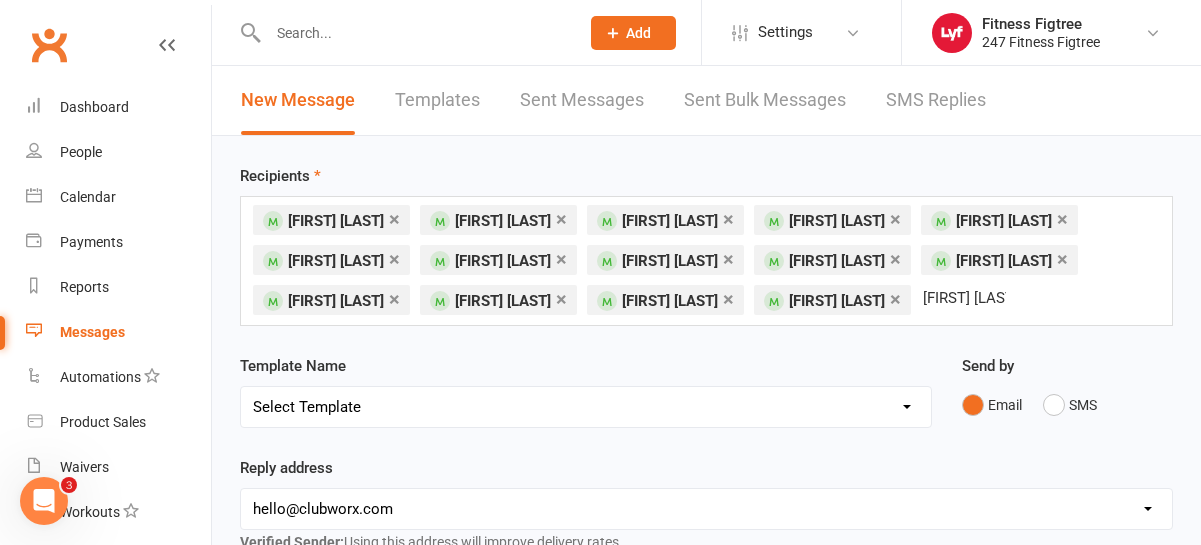 click on "Template Name Select Template [SMS] [Default template - review before using] Appointment reminder [SMS] [Default template - review before using] Missed class [SMS] [Default template - review before using] Initial response to enquiry [SMS] [Default template - review before using] Flash sale [Email] [Default template - review before using] Newsletter Email Template - Monthly Edition [SMS] [Default template - review before using] Sign up offer [SMS] [Default template - review before using] Inactive member [SMS] [Default template - review before using] Membership upgrade [SMS] [Default template - review before using] Suspension confirmation [Email] Welcome to Lyf 24/7 - Stripe Update [SMS] [Default template - review before using] Follow up from free trial class [Email] [Default template - review before using] Message 1 - New Paid Trial: Welcome Email (Sent Immediately After Signup) [SMS] [Default template - review before using] Message 2 - New Paid Trial: SMS Reminder (Sent 1 Day After Signup)" at bounding box center (586, 391) 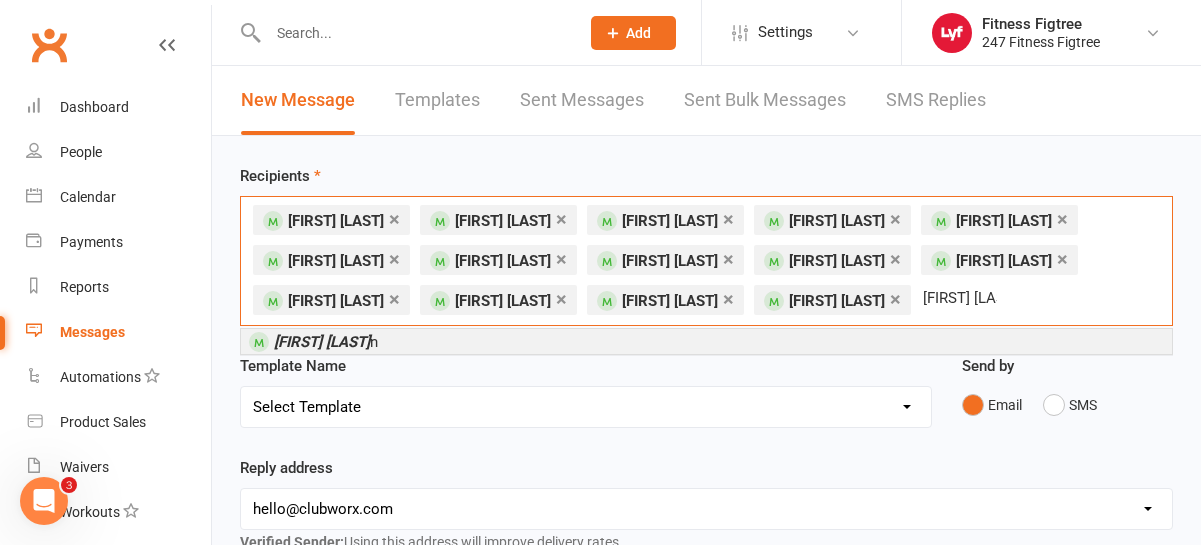 type on "[FIRST] [LAST]" 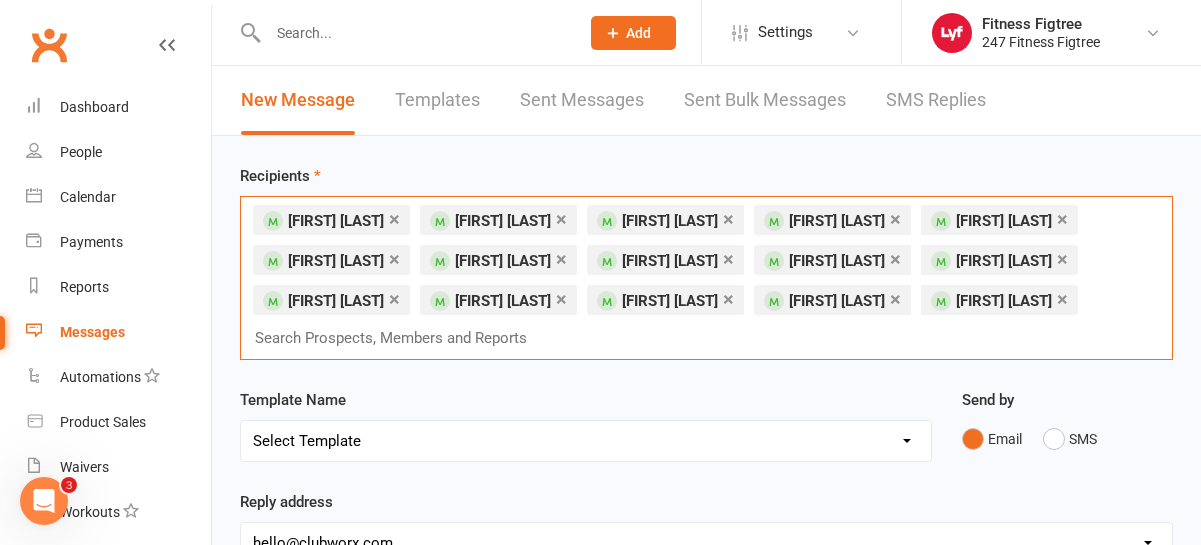 paste on "[FIRST] [LAST]" 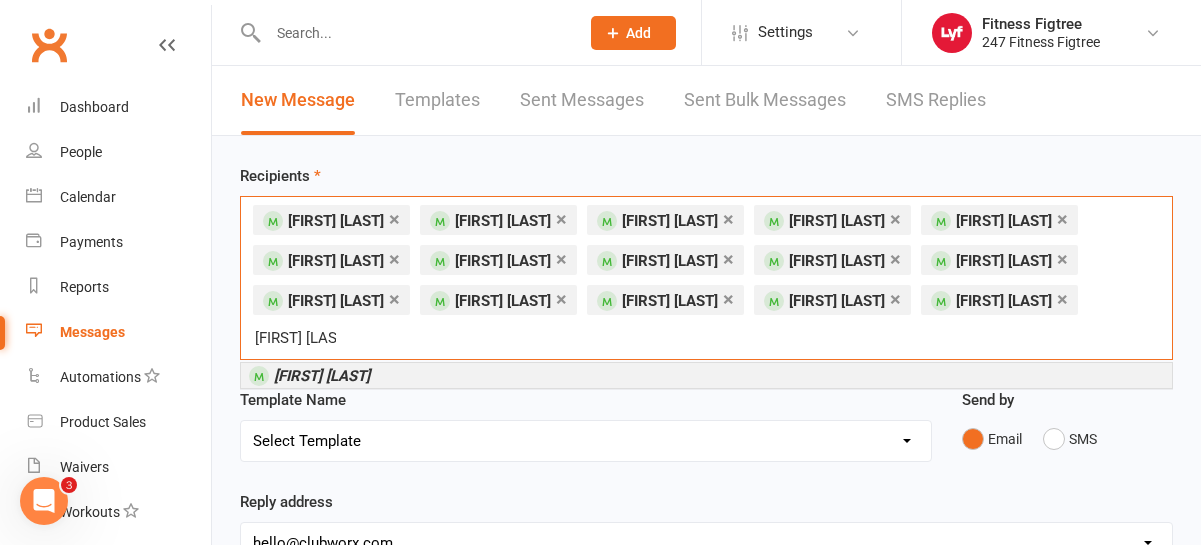 type on "[FIRST] [LAST]" 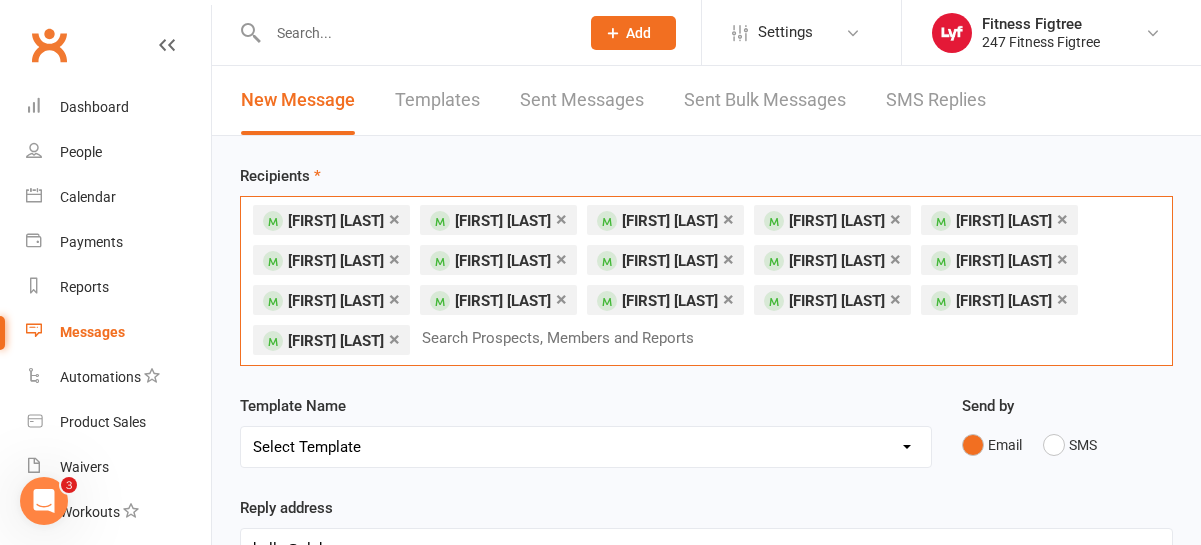 paste on "[FIRST] [LAST]" 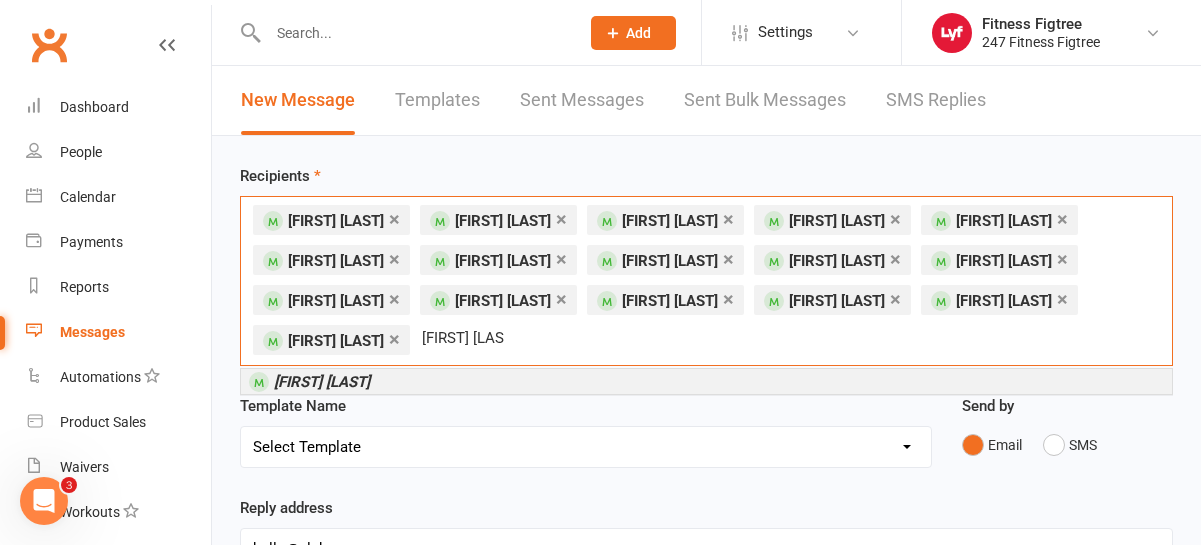 type on "[FIRST] [LAST]" 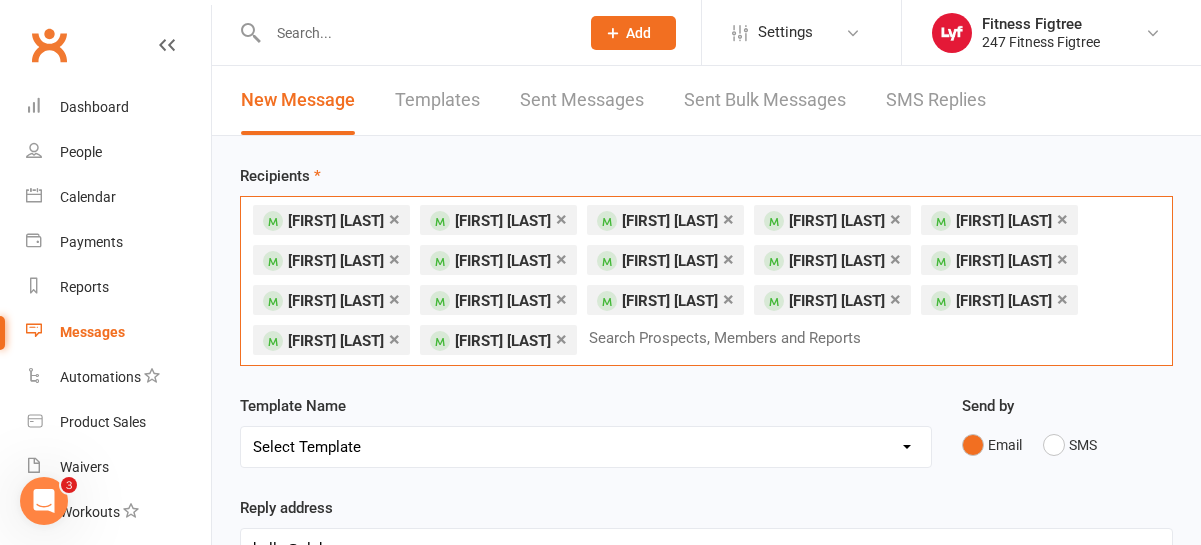 click on "Select Template [SMS] [Default template - review before using] Appointment reminder [SMS] [Default template - review before using] Missed class [SMS] [Default template - review before using] Initial response to enquiry [SMS] [Default template - review before using] Flash sale [Email] [Default template - review before using] Newsletter Email Template - Monthly Edition [SMS] [Default template - review before using] Sign up offer [SMS] [Default template - review before using] Inactive member [SMS] [Default template - review before using] Membership upgrade [SMS] [Default template - review before using] Suspension confirmation [Email] Welcome to Lyf 24/7 - Stripe Update  [SMS] [Default template - review before using] Follow up from free trial class [Email] [Default template - review before using] Message 1 - New Paid Trial: Welcome Email (Sent Immediately After Signup) [SMS] [Default template - review before using] Message 2 - New Paid Trial: SMS Reminder (Sent 1 Day After Signup) [SMS] SMS Stripe Update" at bounding box center (586, 447) 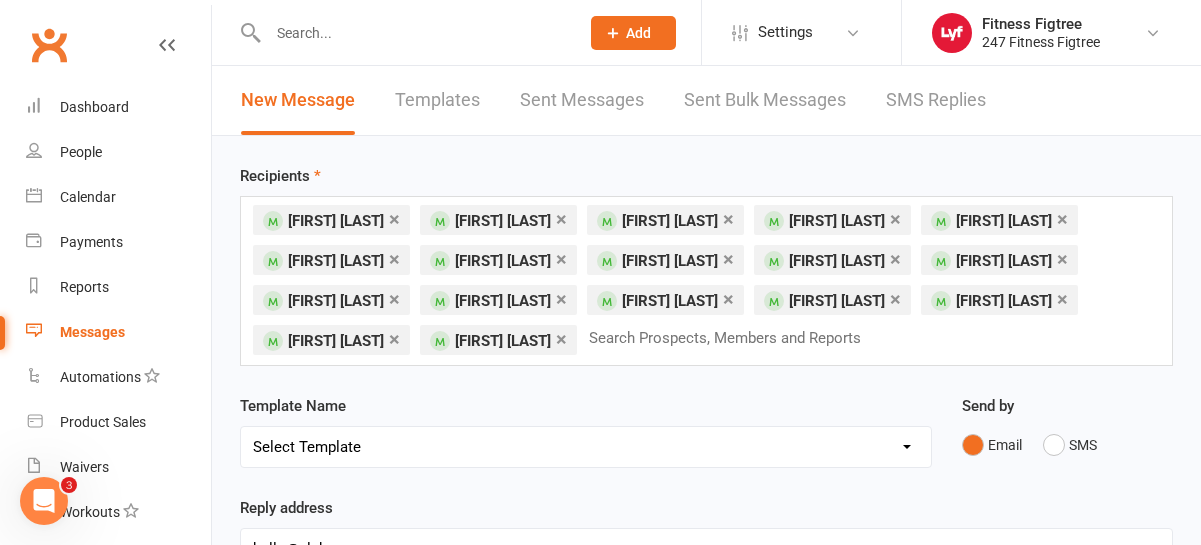 select on "9" 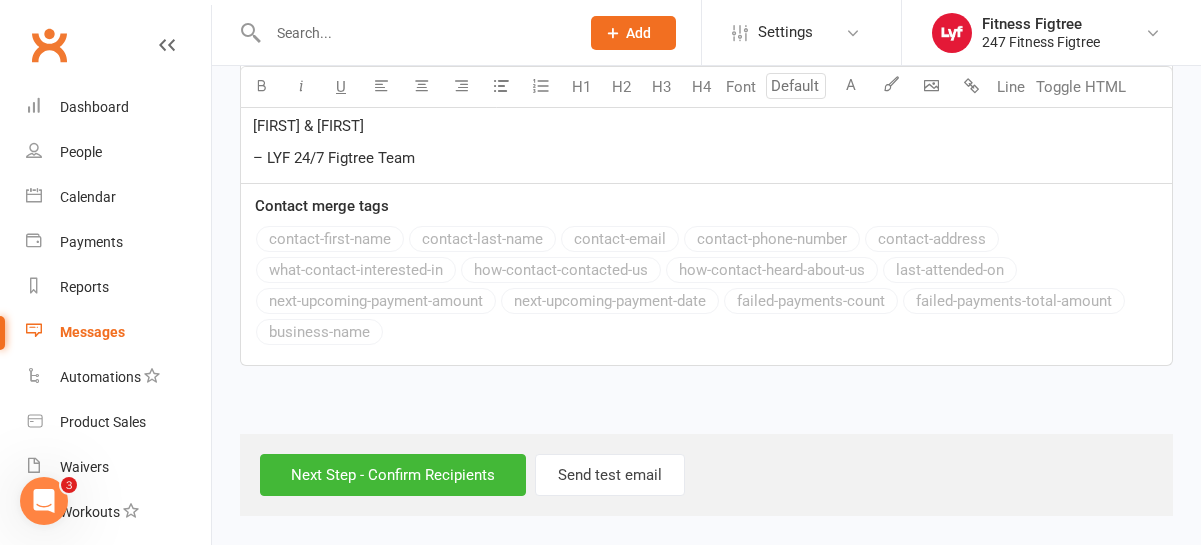 scroll, scrollTop: 1374, scrollLeft: 0, axis: vertical 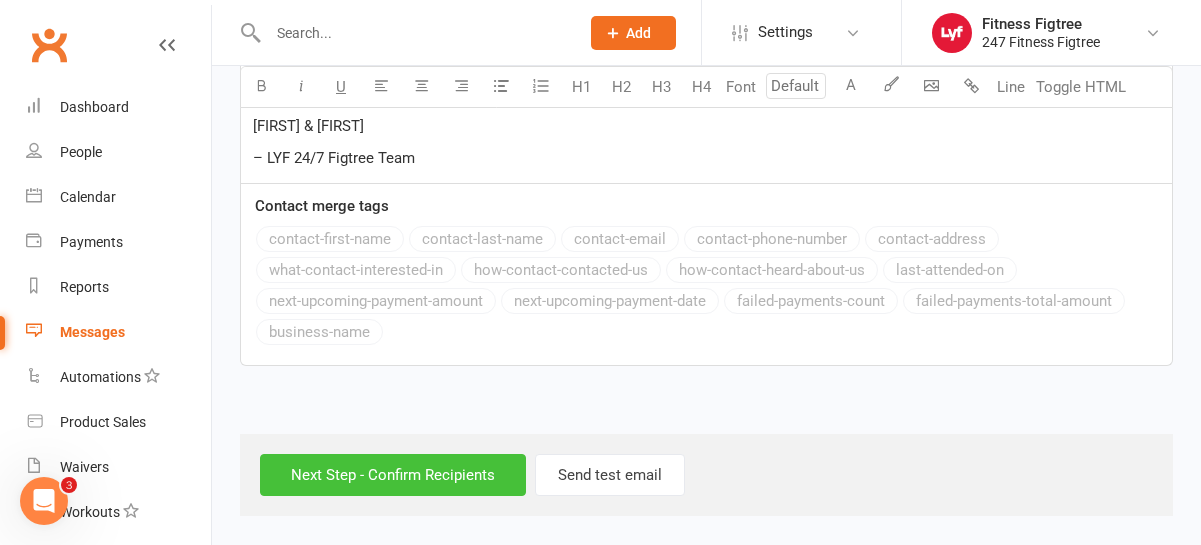 click on "Next Step - Confirm Recipients" at bounding box center (393, 475) 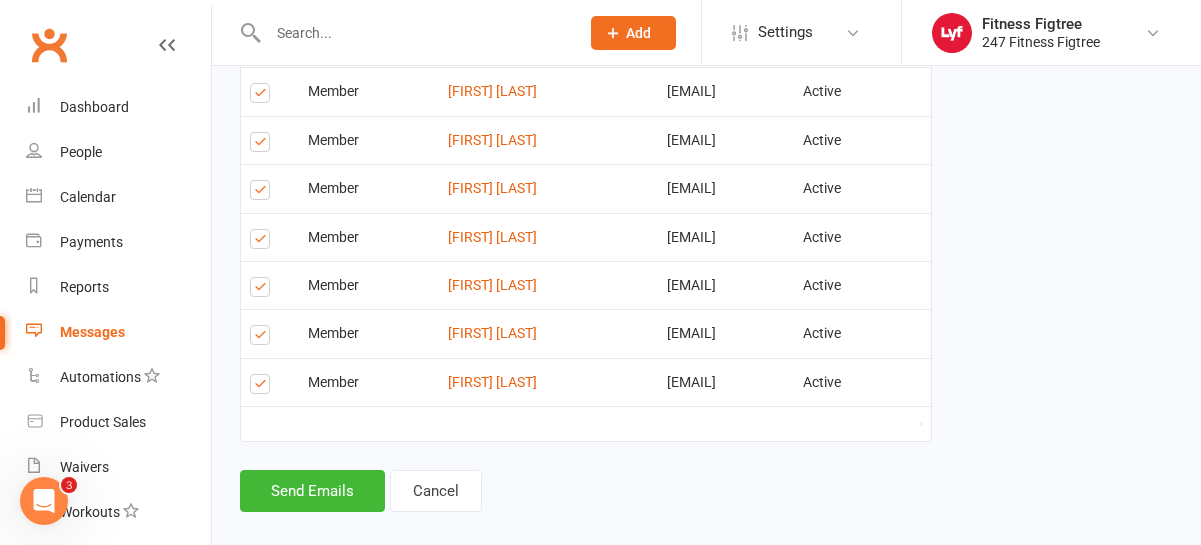 scroll, scrollTop: 1731, scrollLeft: 0, axis: vertical 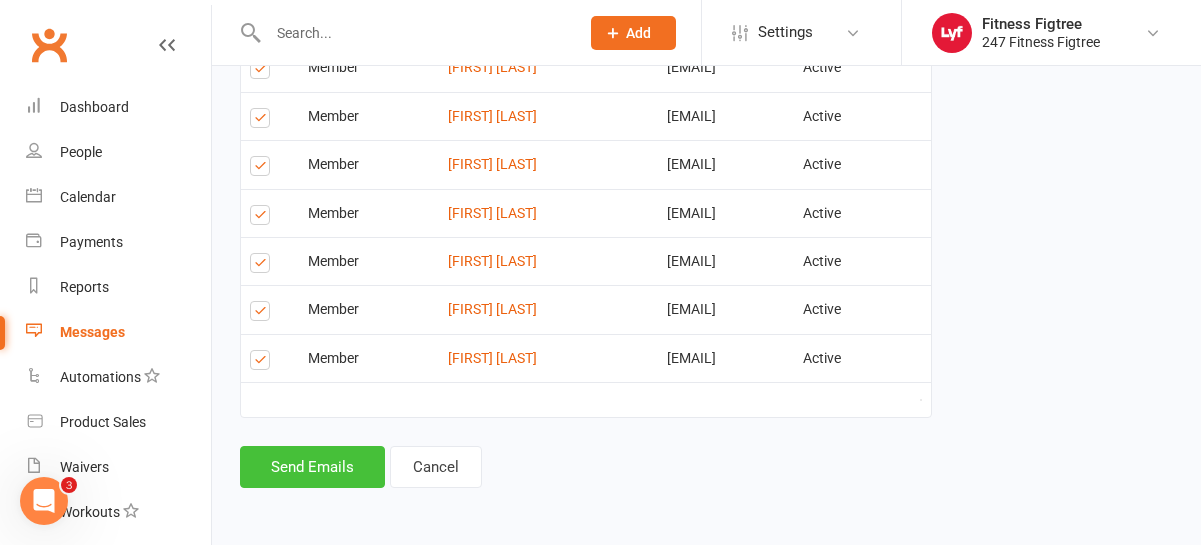 click on "Send Emails" at bounding box center [312, 467] 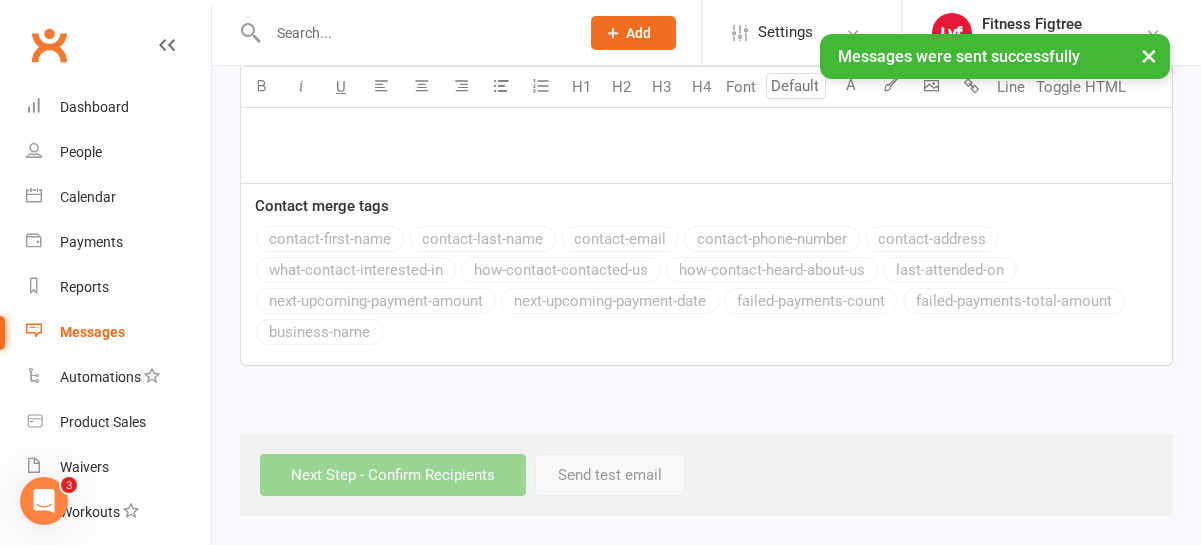 scroll, scrollTop: 0, scrollLeft: 0, axis: both 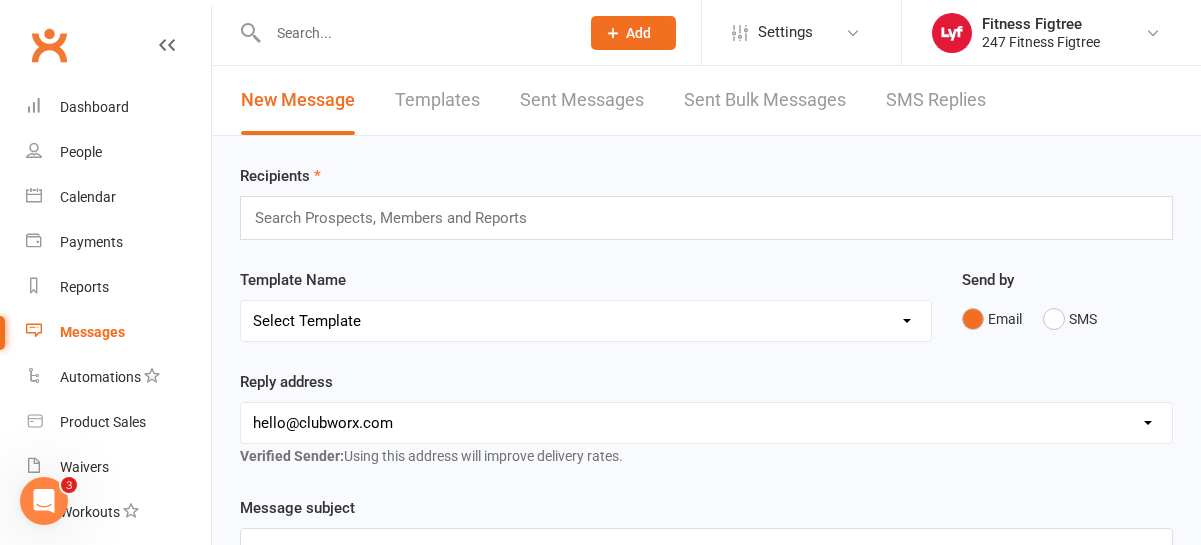 click on "Search Prospects, Members and Reports" at bounding box center [706, 218] 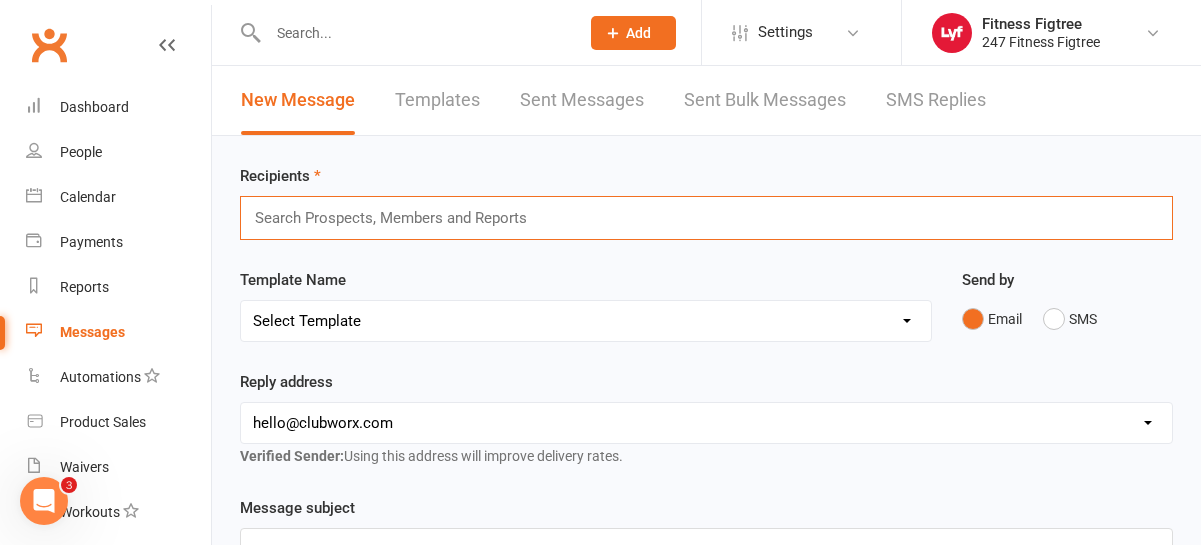 click on "Search Prospects, Members and Reports" at bounding box center (706, 218) 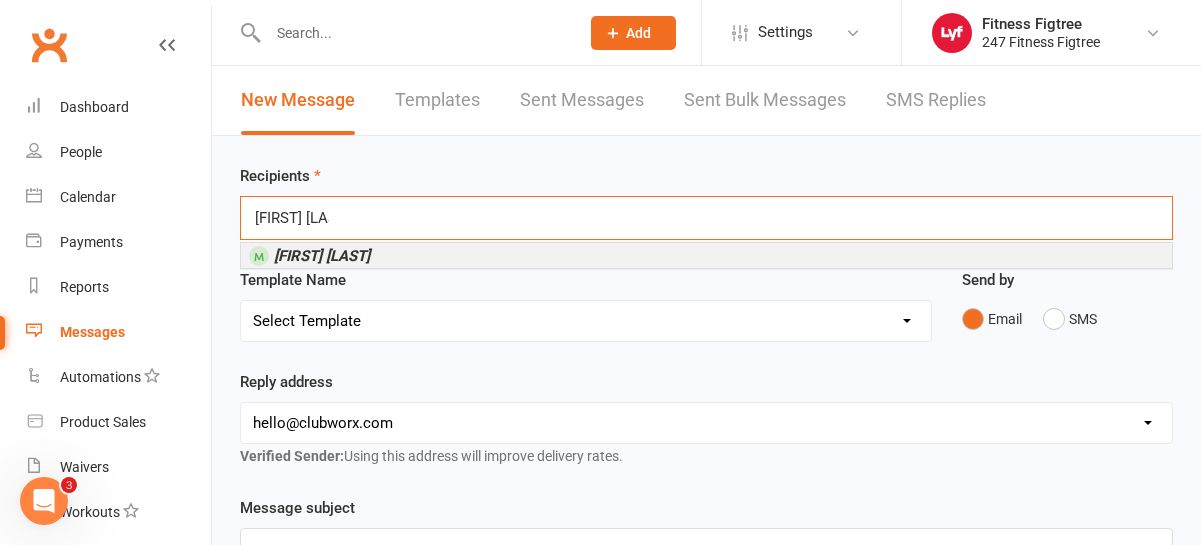 type on "[FIRST] [LAST]" 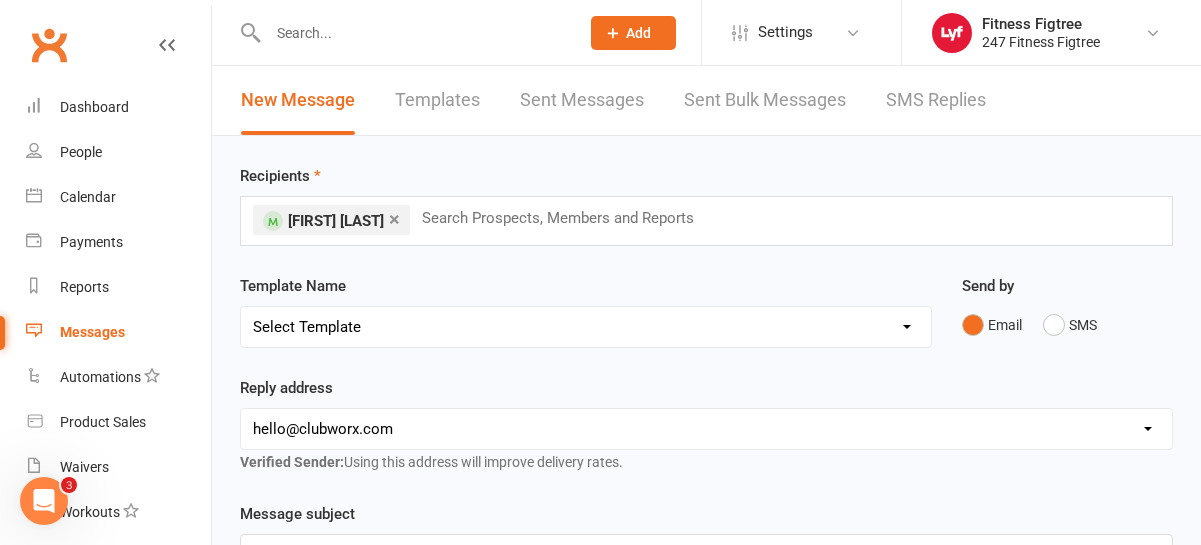 click at bounding box center [413, 33] 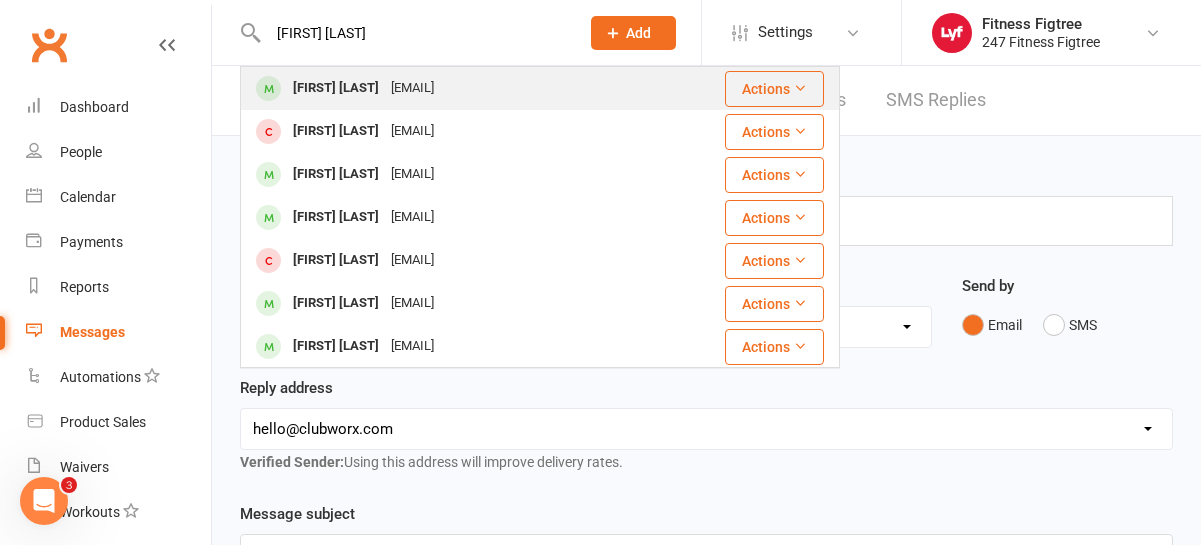 type on "[FIRST] [LAST]" 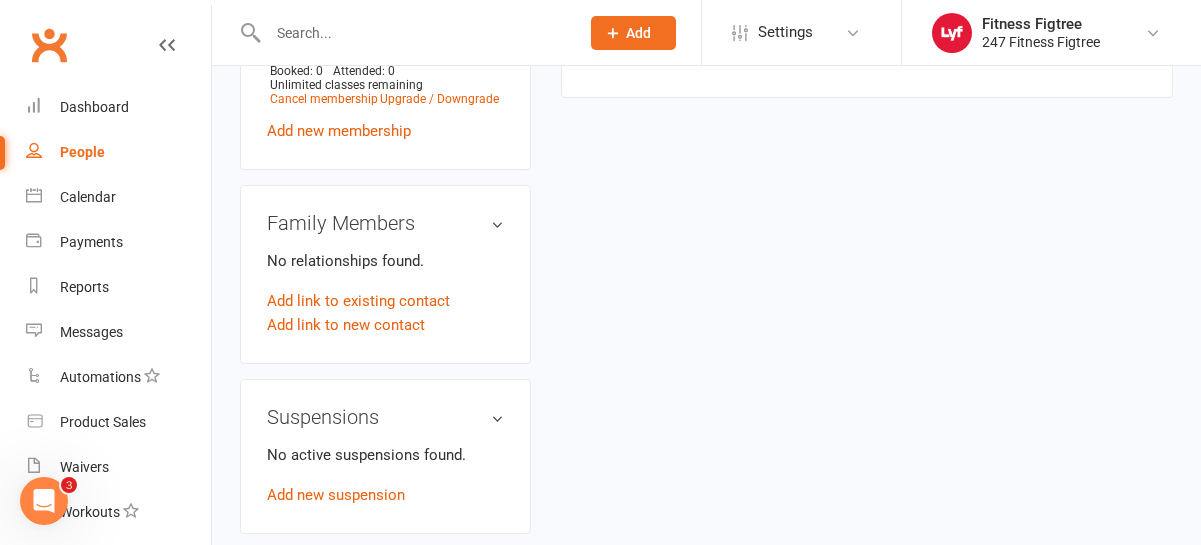 scroll, scrollTop: 970, scrollLeft: 0, axis: vertical 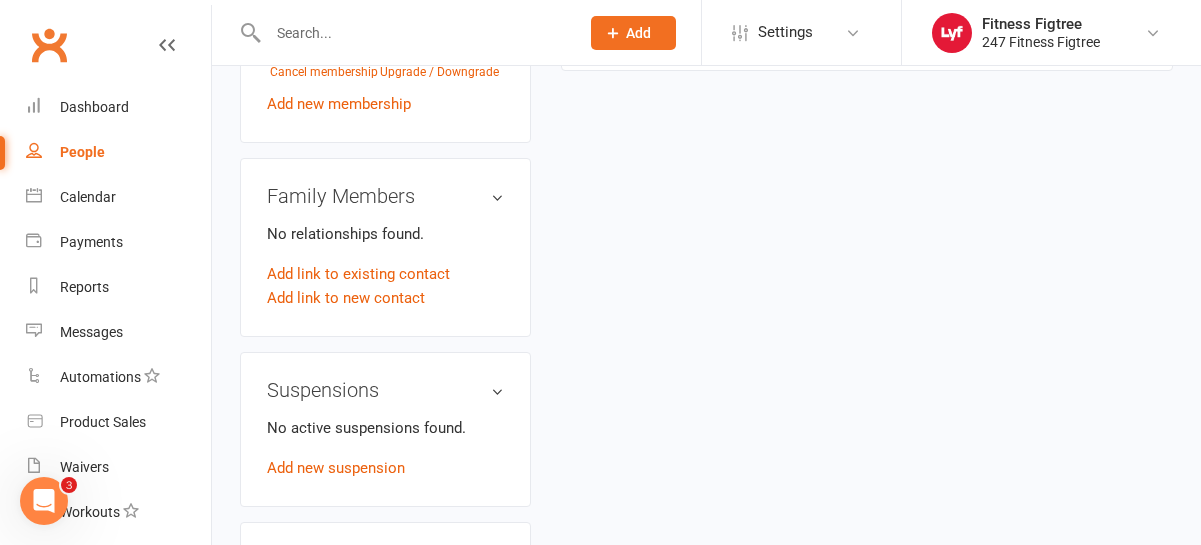click at bounding box center (413, 33) 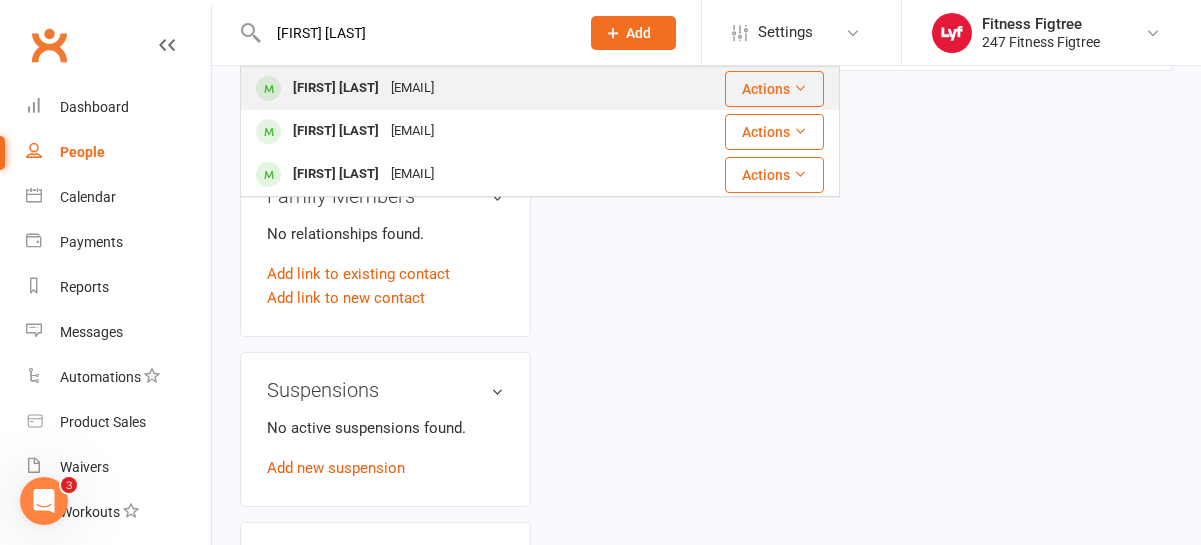 type on "[FIRST] [LAST]" 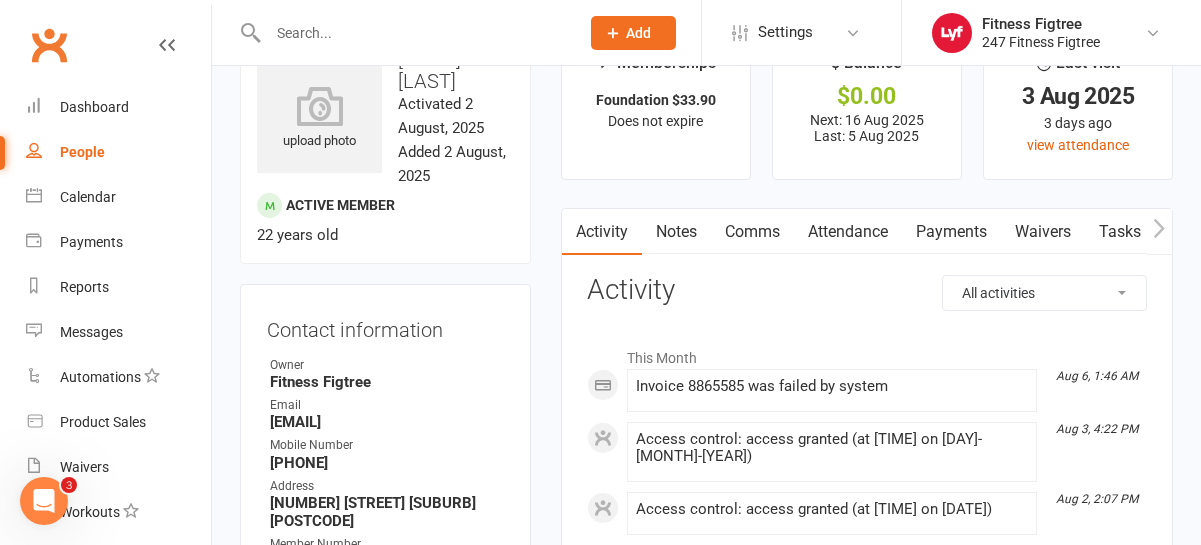 scroll, scrollTop: 0, scrollLeft: 0, axis: both 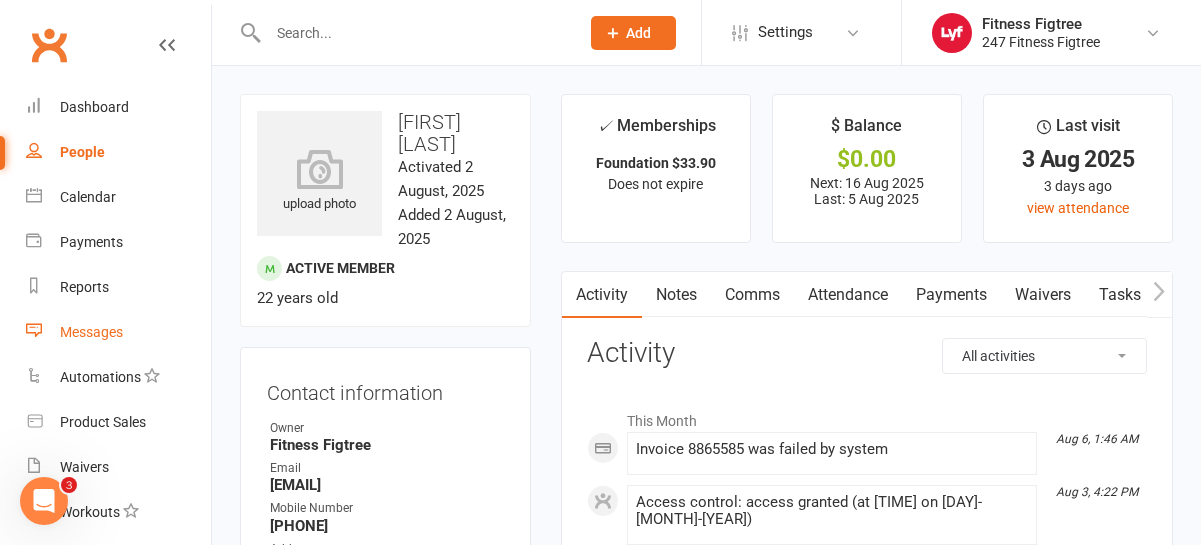 click on "Messages" at bounding box center [91, 332] 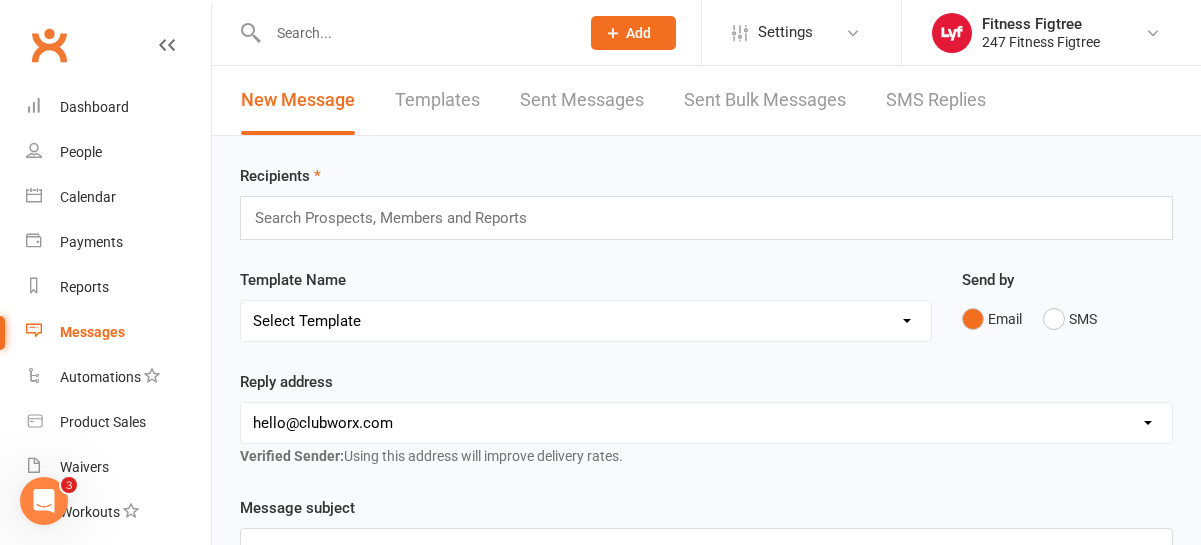 click on "Sent Bulk Messages" at bounding box center (765, 100) 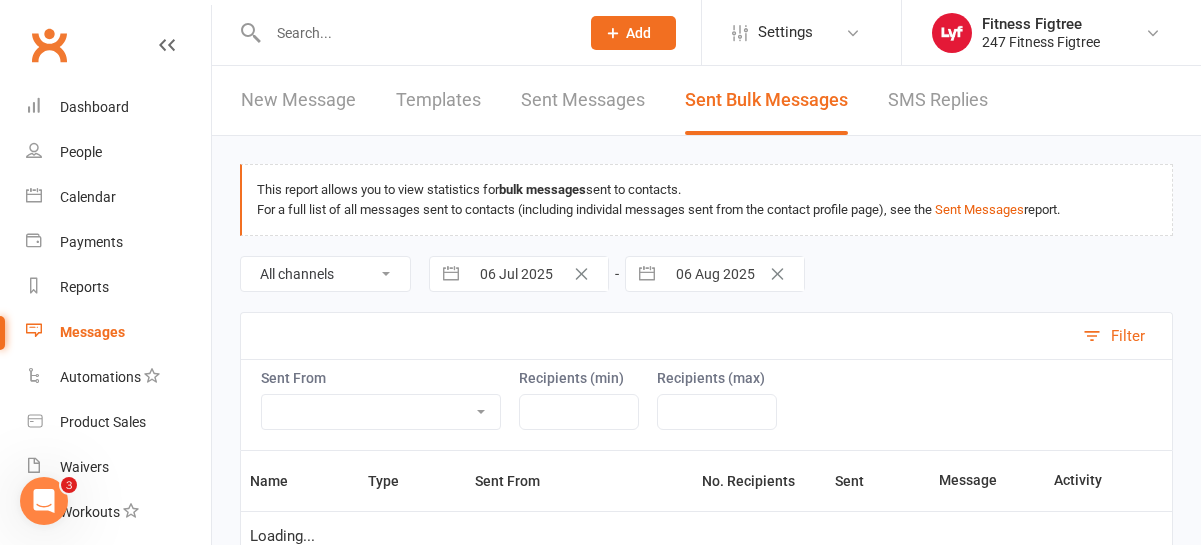 select on "10" 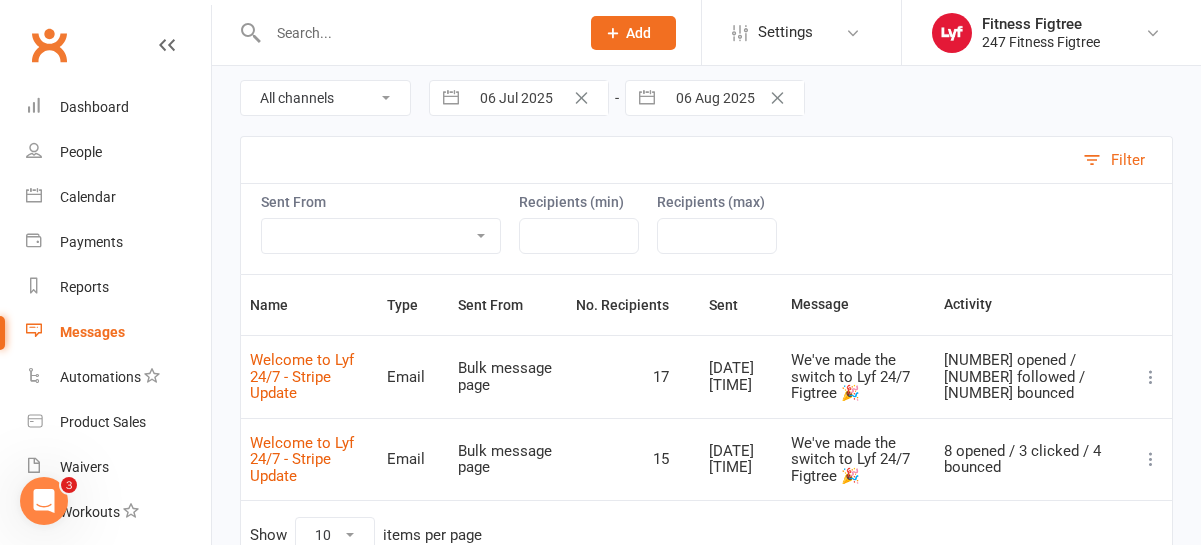 scroll, scrollTop: 177, scrollLeft: 0, axis: vertical 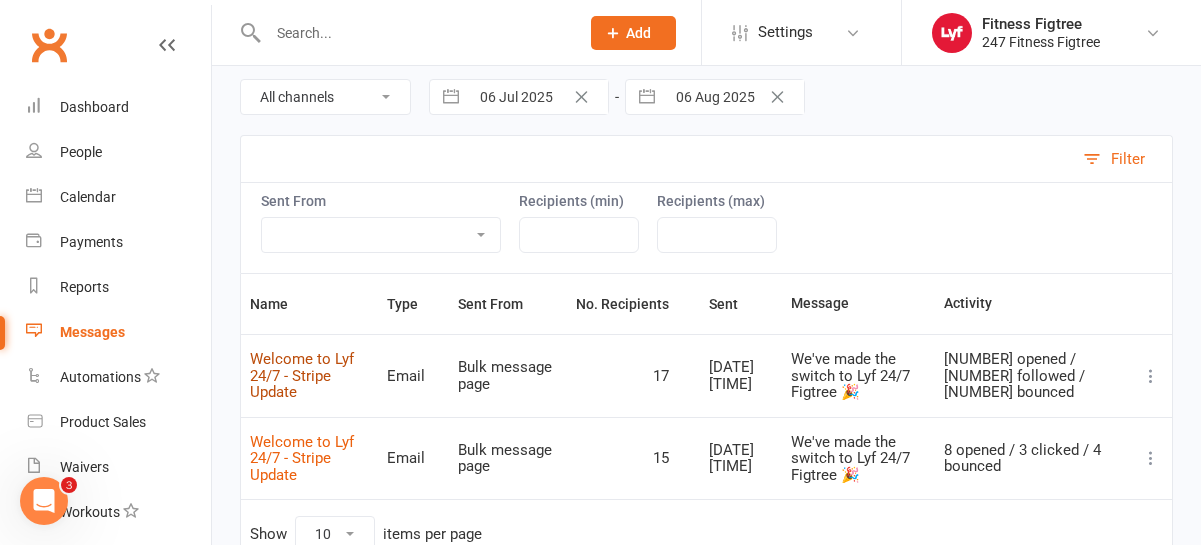 click on "Welcome to Lyf 24/7 - Stripe Update" at bounding box center (302, 375) 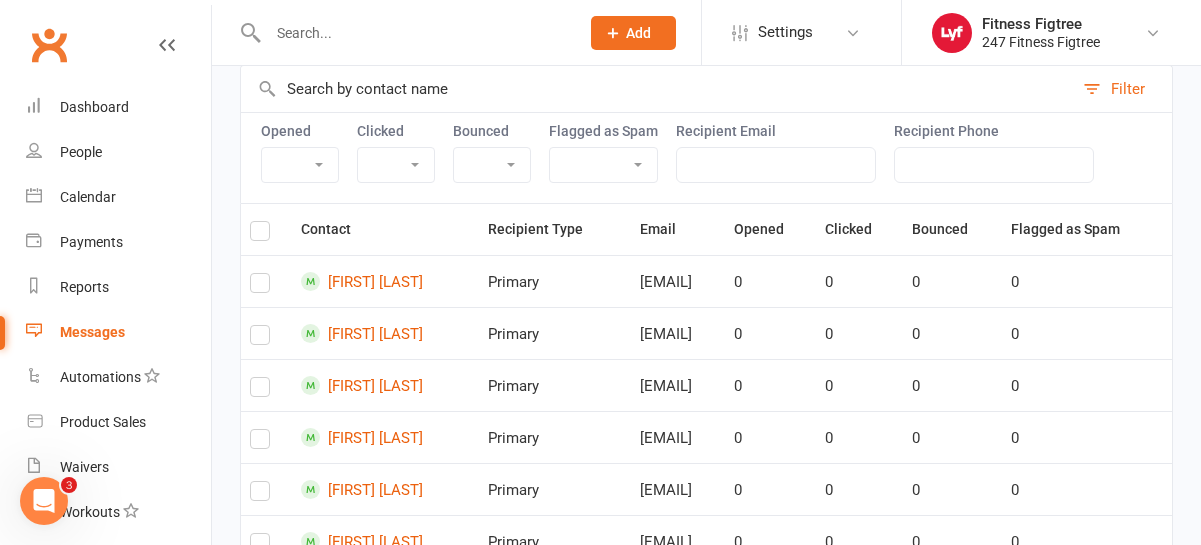 scroll, scrollTop: 0, scrollLeft: 0, axis: both 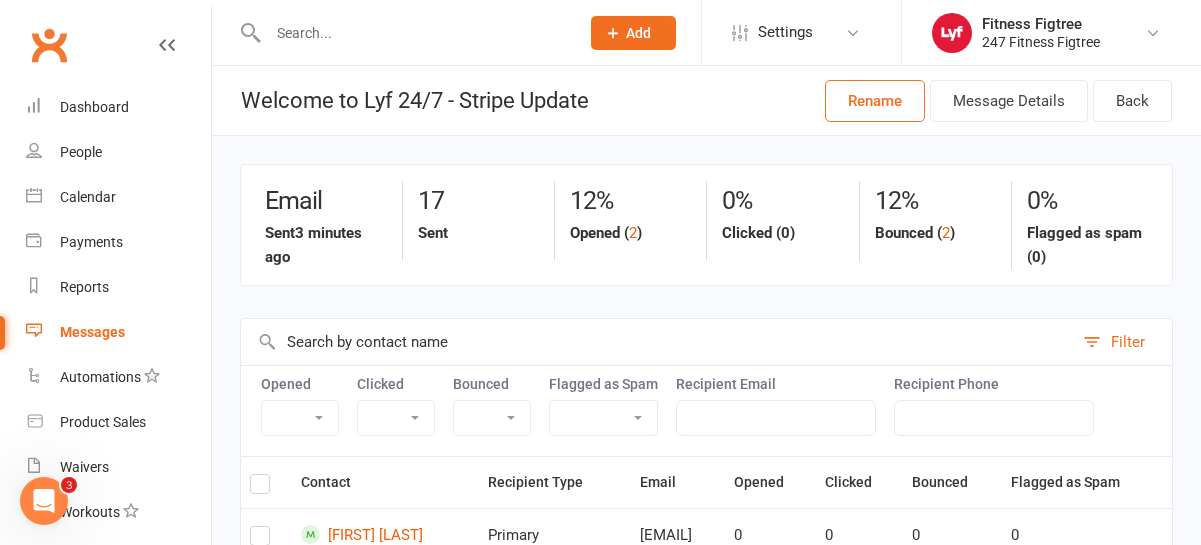 click on "Messages" at bounding box center [118, 332] 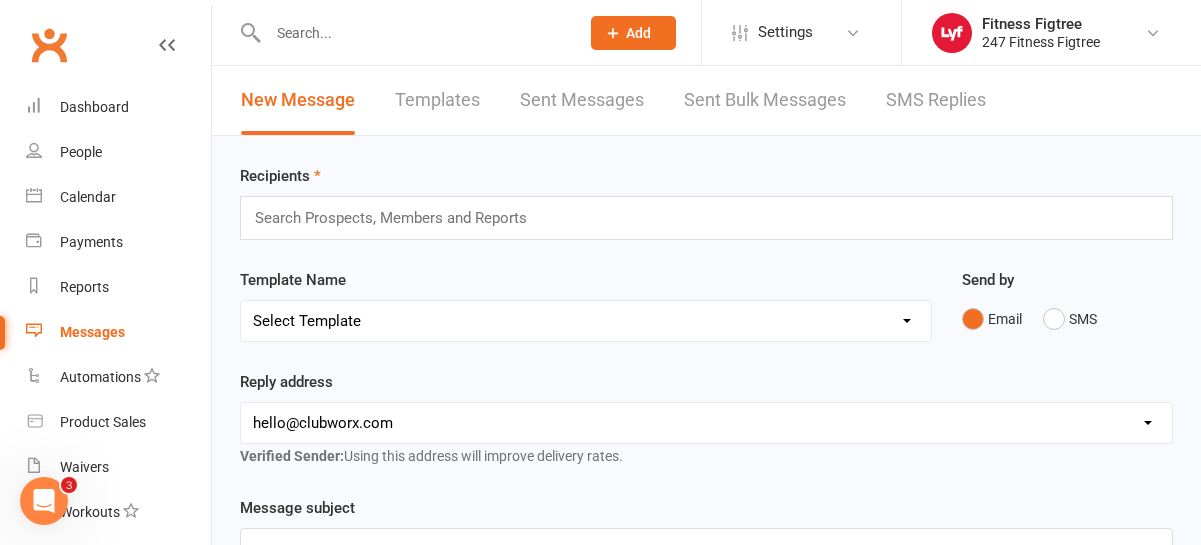 click on "Search Prospects, Members and Reports" at bounding box center [706, 218] 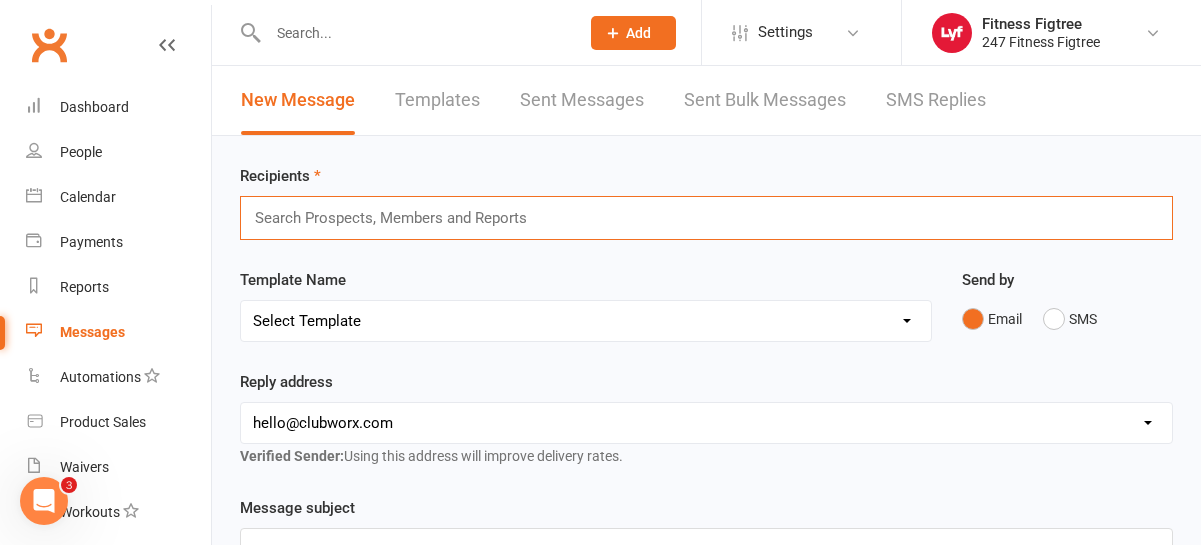 paste on "[FIRST] [LAST]" 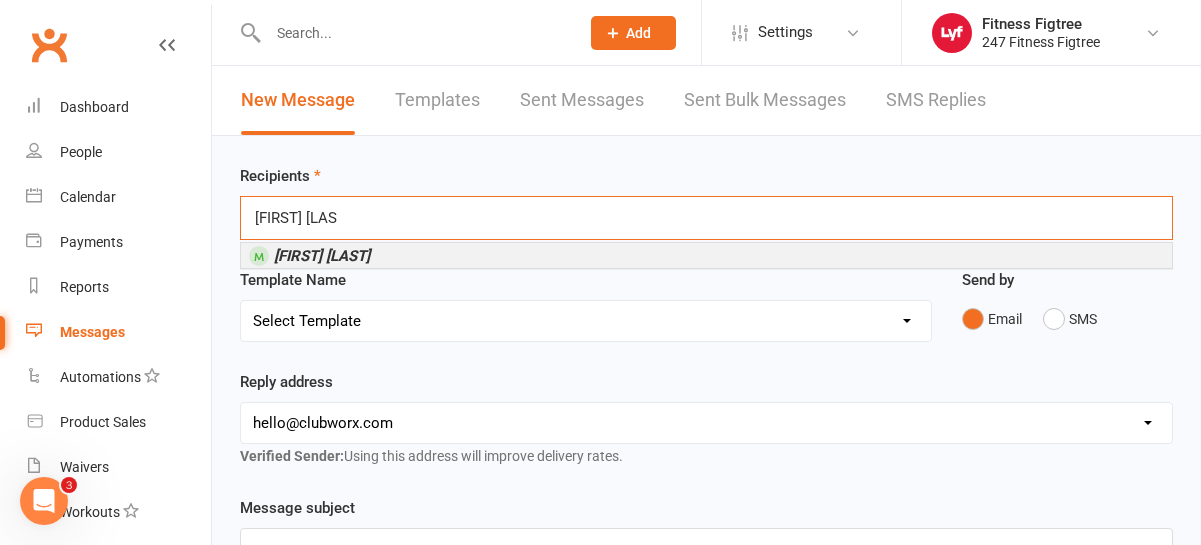 type on "[FIRST] [LAST]" 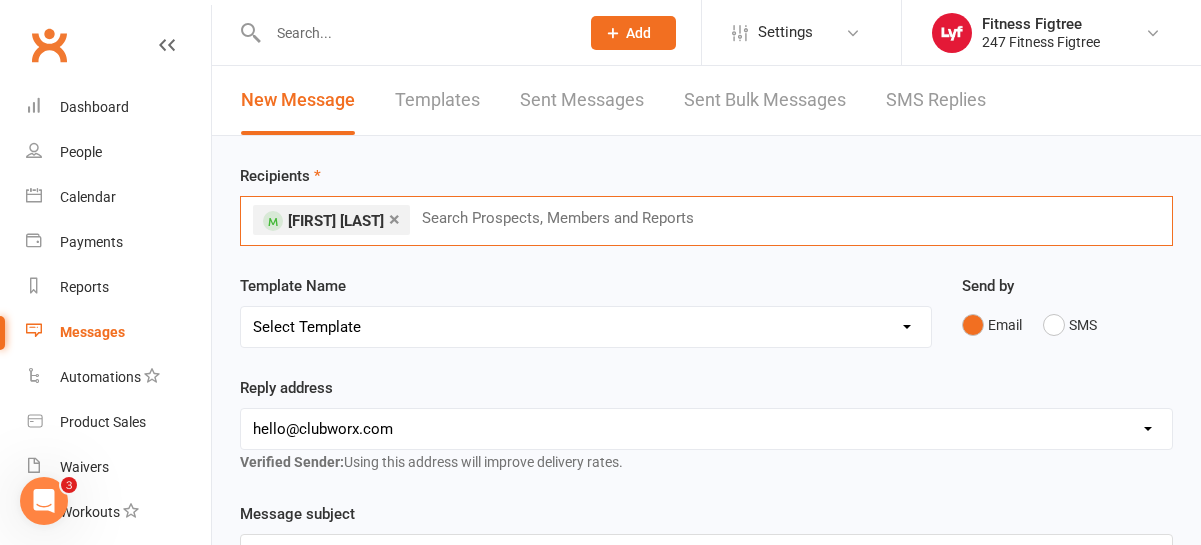 paste on "[FIRST] [LAST]" 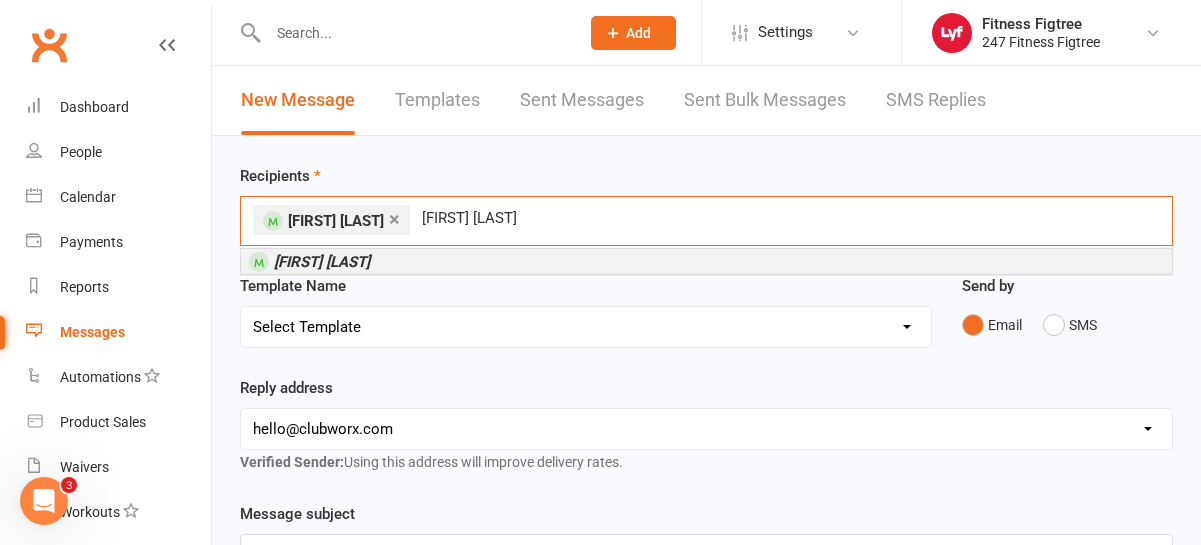 type on "[FIRST] [LAST]" 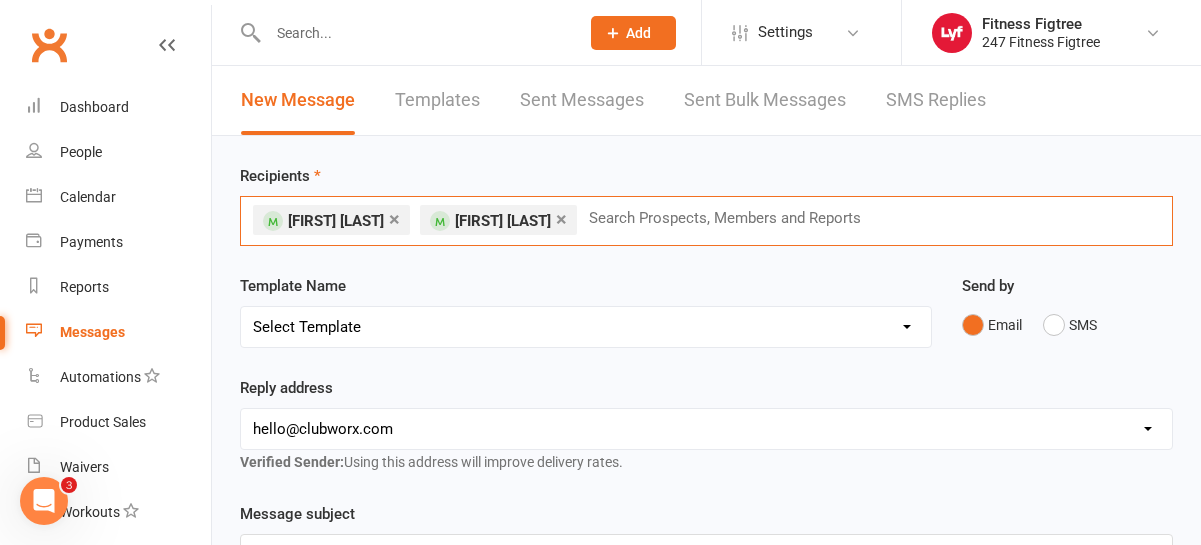 paste on "[FIRST] [LAST]" 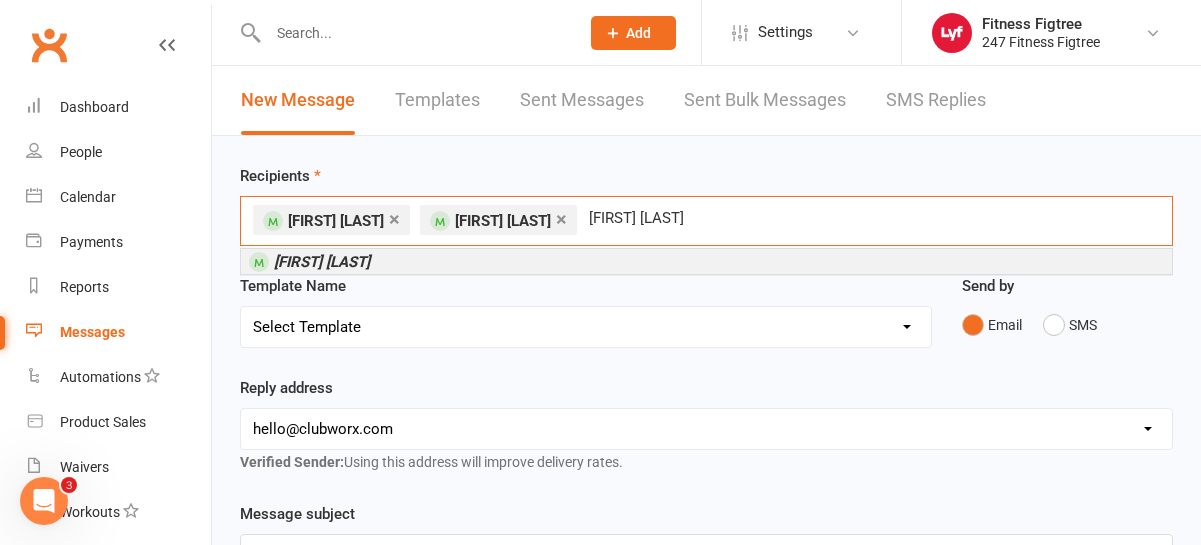 type on "[FIRST] [LAST]" 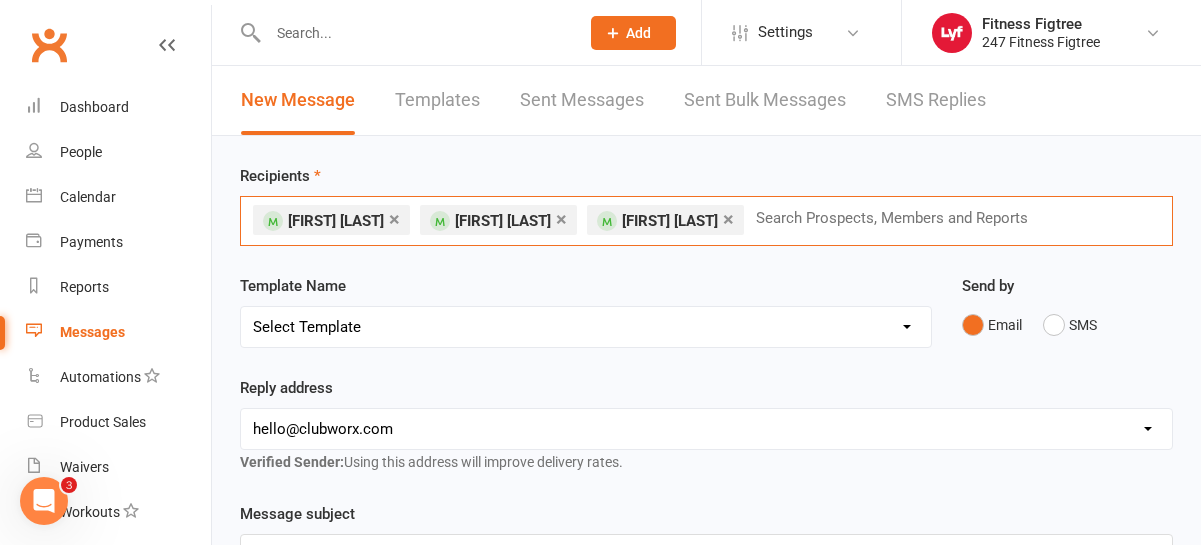 paste on "[FIRST] [LAST]" 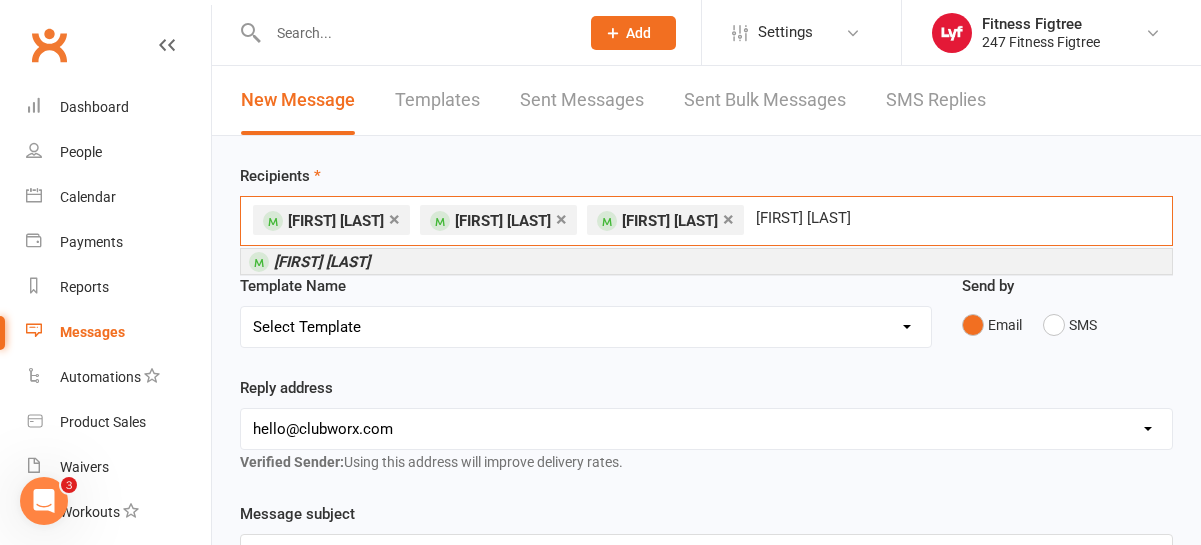 type on "[FIRST] [LAST]" 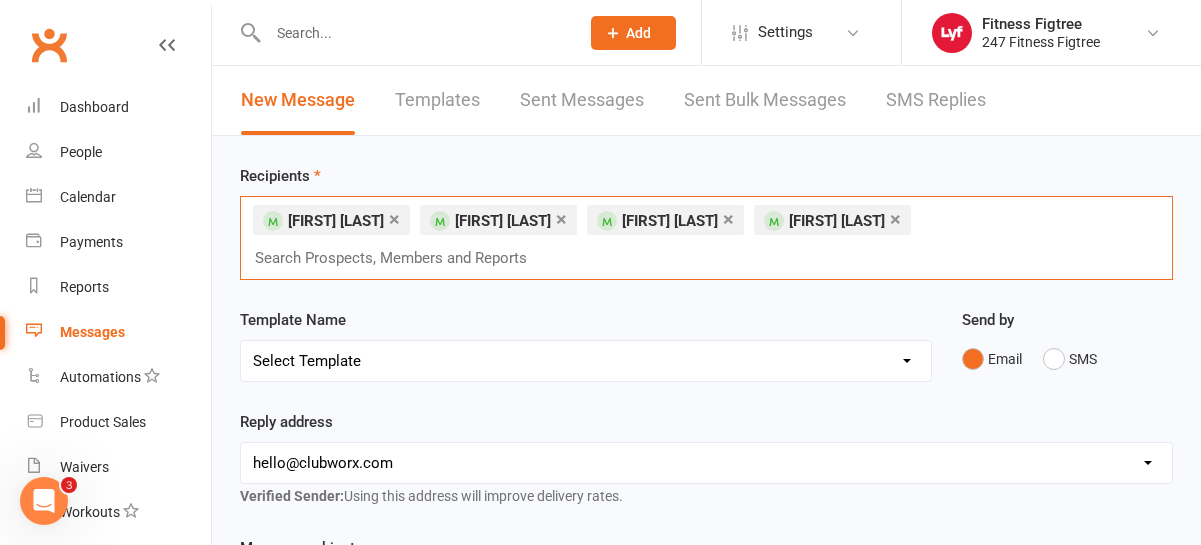 paste on "[FIRST] [LAST]" 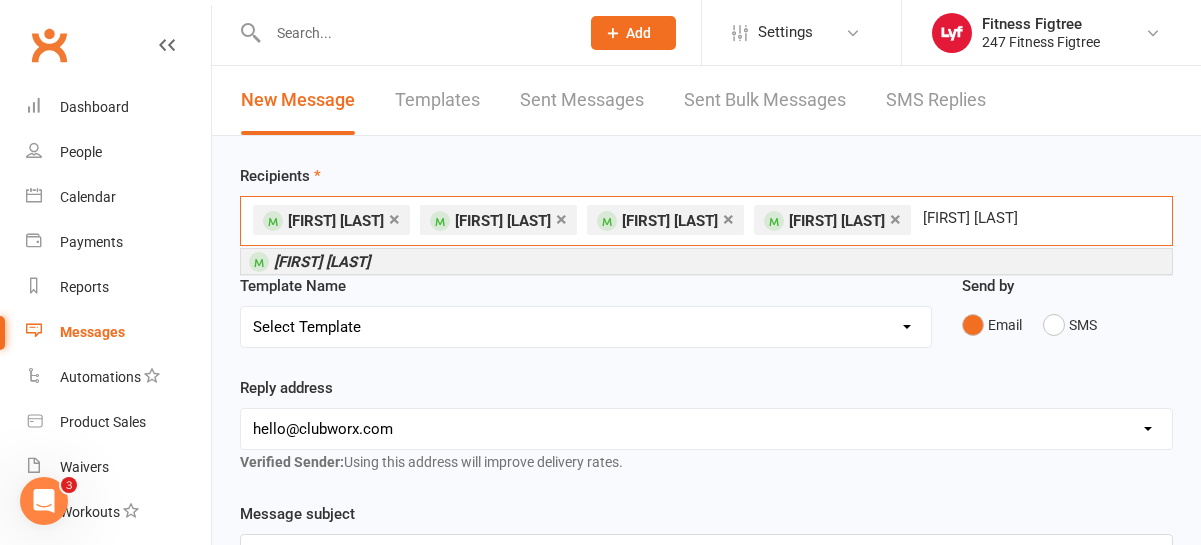type on "[FIRST] [LAST]" 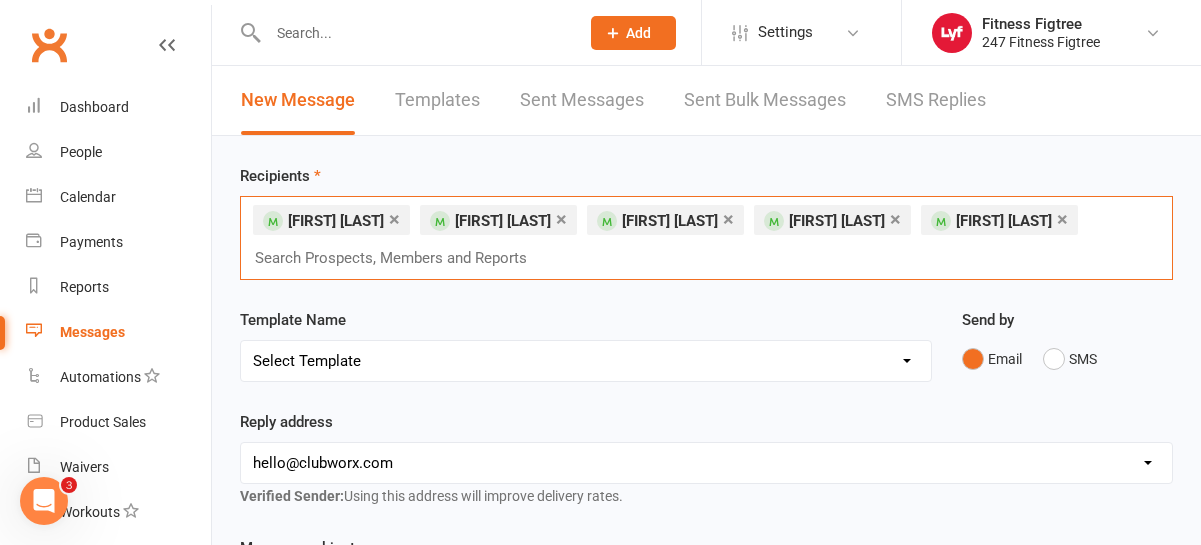 paste on "[FIRST] [LAST] [FIRST] [LAST]" 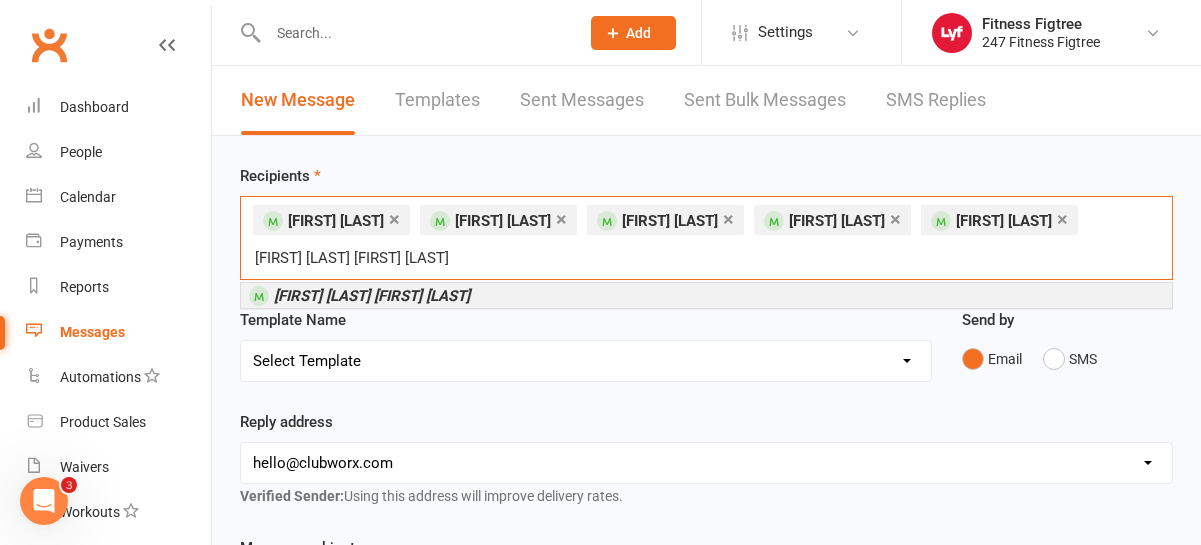 type on "[FIRST] [LAST] [FIRST] [LAST]" 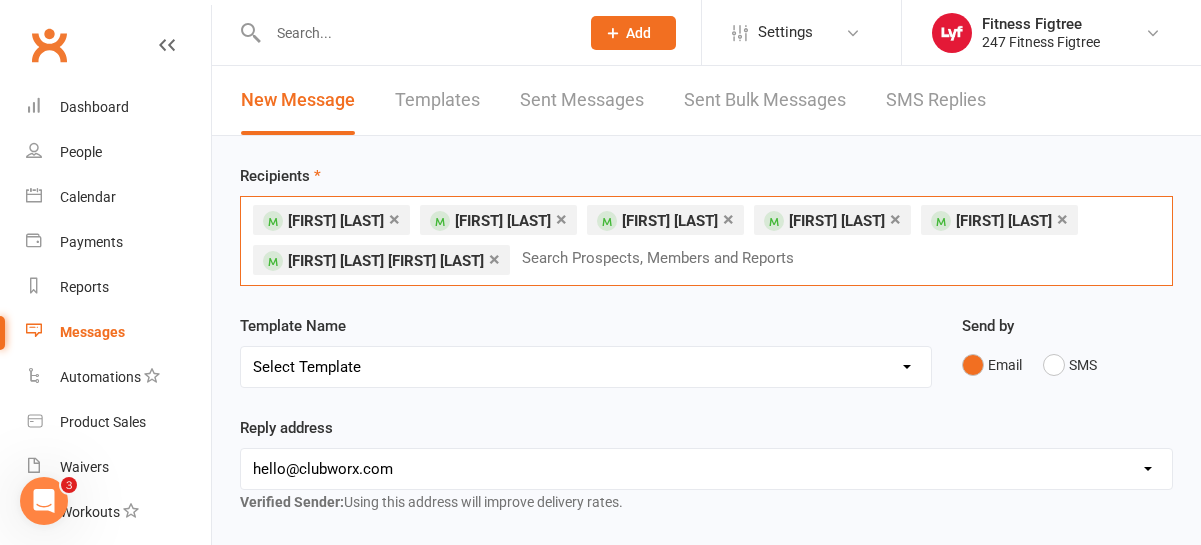 paste on "[FIRST] [LAST]" 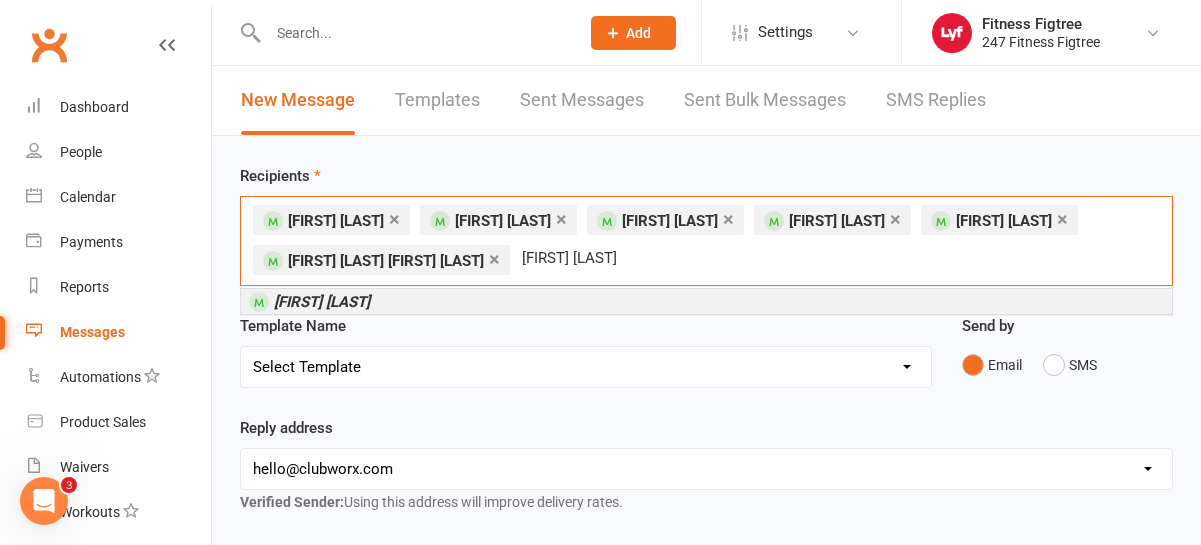 type on "[FIRST] [LAST]" 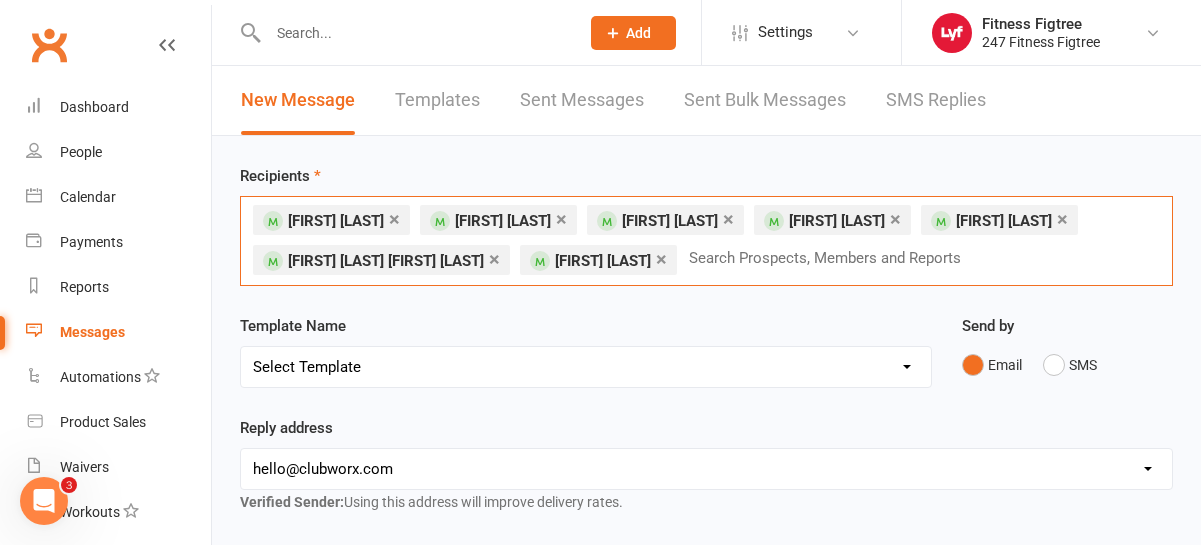 paste on "[FIRST] [LAST]" 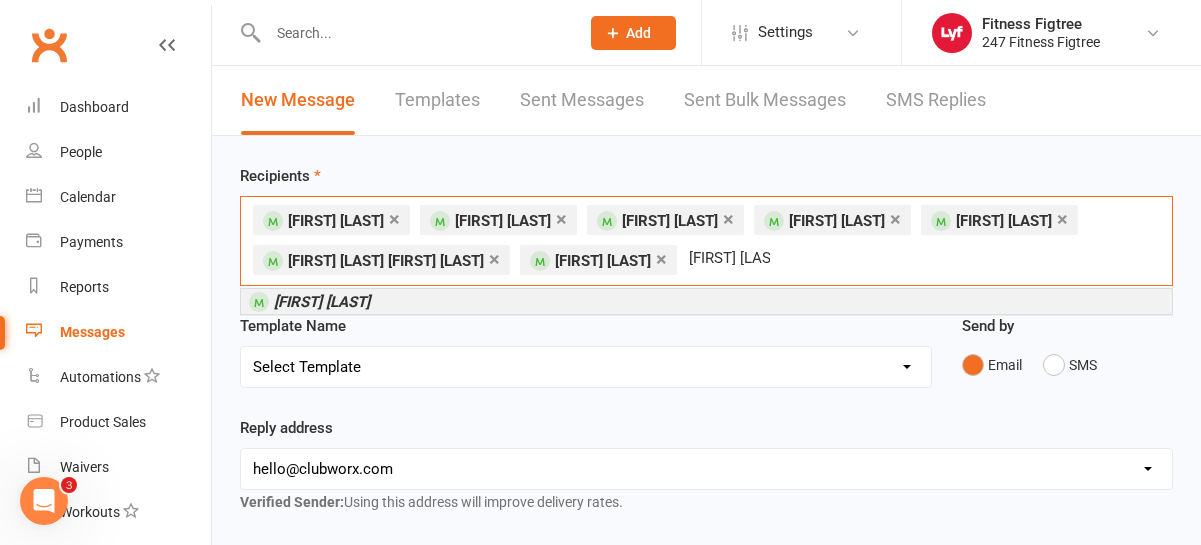 type on "[FIRST] [LAST]" 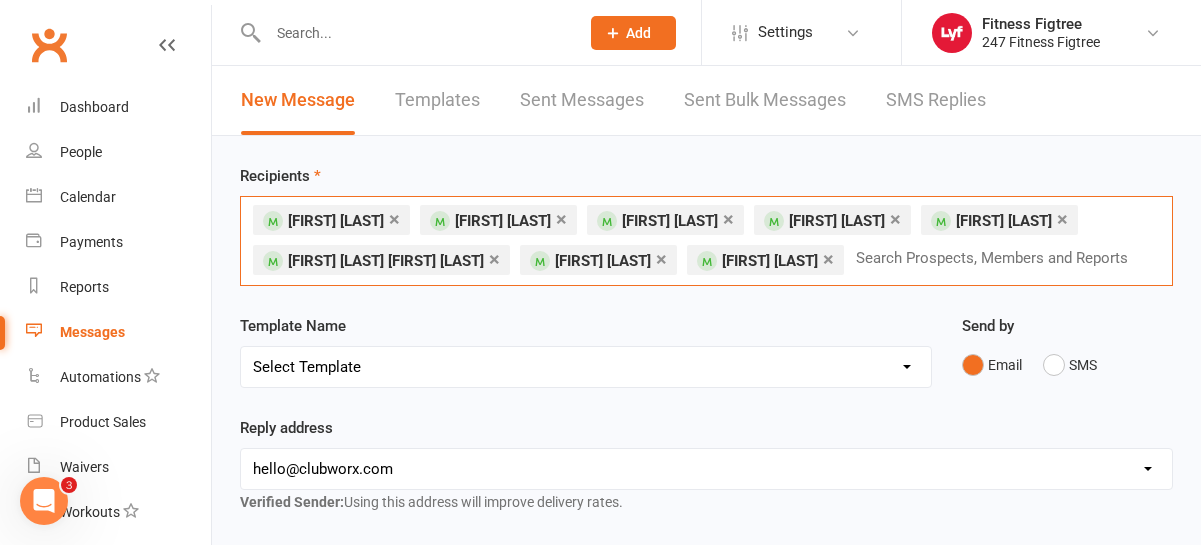 paste on "[FIRST] [LAST]" 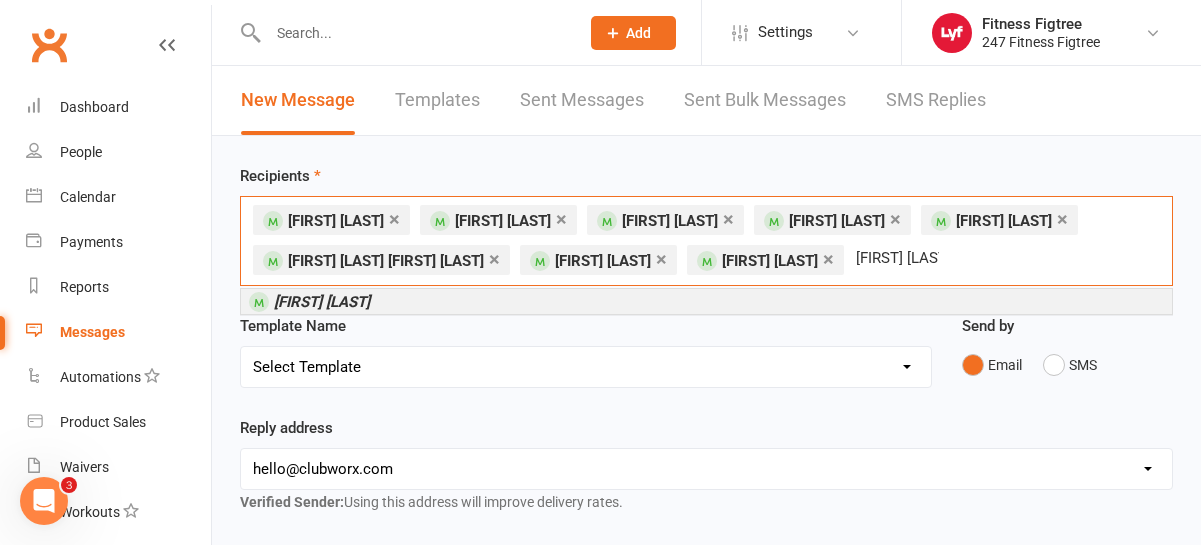 type on "[FIRST] [LAST]" 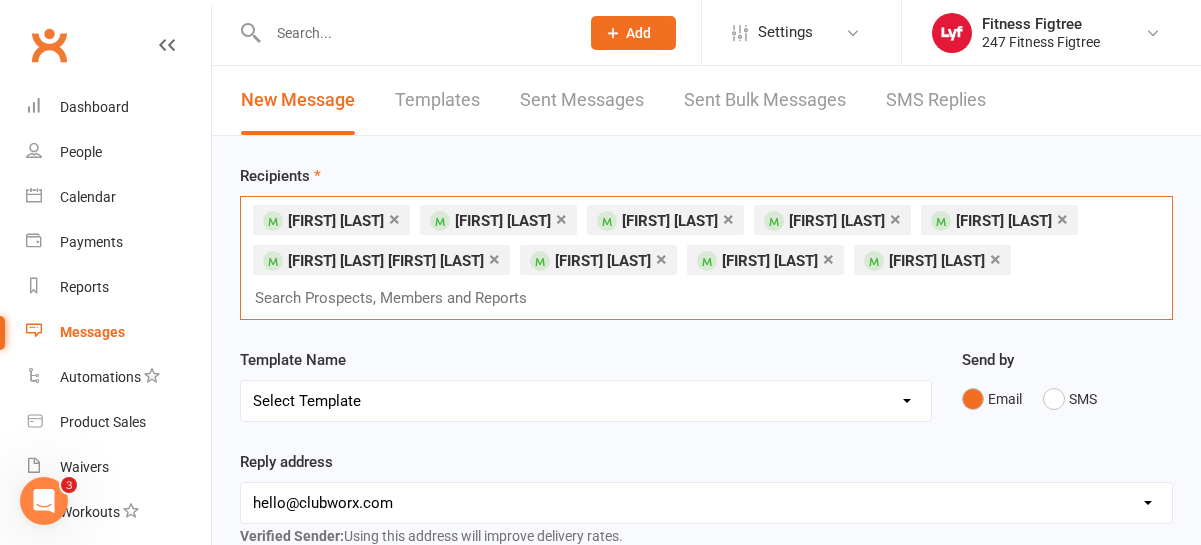 paste on "[FIRST] [LAST]" 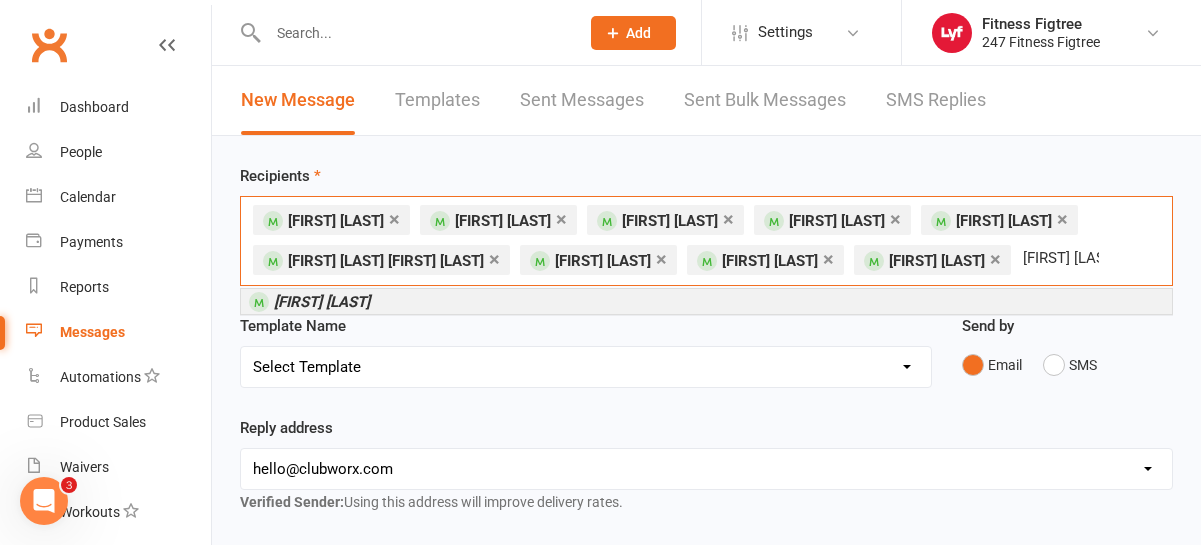 type on "[FIRST] [LAST]" 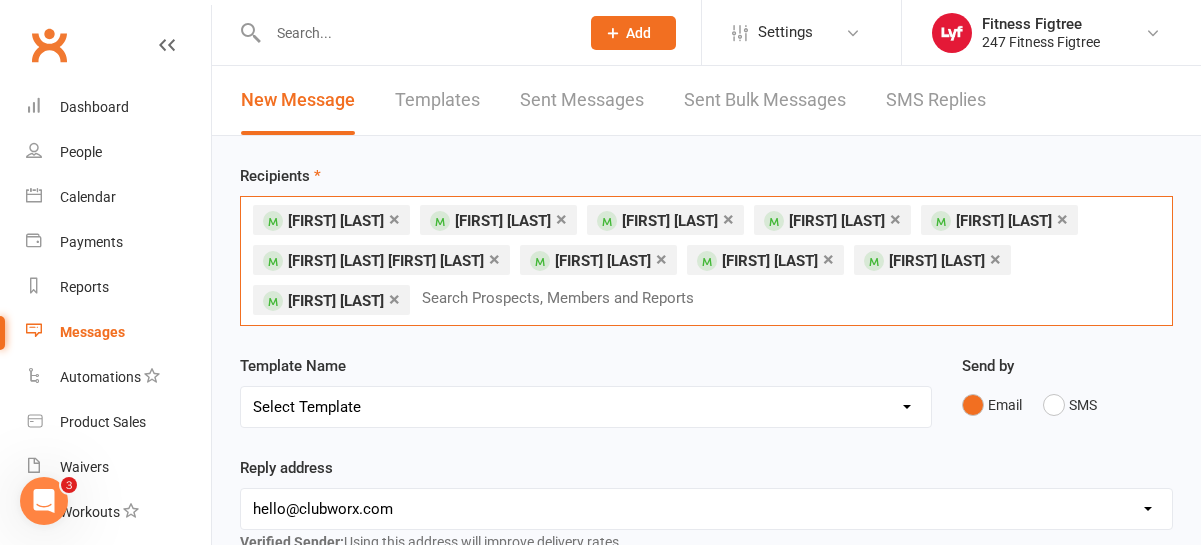 paste on "[FIRST] [LAST]" 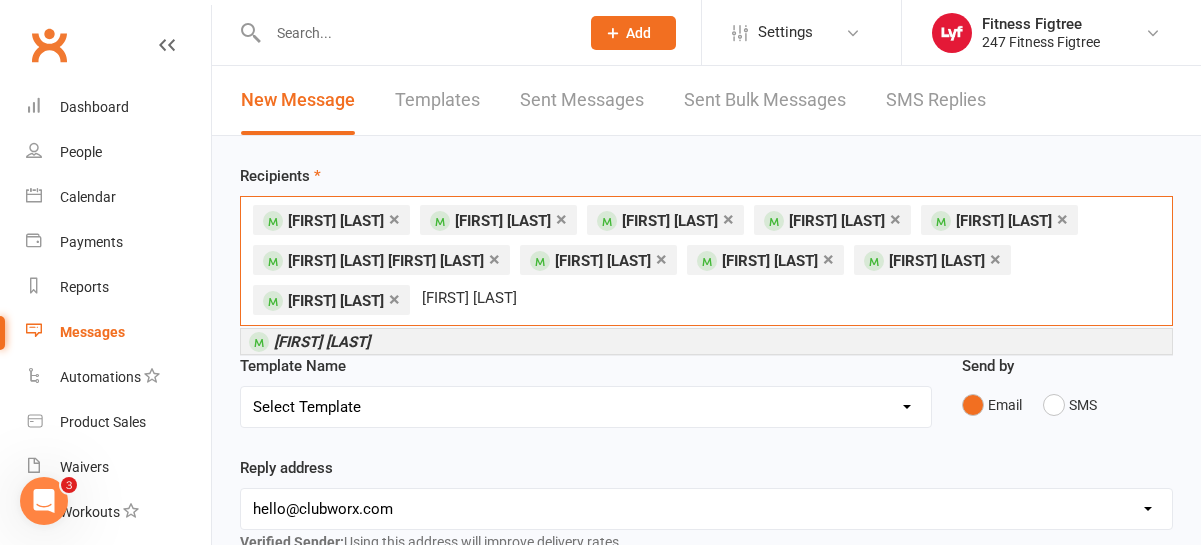 type on "[FIRST] [LAST]" 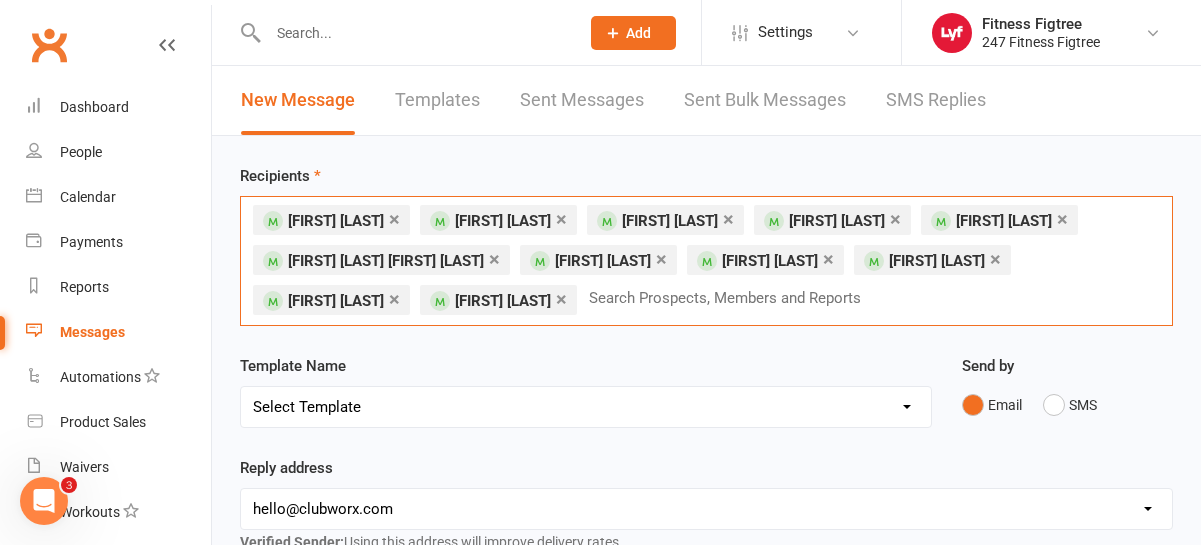 paste on "[FIRST] [LAST]" 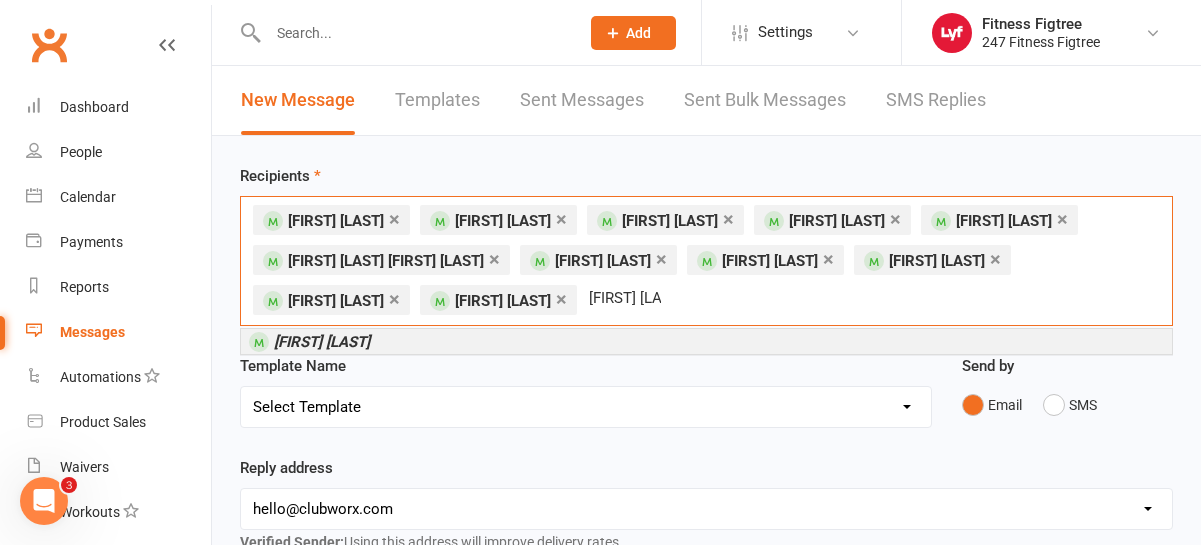 type on "[FIRST] [LAST]" 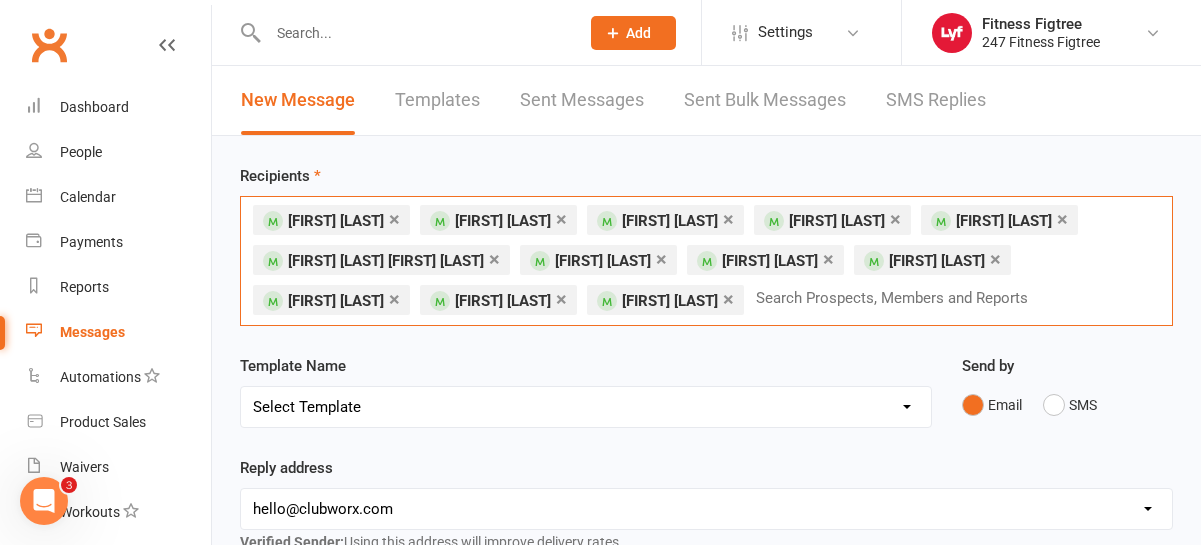 paste on "[FIRST] [LAST]" 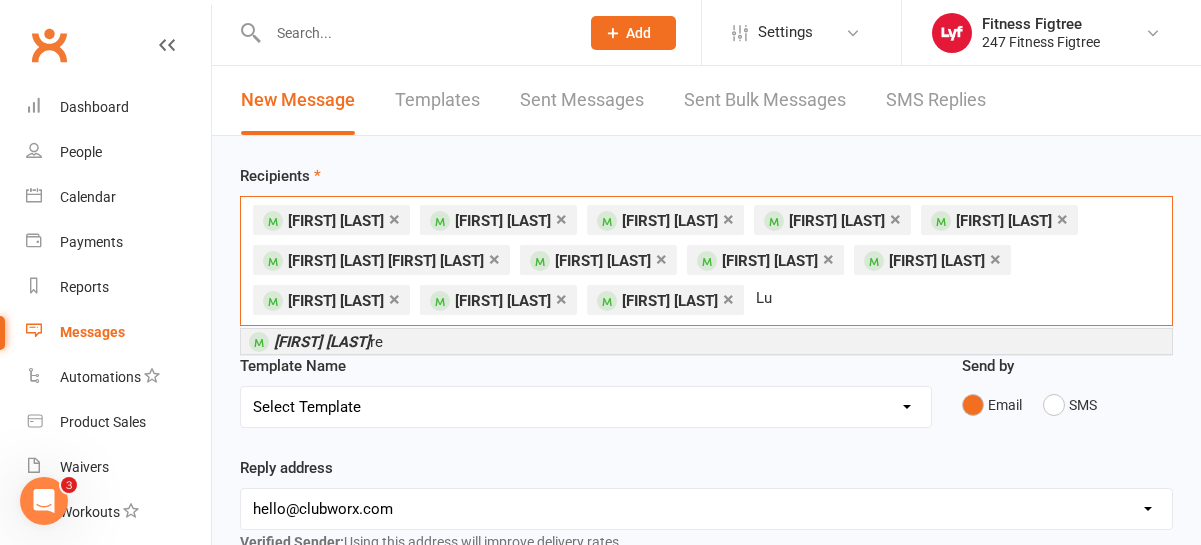 type on "L" 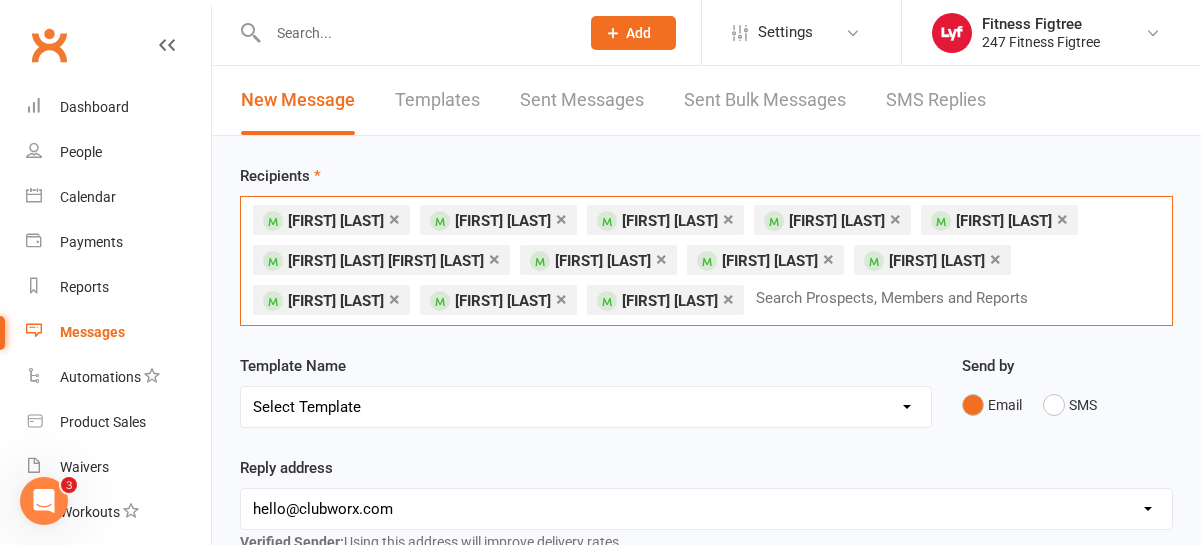 paste on "[FIRST] [LAST]" 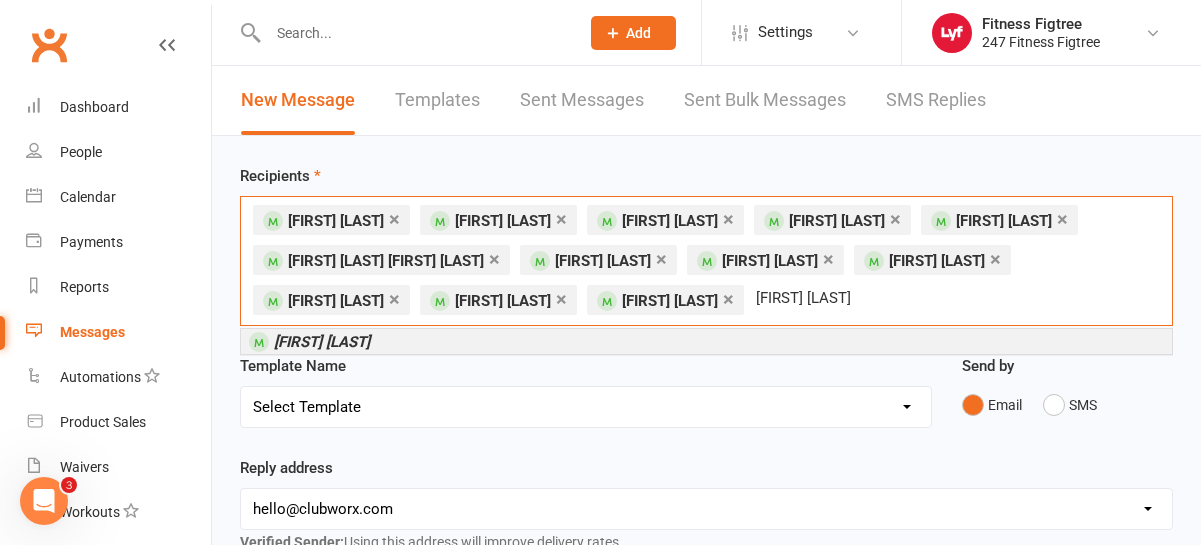 type on "[FIRST] [LAST]" 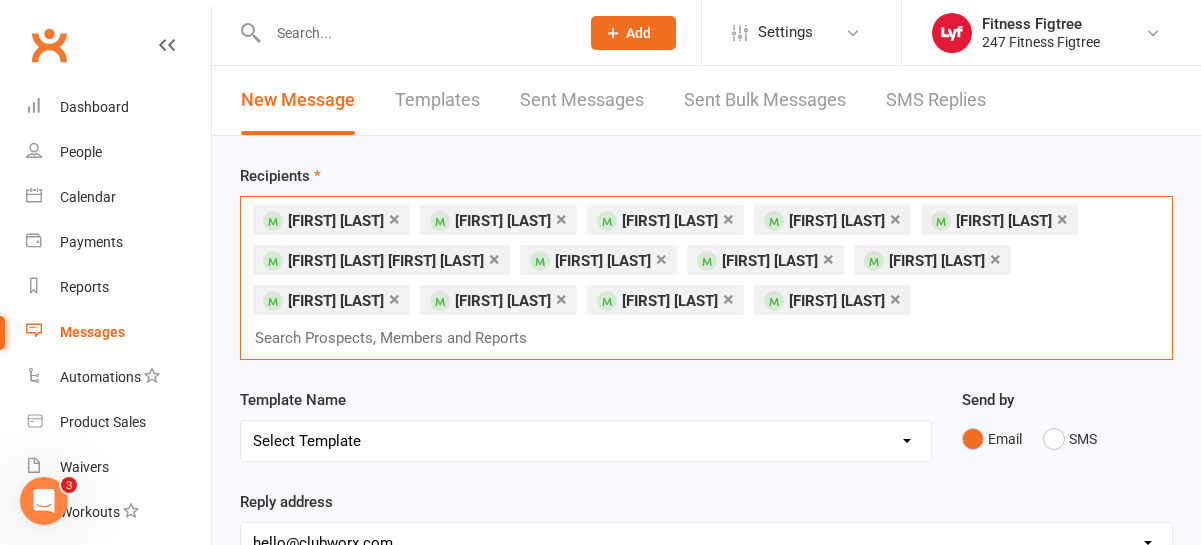 paste on "[FIRST] [LAST]" 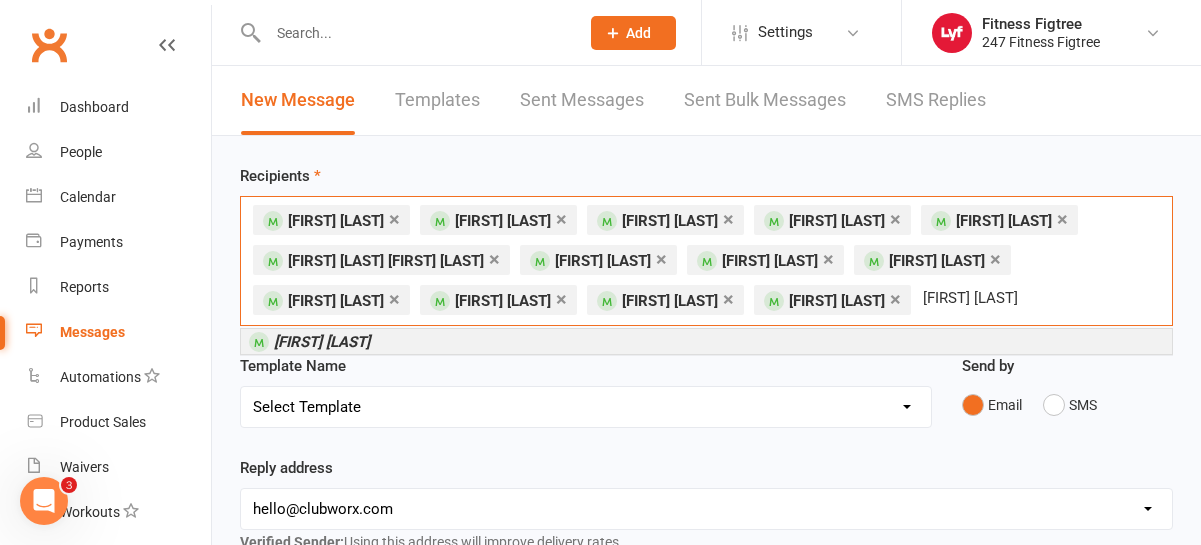 type on "[FIRST] [LAST]" 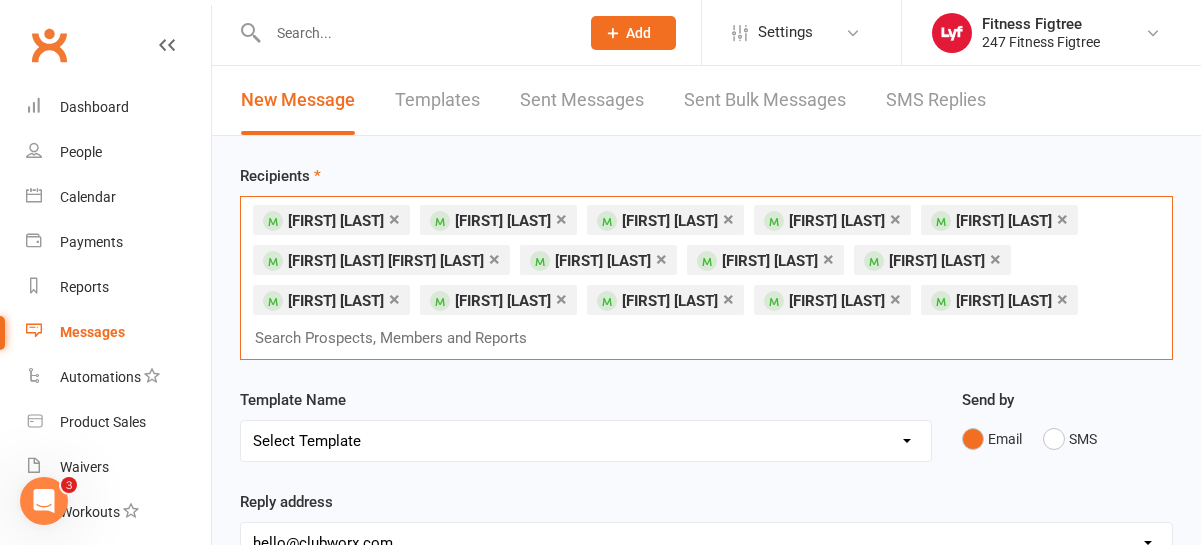 paste on "[FIRST] [LAST]" 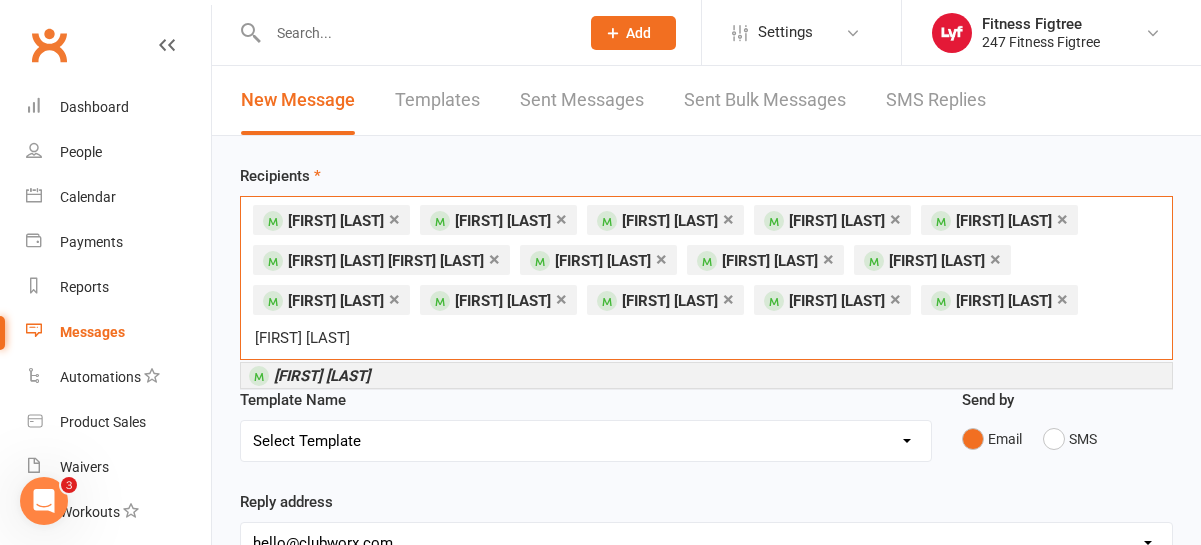 type on "[FIRST] [LAST]" 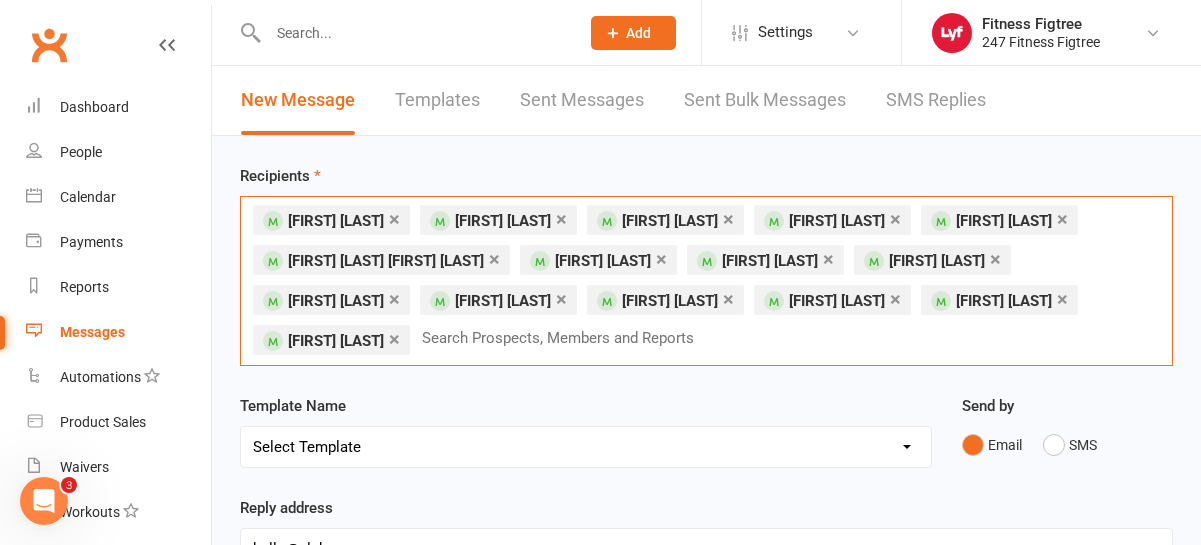 paste on "[FIRST] [LAST]" 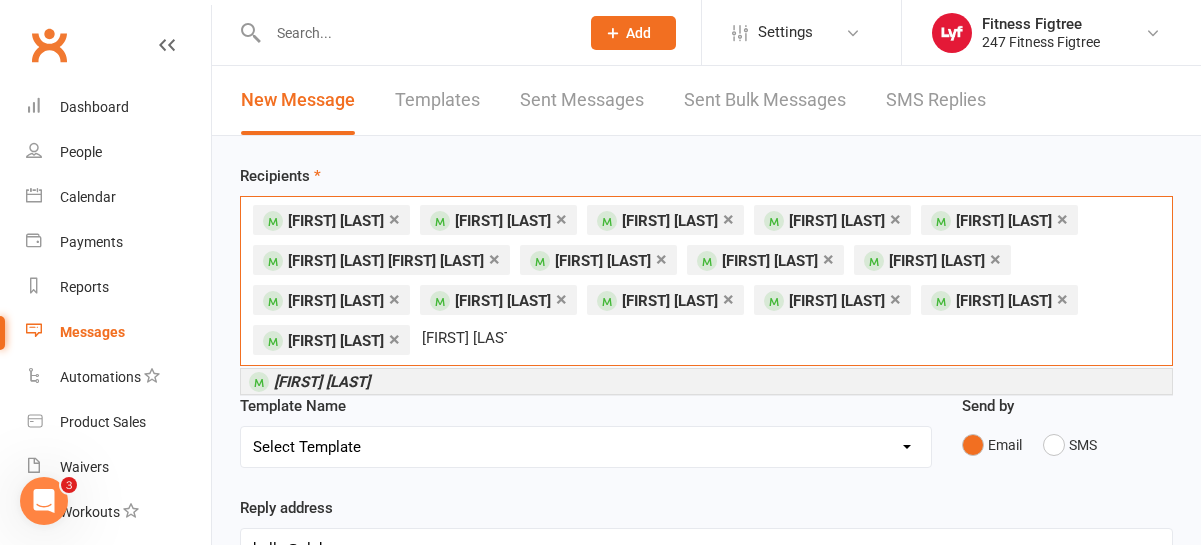 type on "[FIRST] [LAST]" 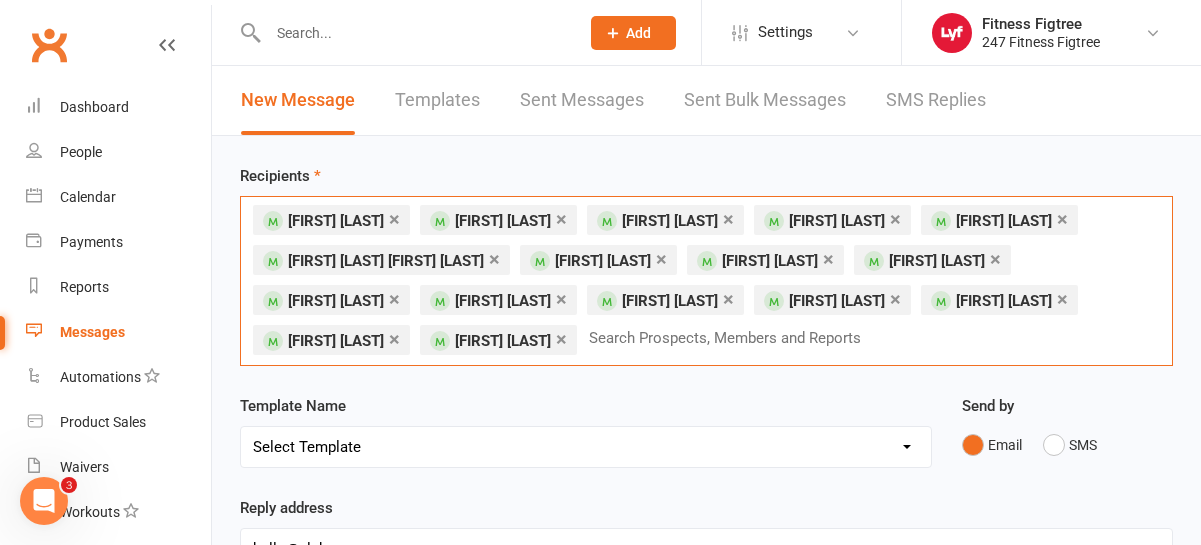paste on "[FIRST] [LAST]" 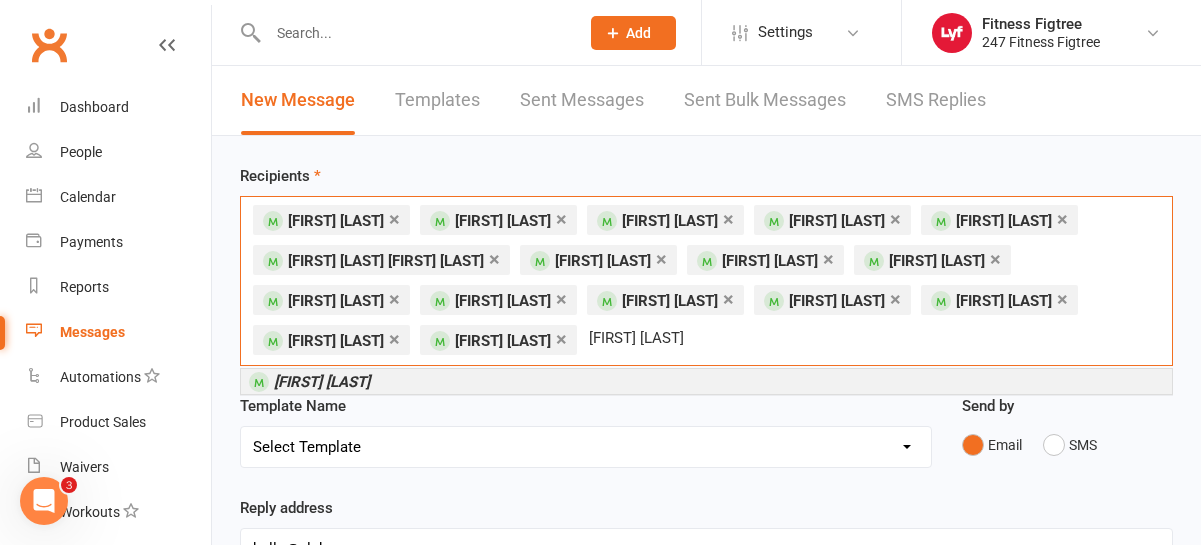 type on "[FIRST] [LAST]" 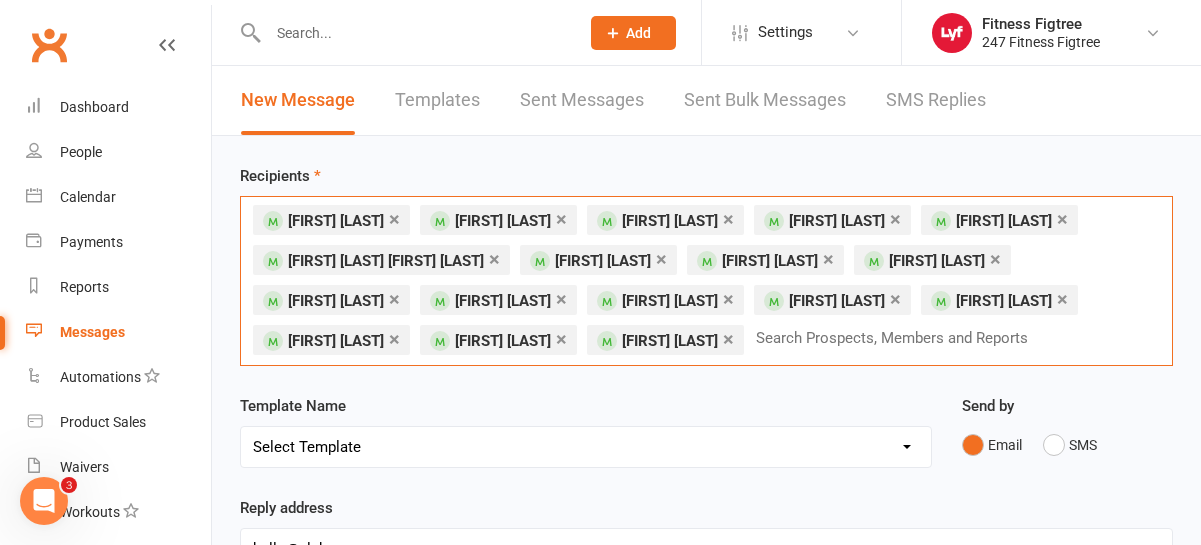 paste on "[FIRST] [LAST]" 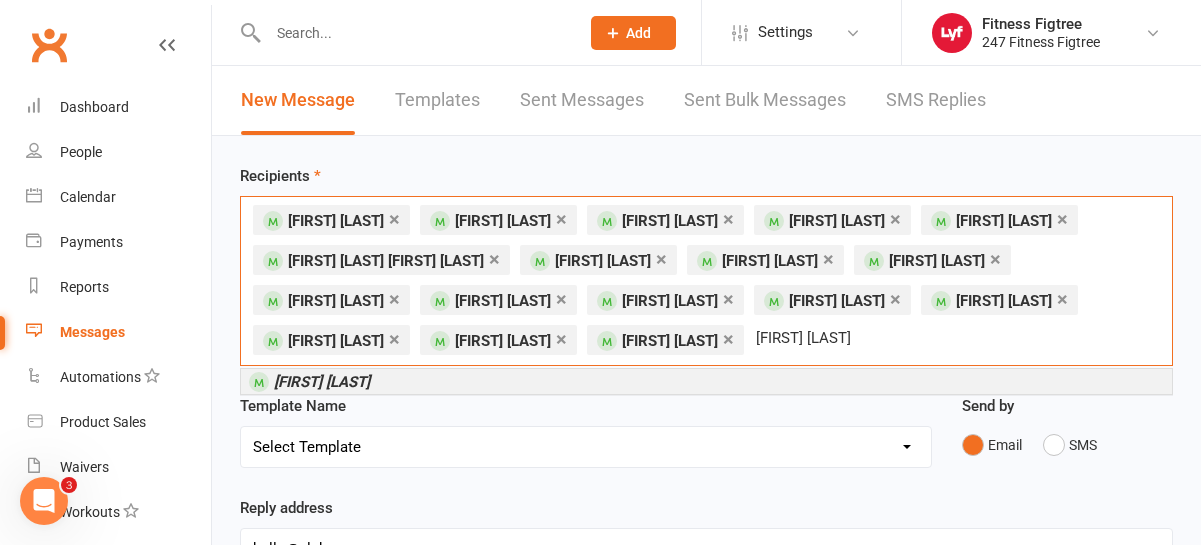 type on "[FIRST] [LAST]" 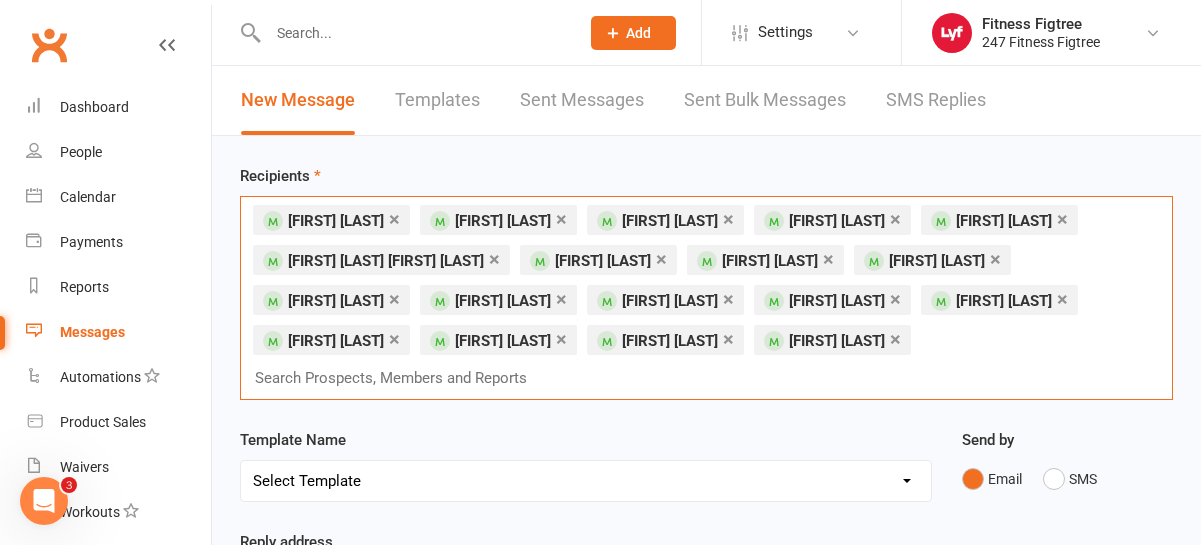 paste on "[FIRST] [LAST]" 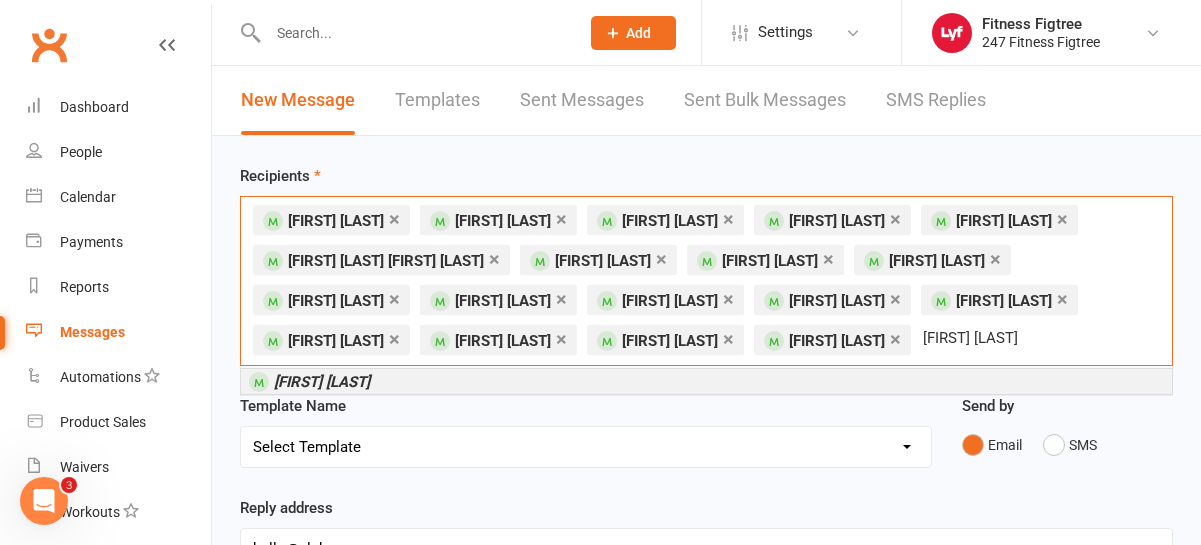 type on "[FIRST] [LAST]" 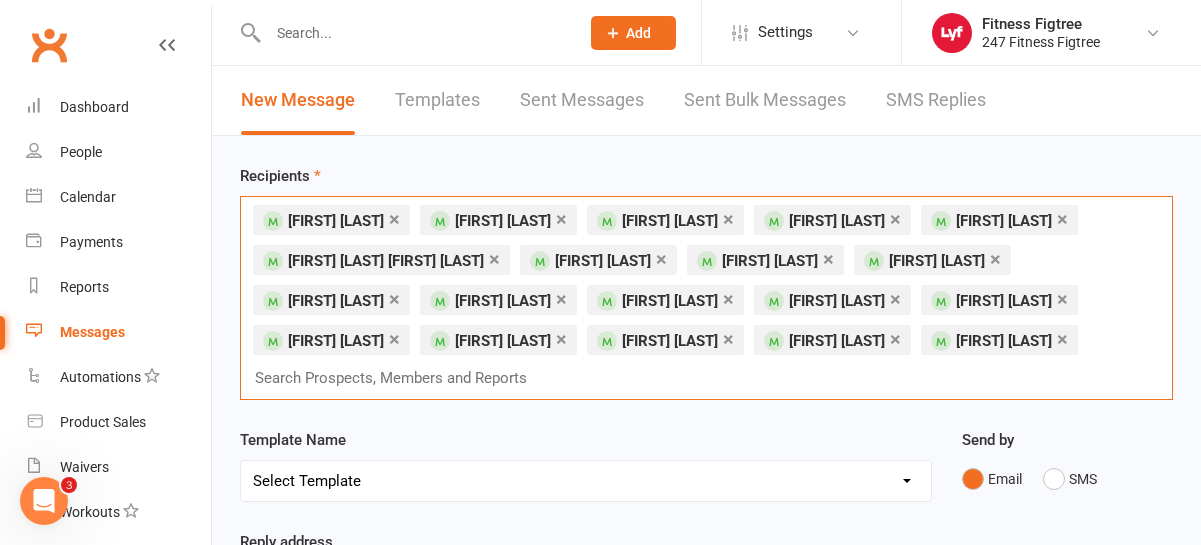 click on "×" at bounding box center (1062, 339) 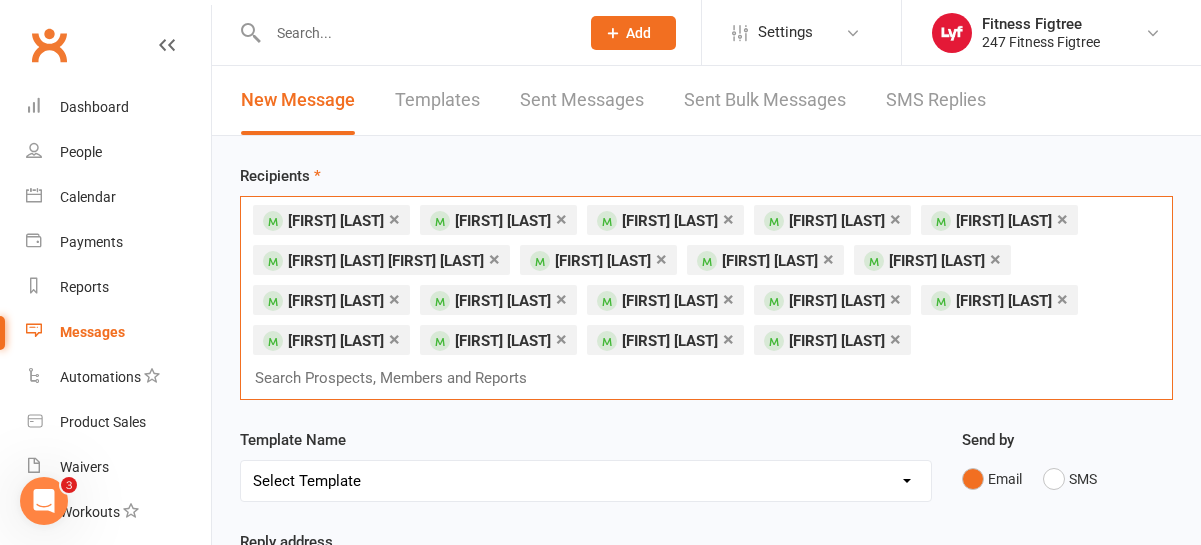 paste on "[FIRST] [LAST]" 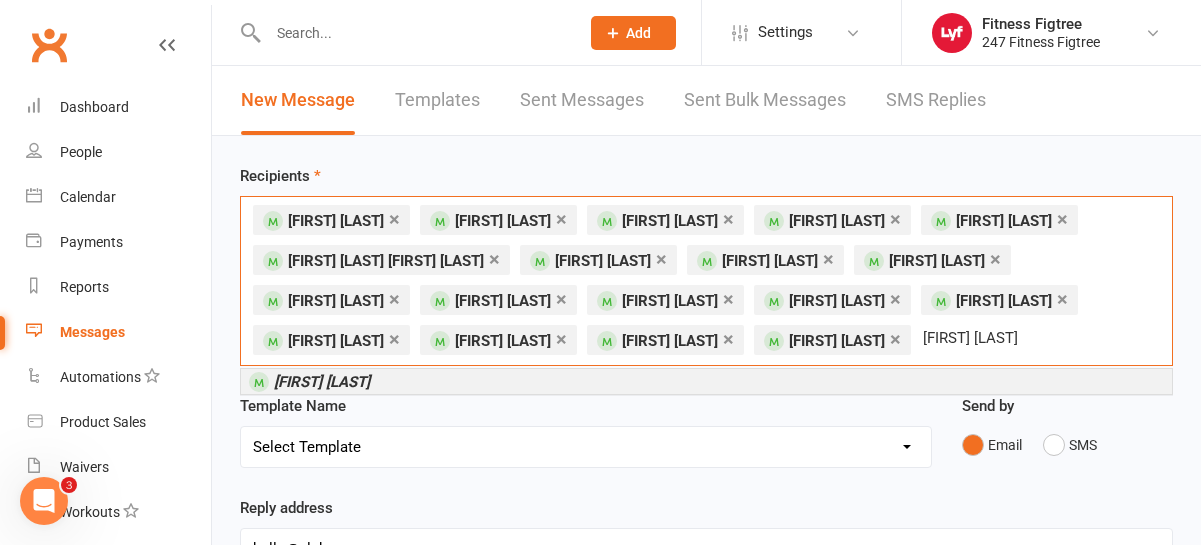 type on "[FIRST] [LAST]" 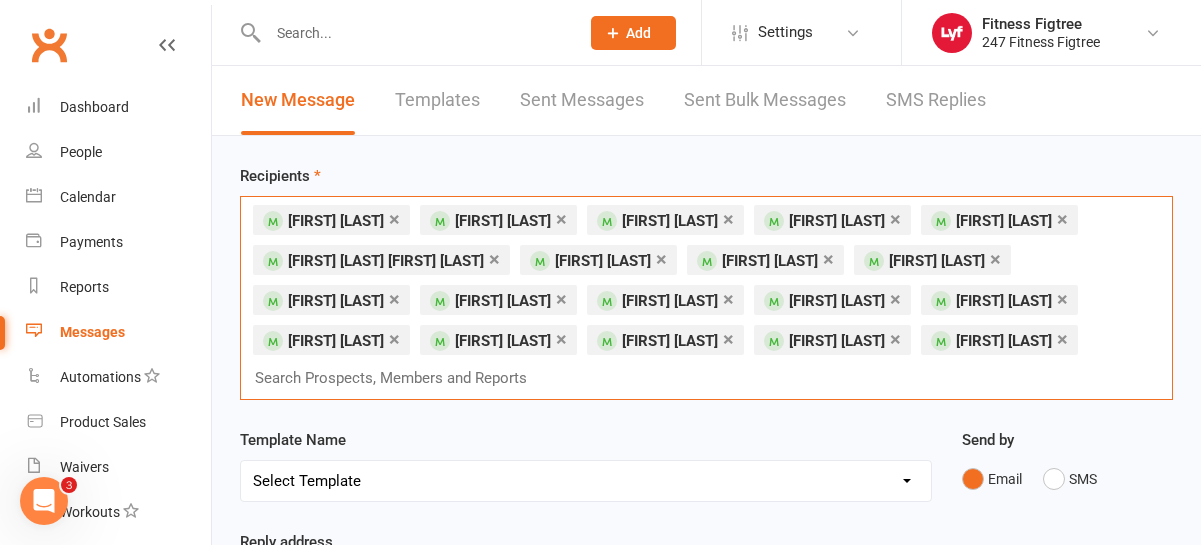 paste on "[FIRST] [LAST]" 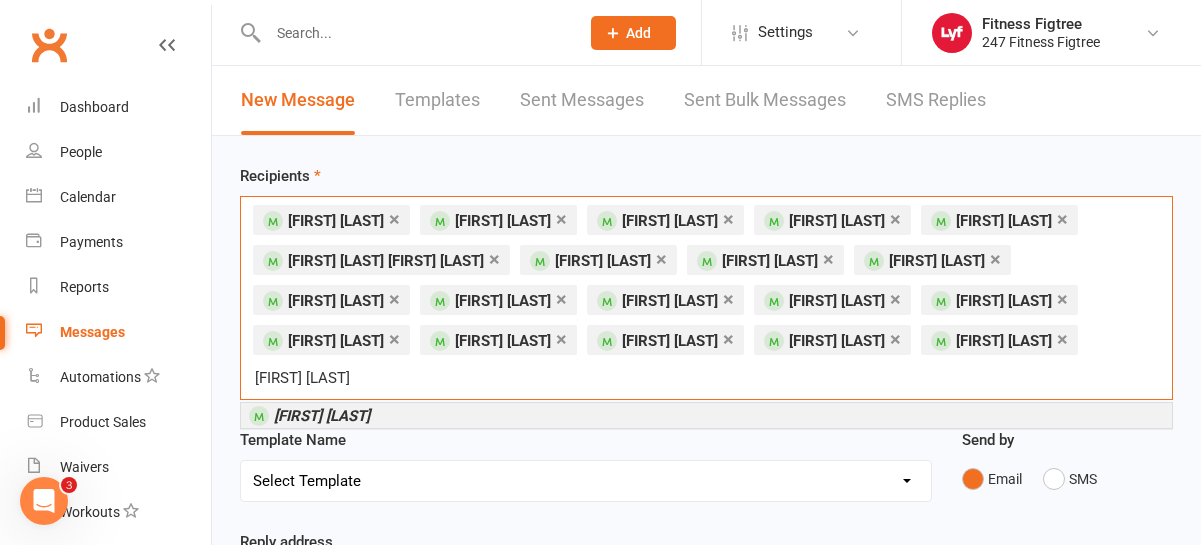 type on "[FIRST] [LAST]" 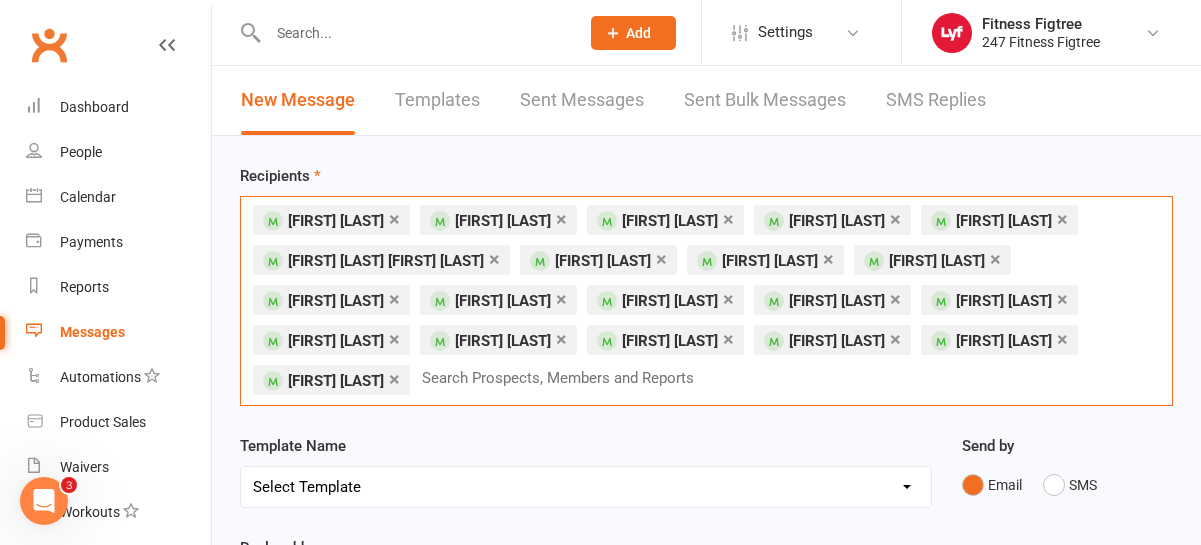 paste on "[FIRST] [LAST]" 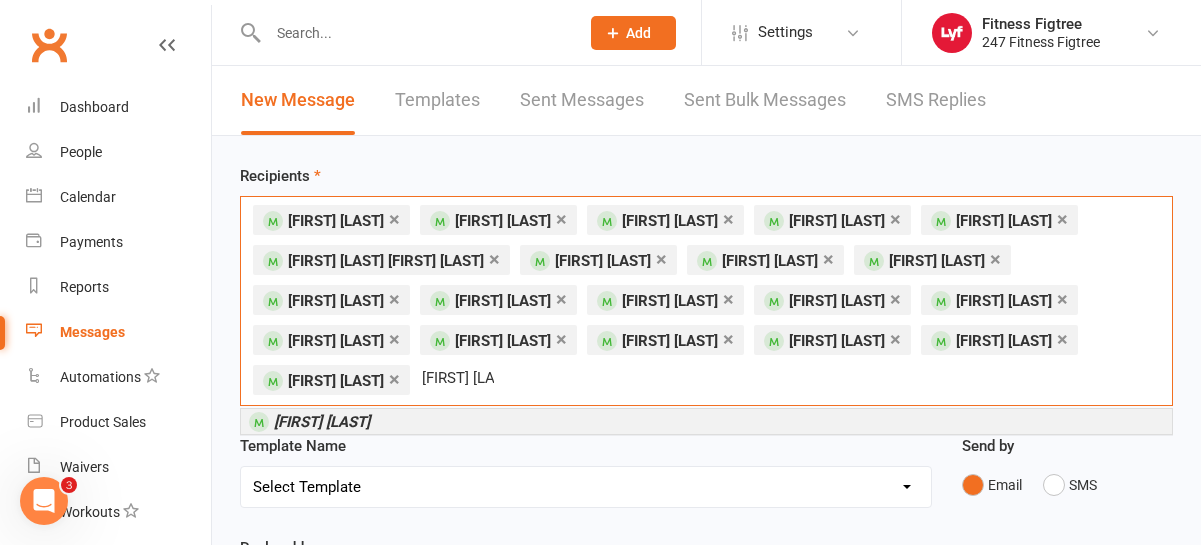 type on "[FIRST] [LAST]" 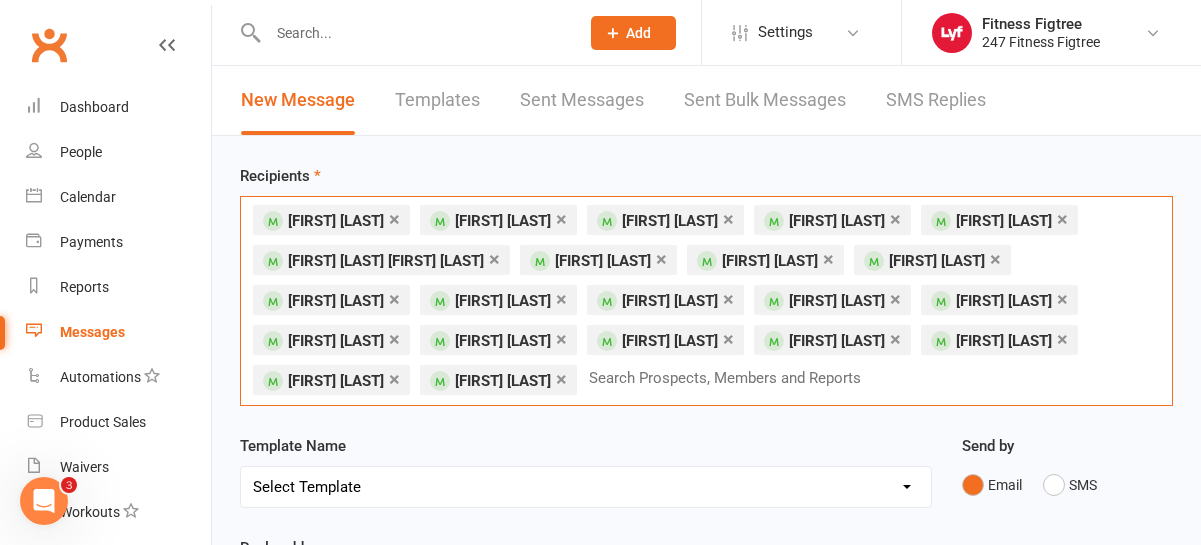 paste on "[FIRST] [LAST]" 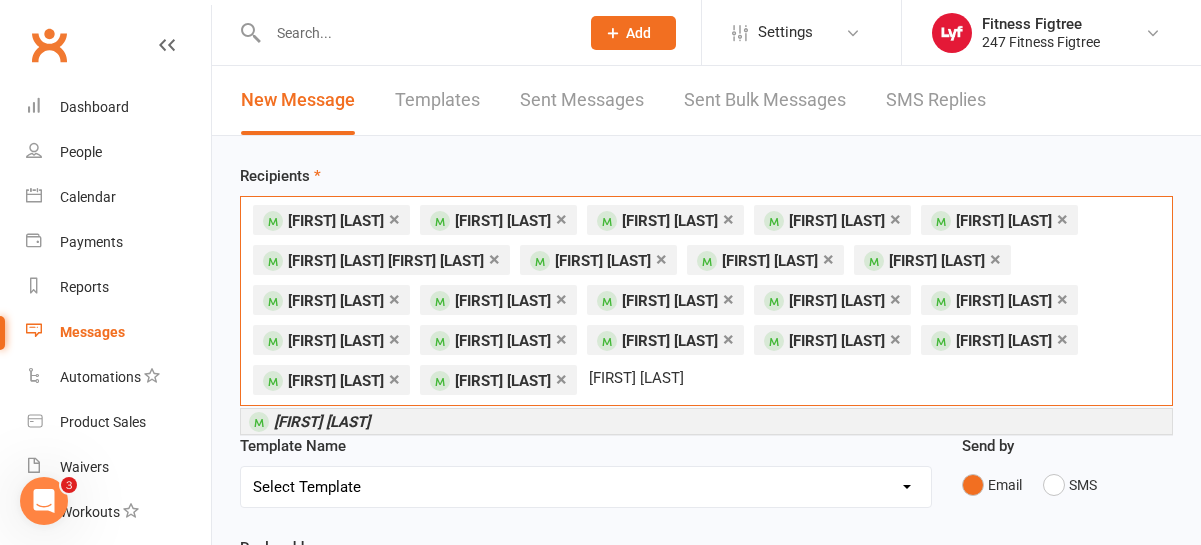 type on "[FIRST] [LAST]" 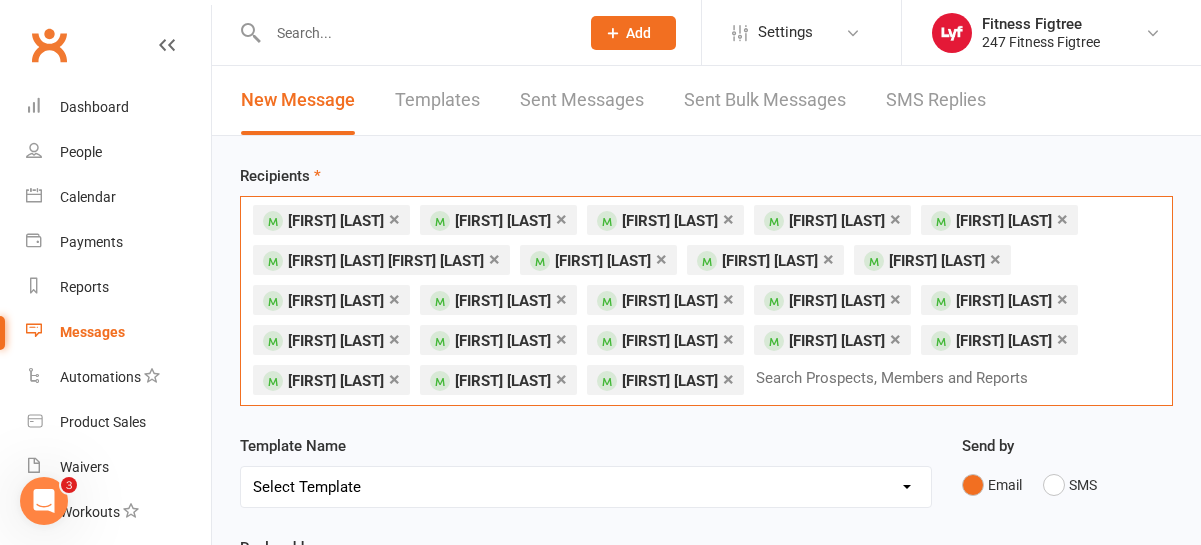 paste on "[FIRST] [LAST]" 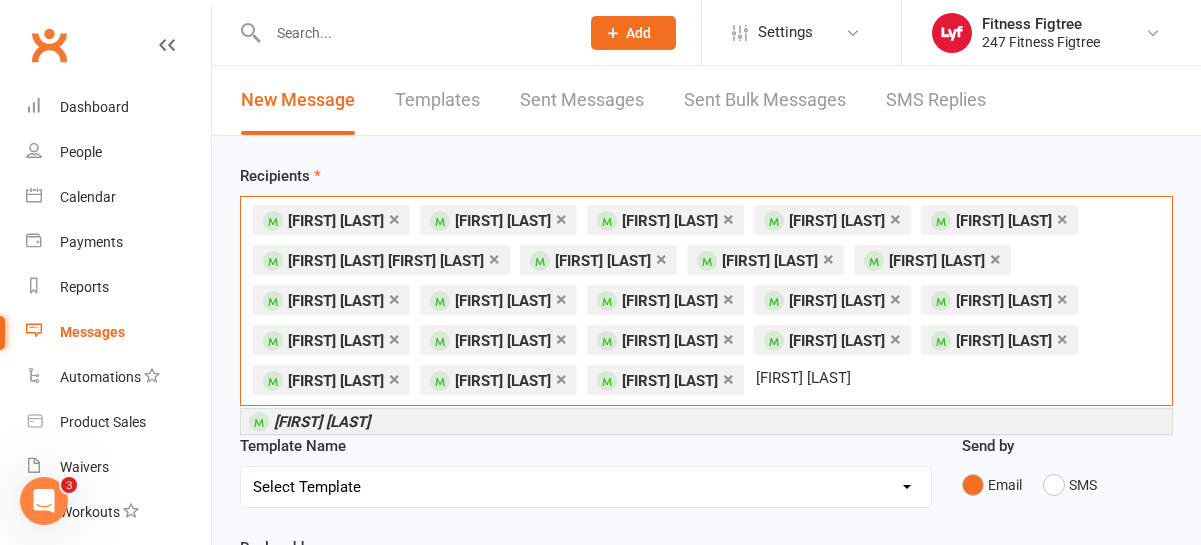 type on "[FIRST] [LAST]" 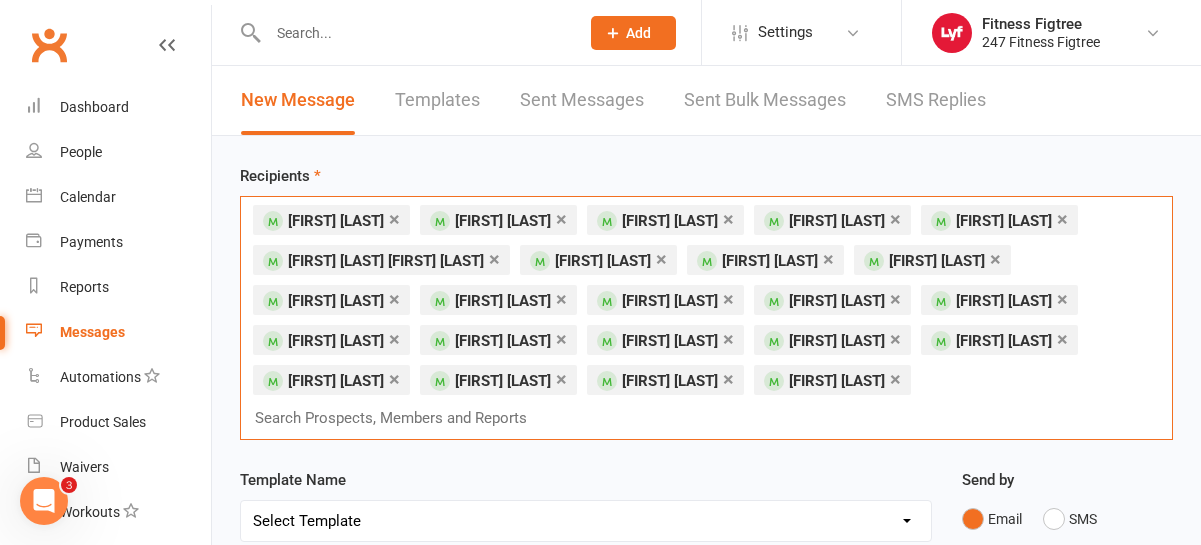 paste on "[FIRST] [LAST]" 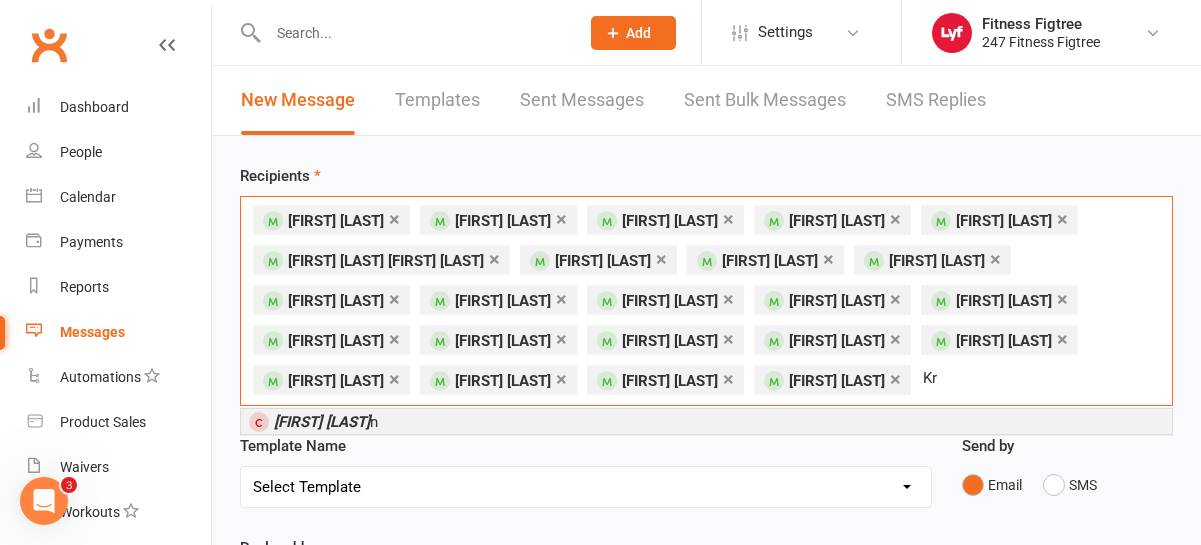 type on "K" 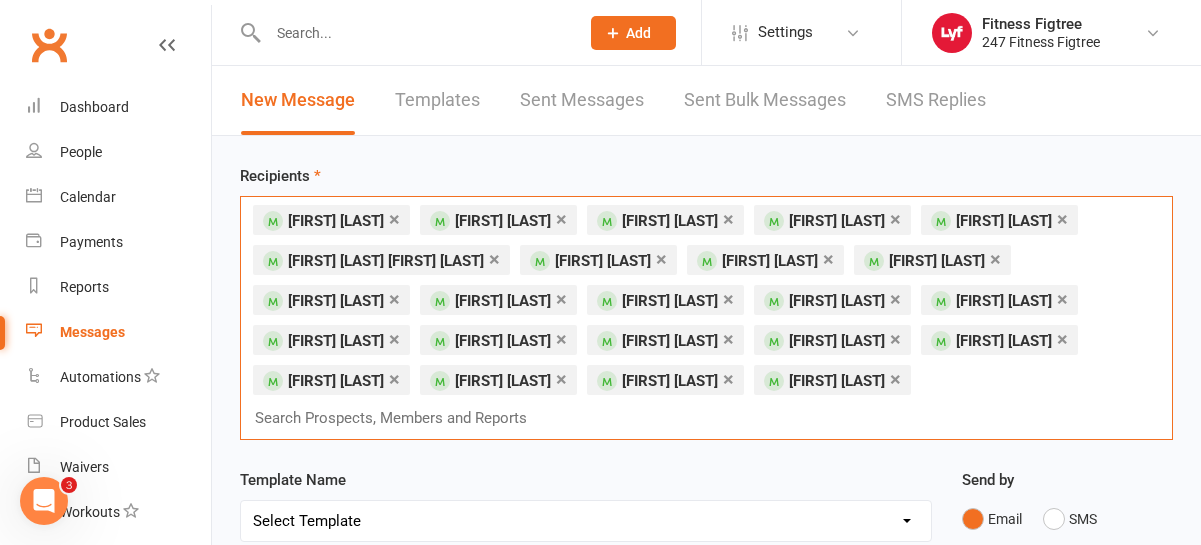 paste on "[FIRST] [LAST]" 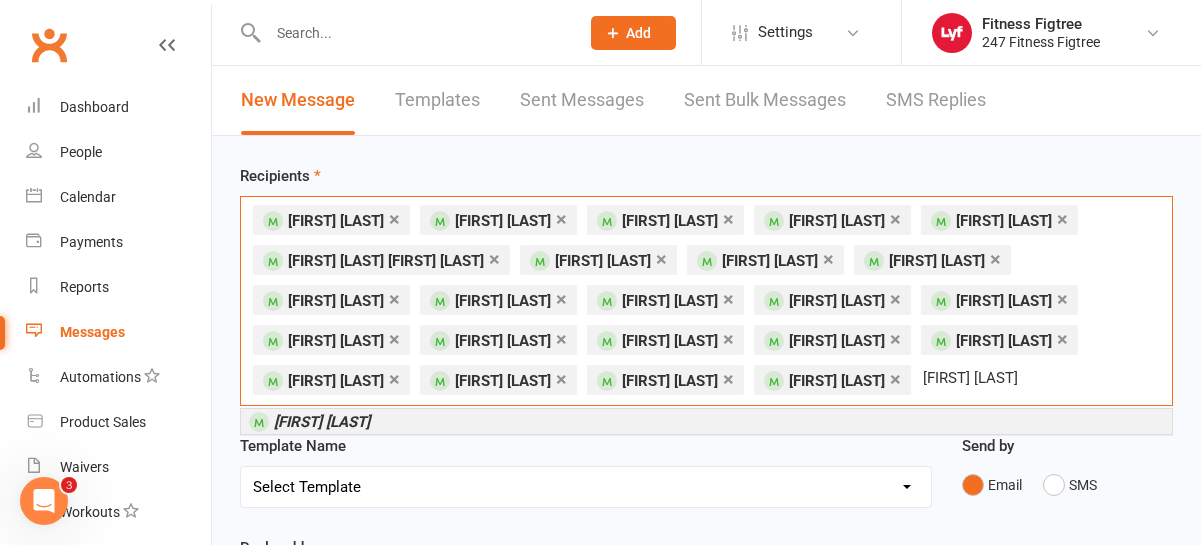 type on "[FIRST] [LAST]" 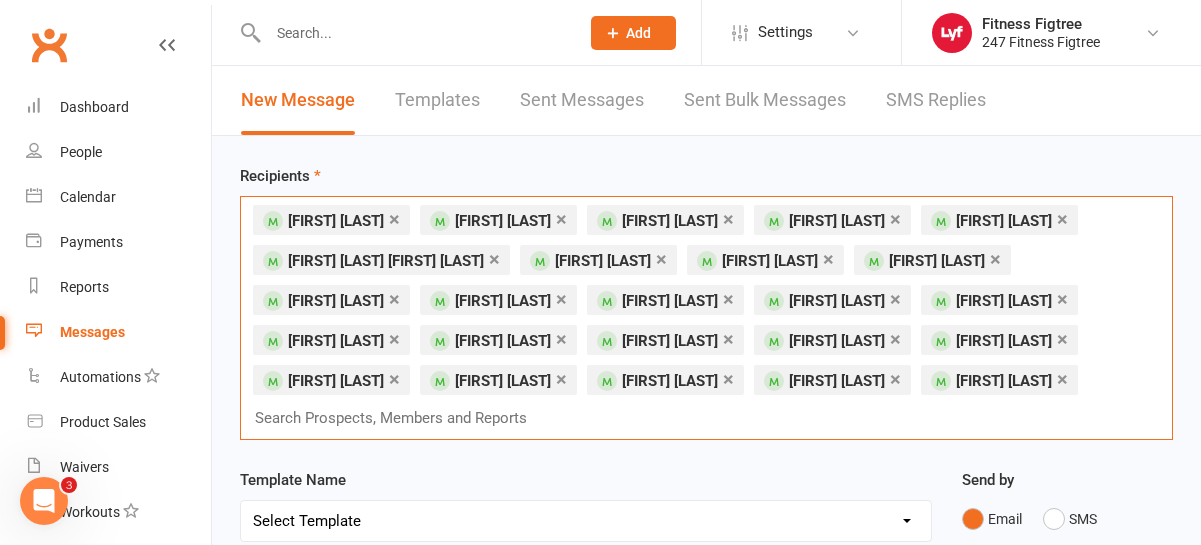 paste on "[FIRST] [LAST]" 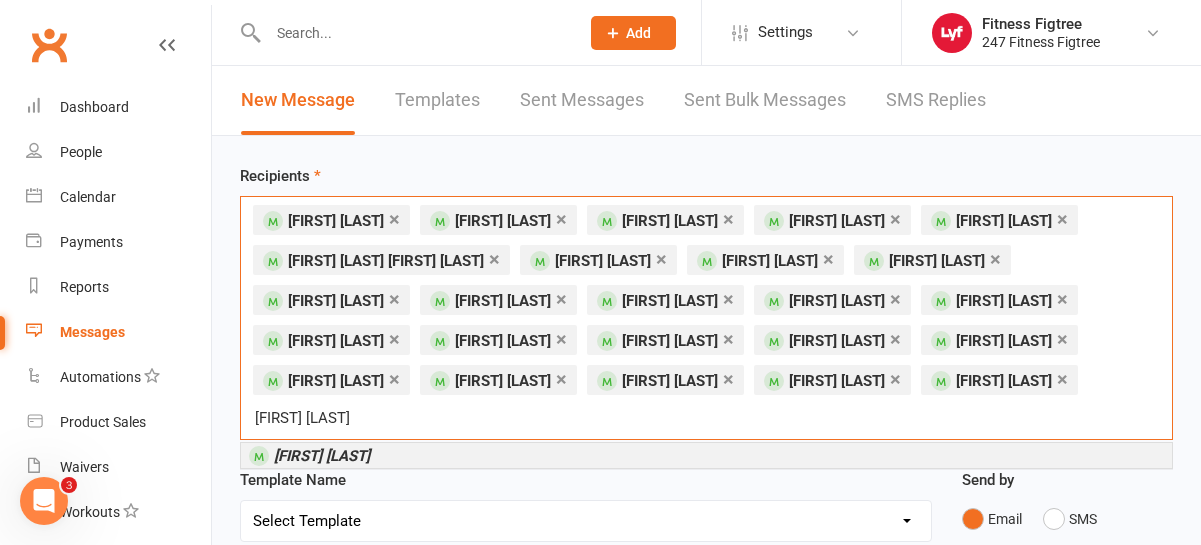 type on "[FIRST] [LAST]" 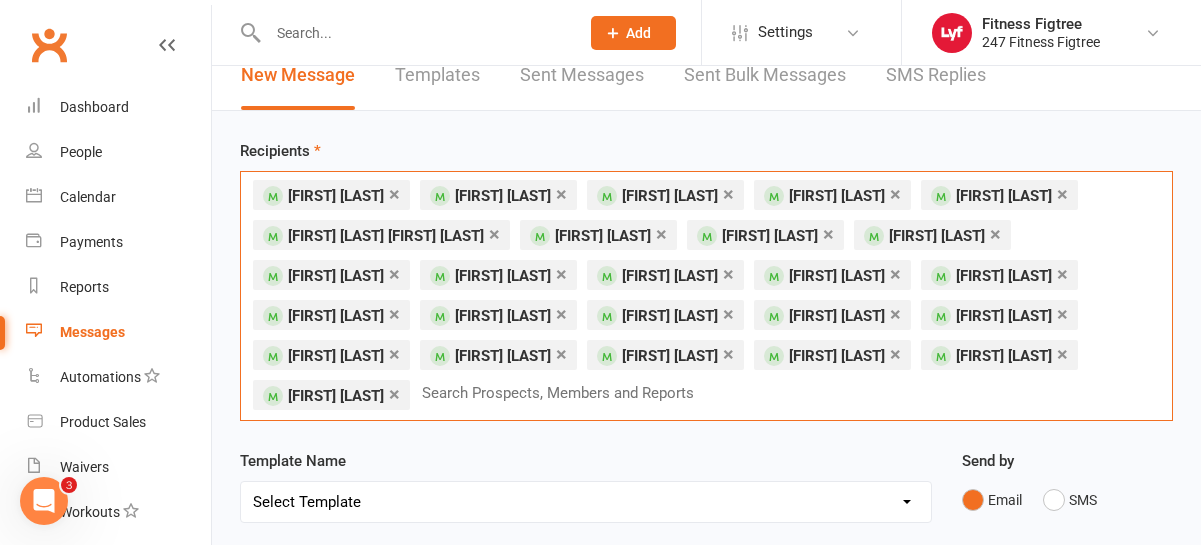 scroll, scrollTop: 40, scrollLeft: 0, axis: vertical 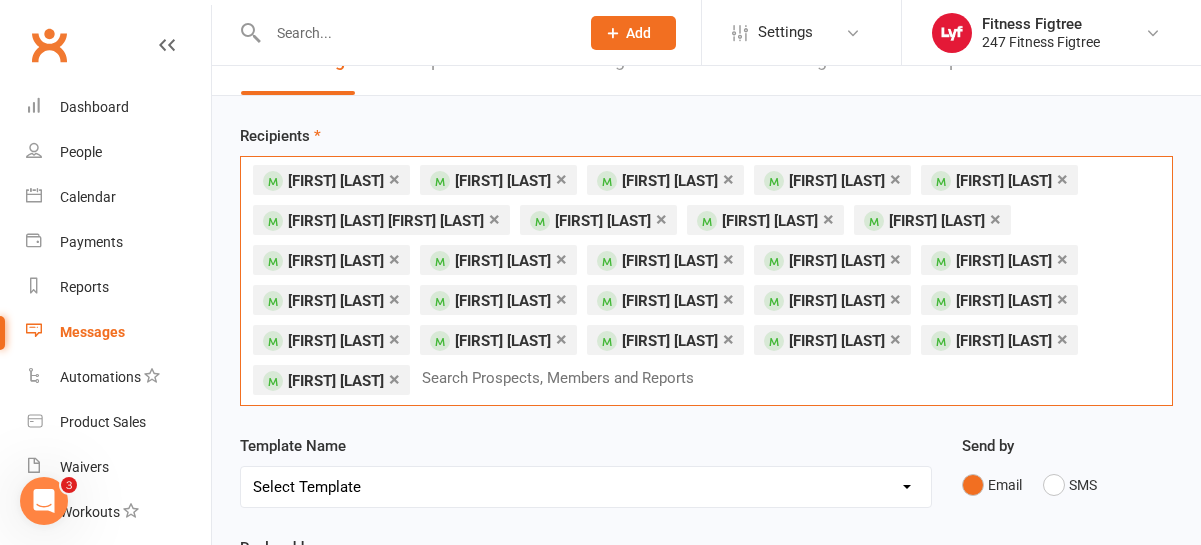 paste on "[FIRST] [LAST]" 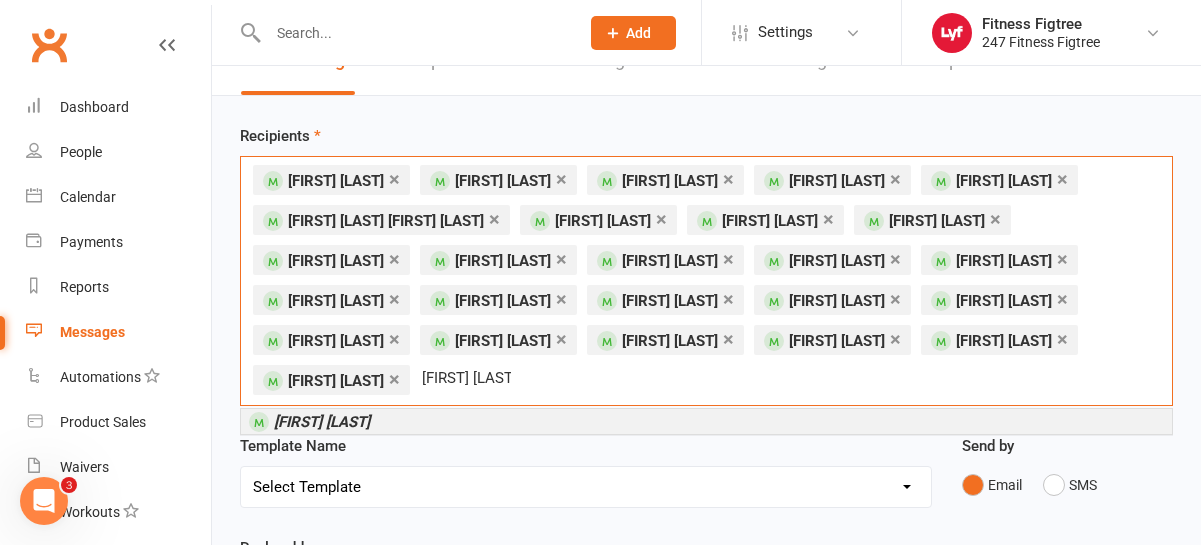 type on "[FIRST] [LAST]" 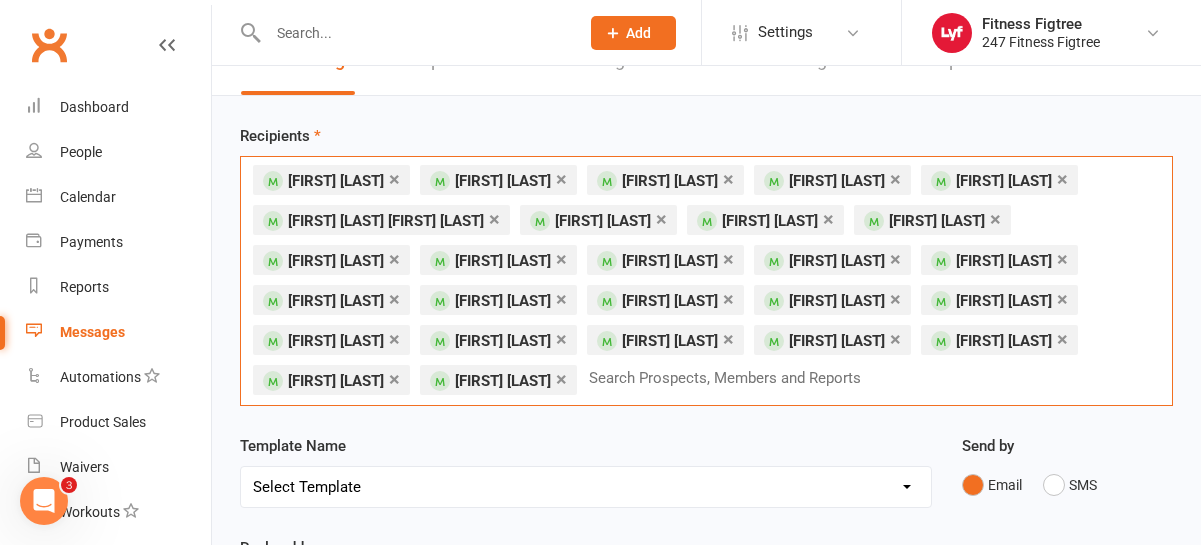 paste on "[FIRST] [LAST]" 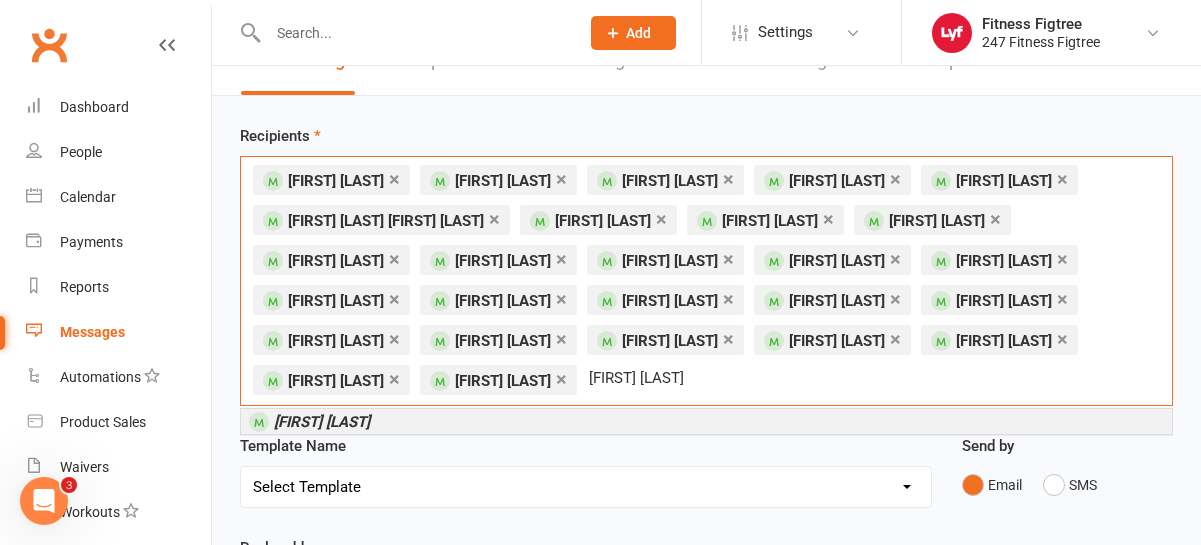 type on "[FIRST] [LAST]" 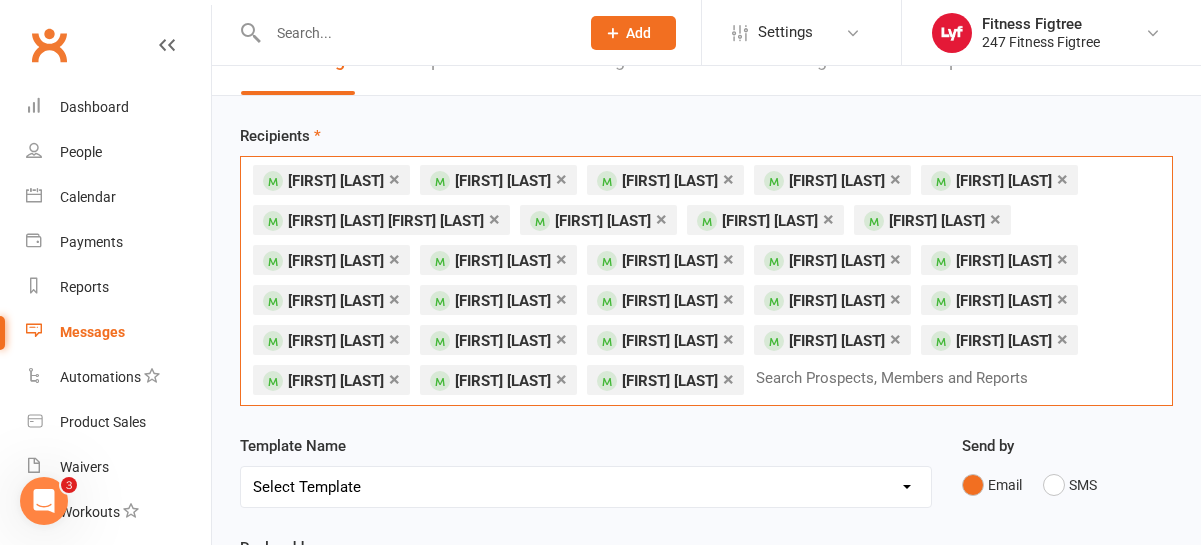 paste on "[FIRST] [LAST]" 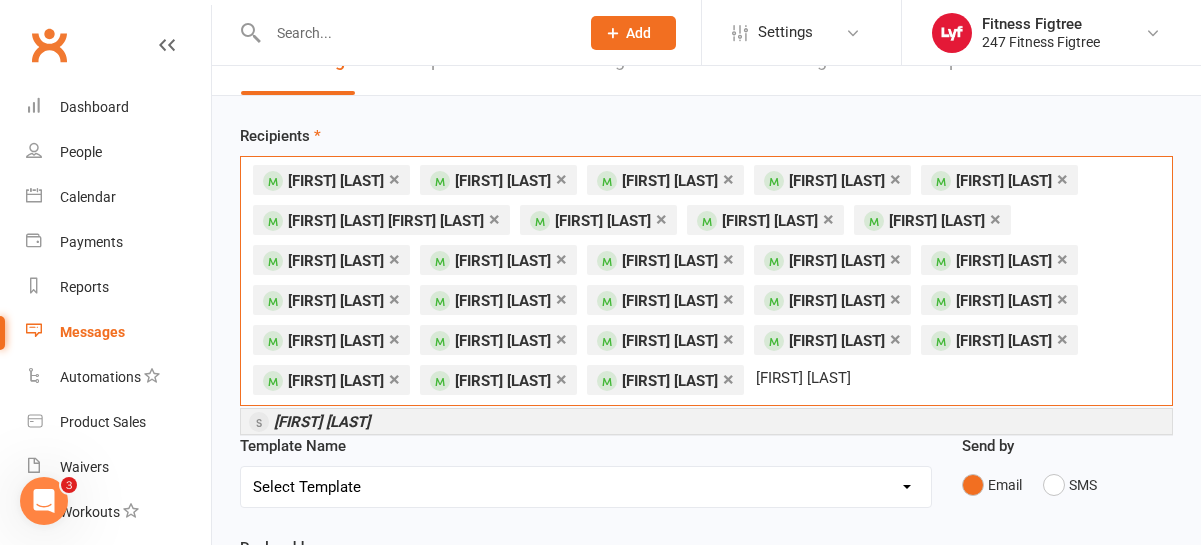 drag, startPoint x: 951, startPoint y: 383, endPoint x: 797, endPoint y: 379, distance: 154.05194 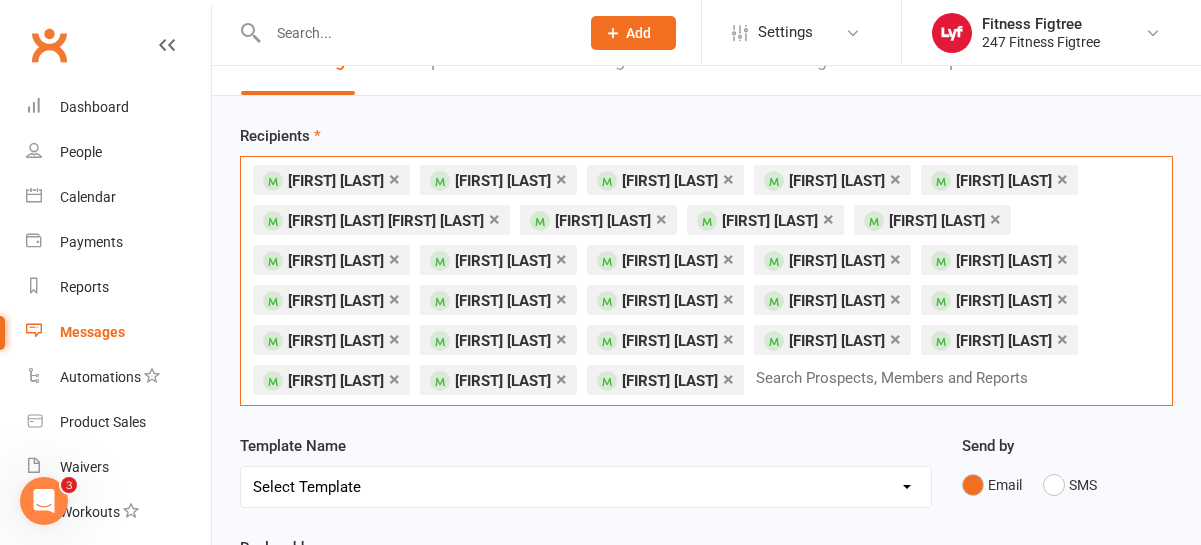 paste on "[FIRST] [LAST]" 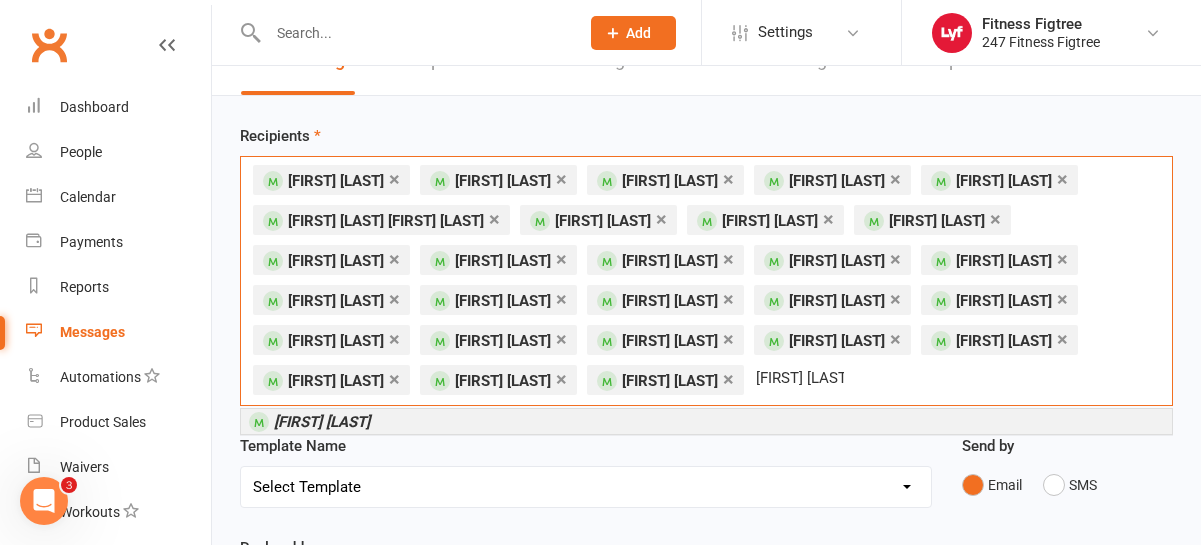 type on "[FIRST] [LAST]" 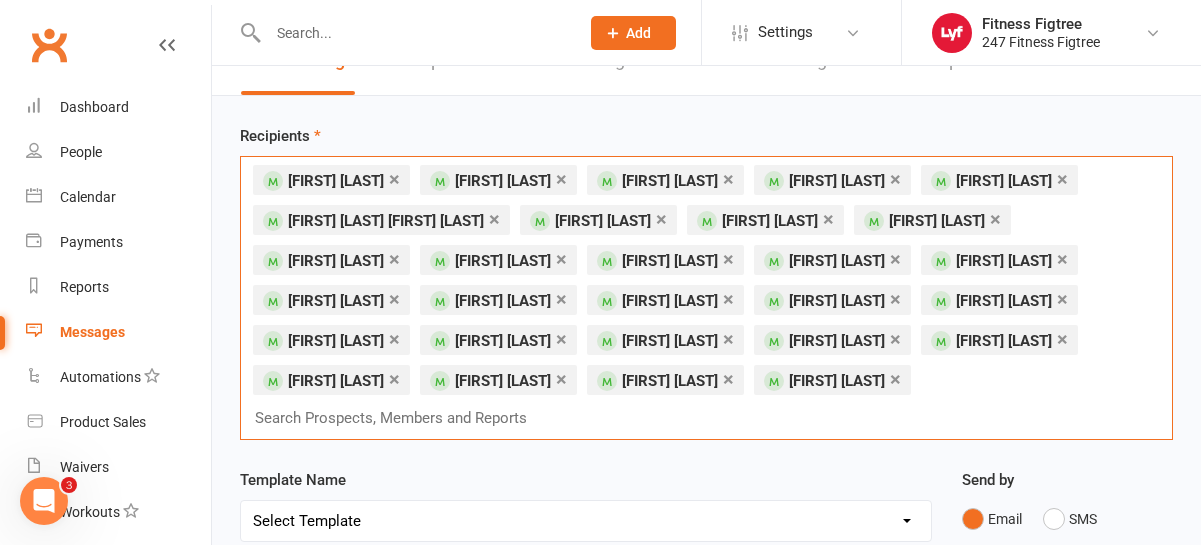 paste on "[FIRST] [LAST]" 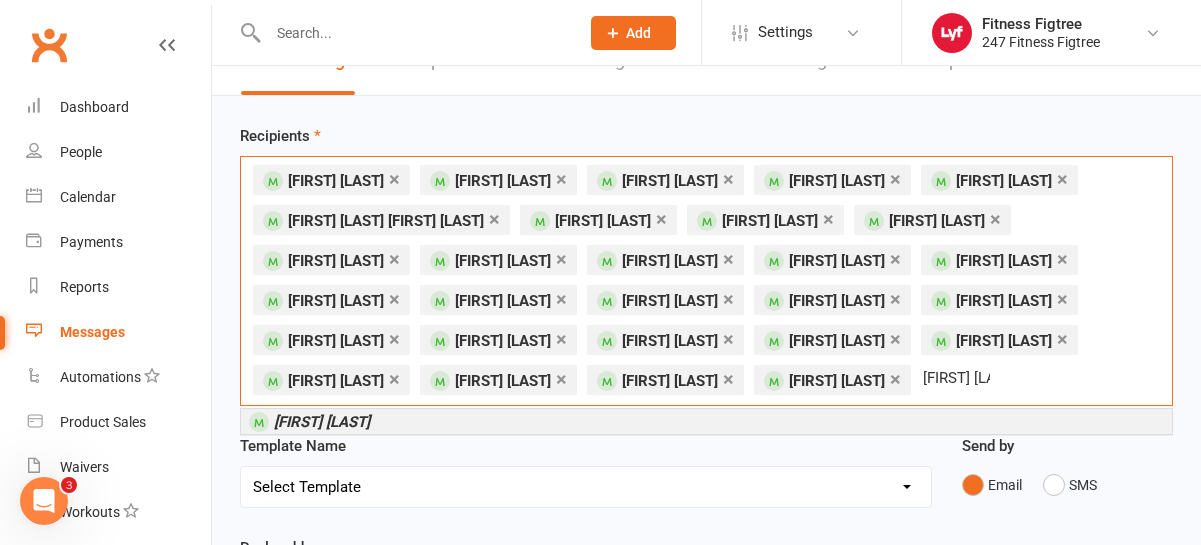 type on "[FIRST] [LAST]" 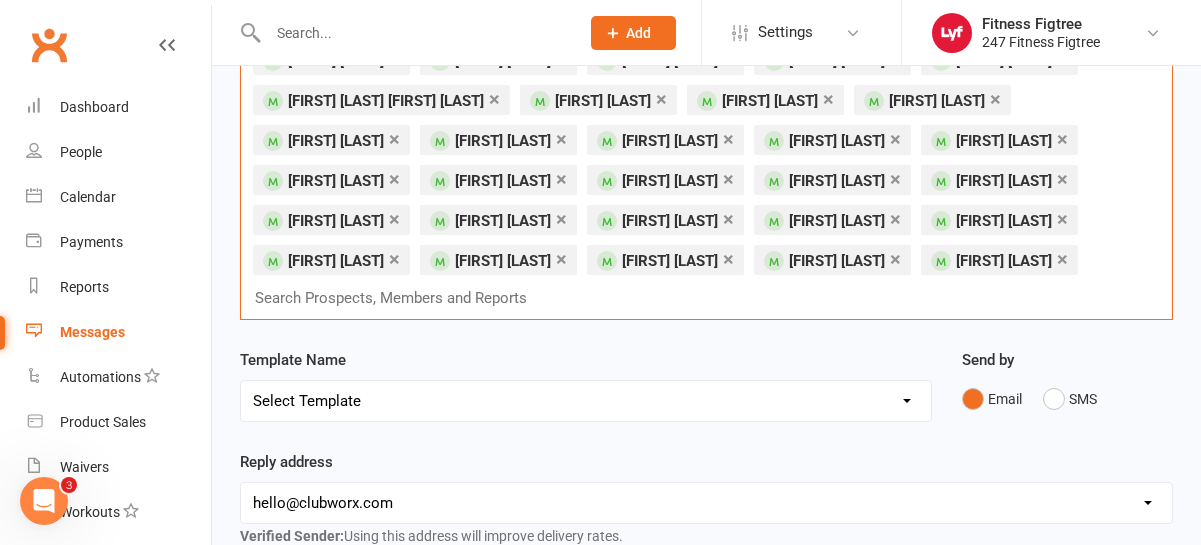 scroll, scrollTop: 215, scrollLeft: 0, axis: vertical 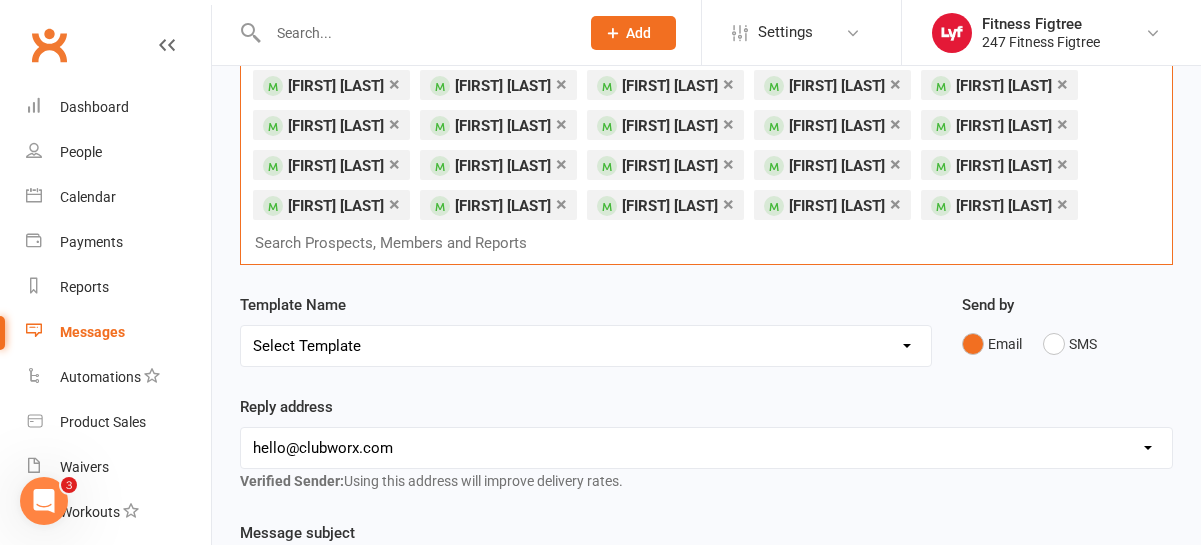 click on "Select Template [SMS] [Default template - review before using] Appointment reminder [SMS] [Default template - review before using] Missed class [SMS] [Default template - review before using] Initial response to enquiry [SMS] [Default template - review before using] Flash sale [Email] [Default template - review before using] Newsletter Email Template - Monthly Edition [SMS] [Default template - review before using] Sign up offer [SMS] [Default template - review before using] Inactive member [SMS] [Default template - review before using] Membership upgrade [SMS] [Default template - review before using] Suspension confirmation [Email] Welcome to Lyf 24/7 - Stripe Update  [SMS] [Default template - review before using] Follow up from free trial class [Email] [Default template - review before using] Message 1 - New Paid Trial: Welcome Email (Sent Immediately After Signup) [SMS] [Default template - review before using] Message 2 - New Paid Trial: SMS Reminder (Sent 1 Day After Signup) [SMS] SMS Stripe Update" at bounding box center (586, 346) 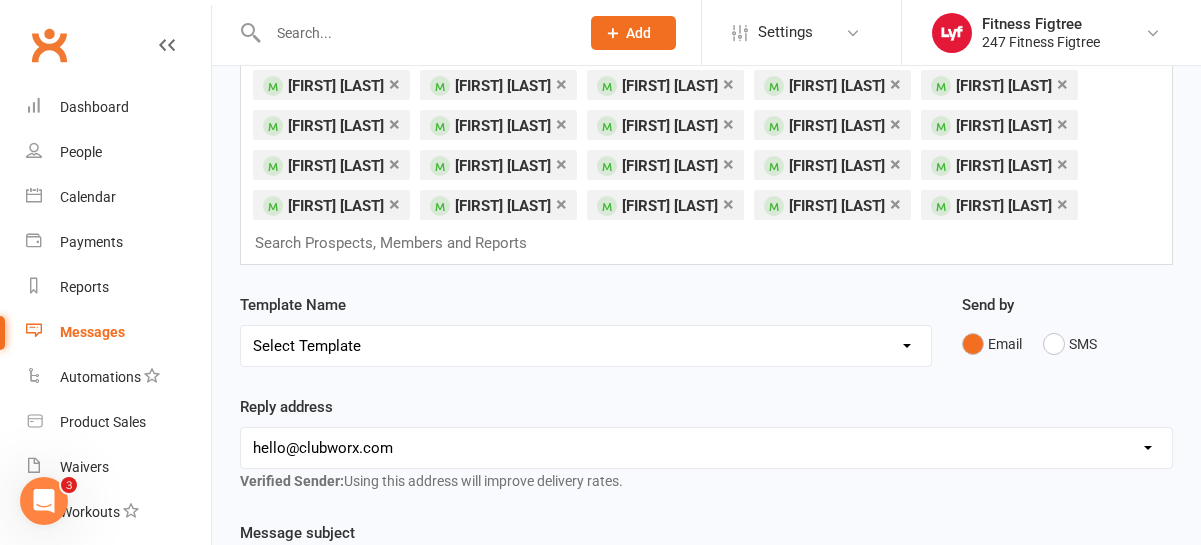 select on "9" 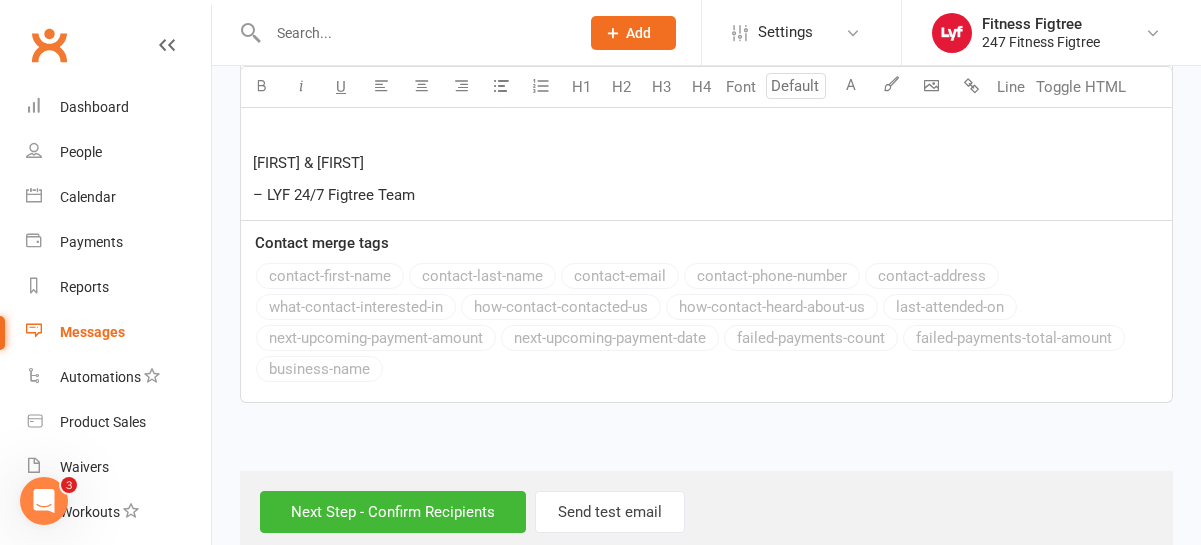 scroll, scrollTop: 1454, scrollLeft: 0, axis: vertical 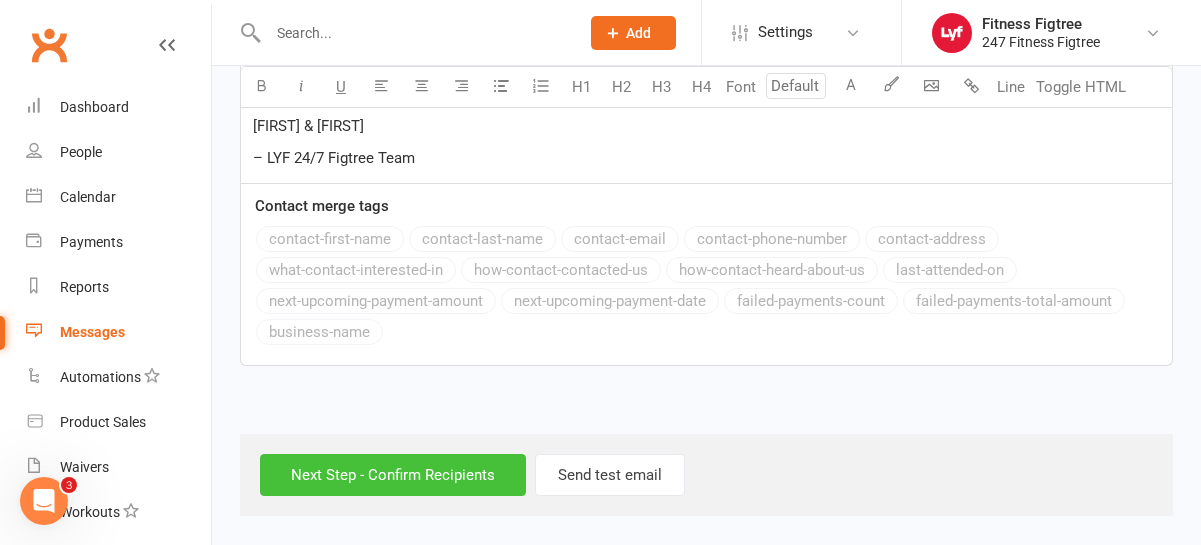 click on "Next Step - Confirm Recipients" at bounding box center (393, 475) 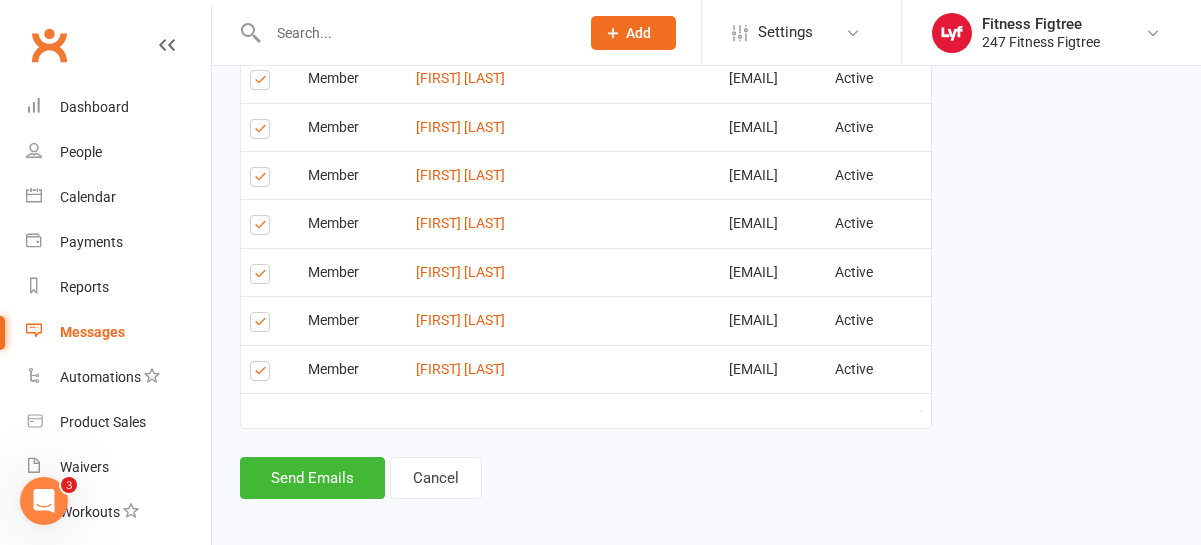 scroll, scrollTop: 2327, scrollLeft: 0, axis: vertical 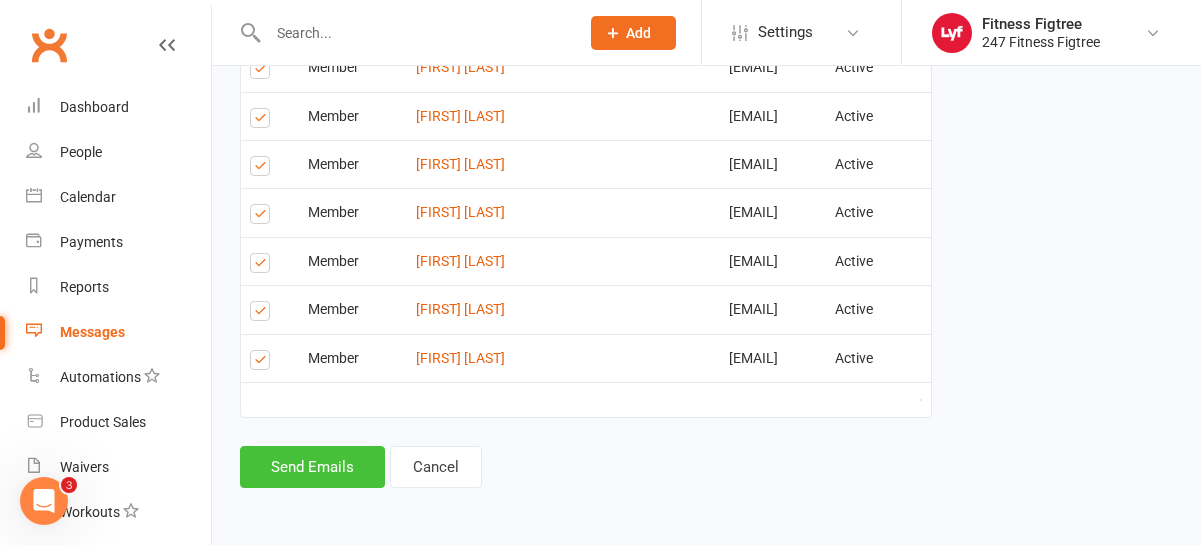 click on "Send Emails" at bounding box center (312, 467) 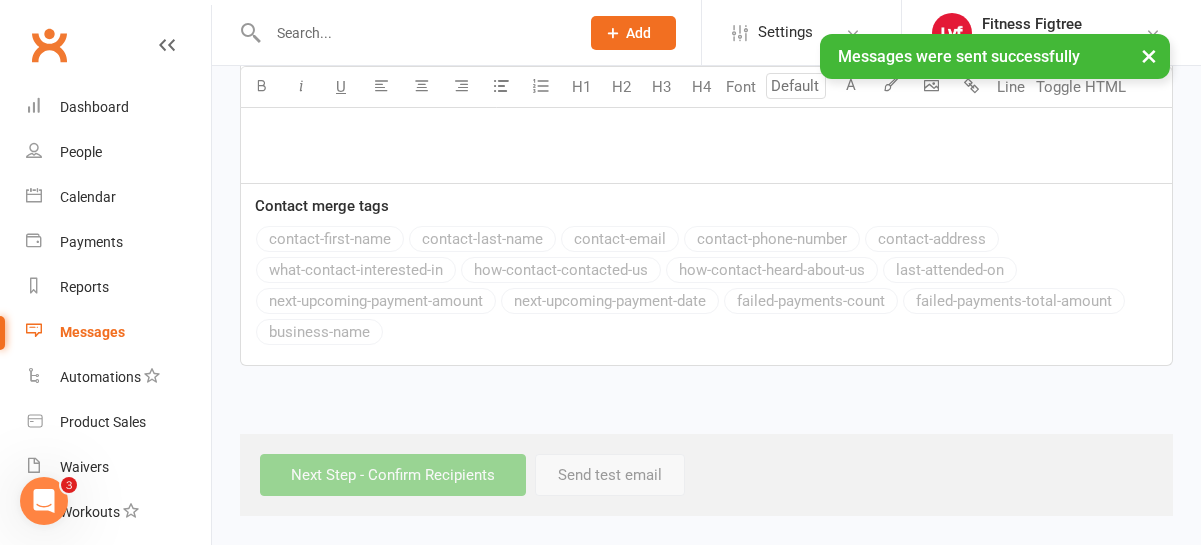 scroll, scrollTop: 0, scrollLeft: 0, axis: both 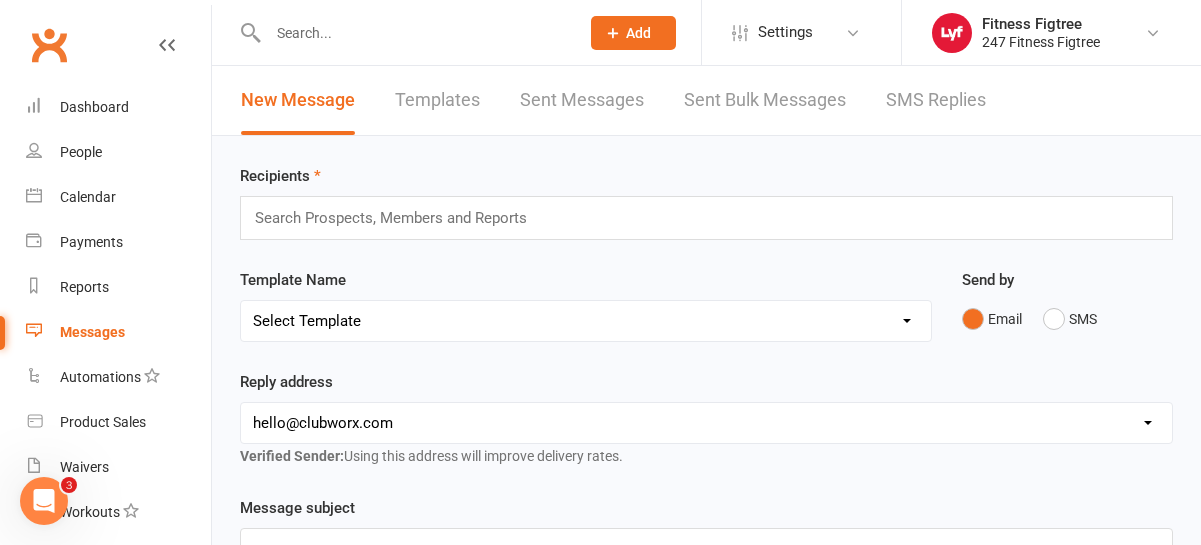 click on "Search Prospects, Members and Reports" at bounding box center [706, 218] 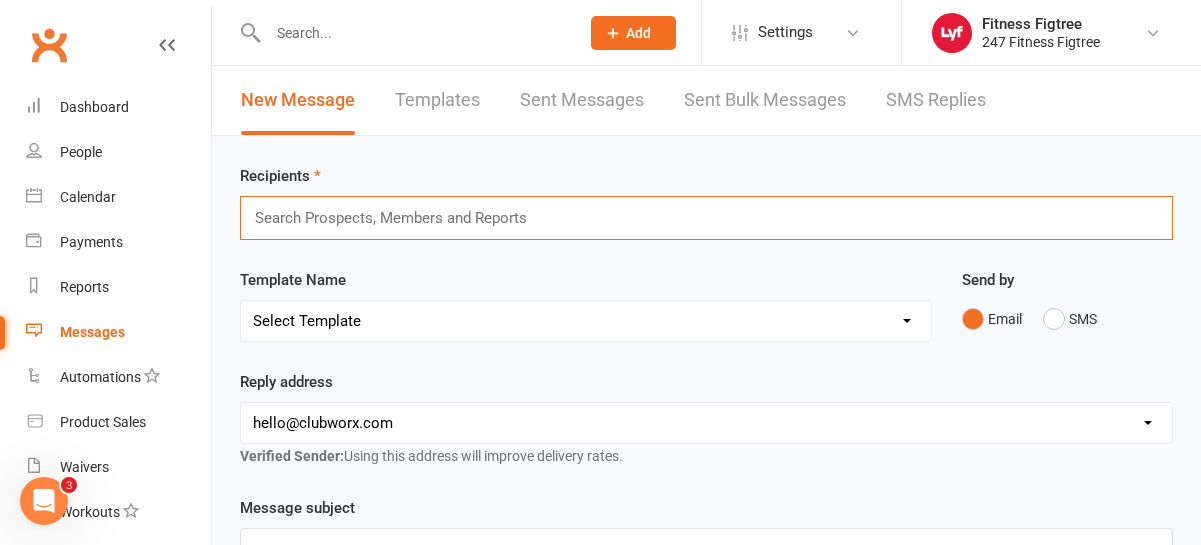 paste on "[FIRST] [LAST]" 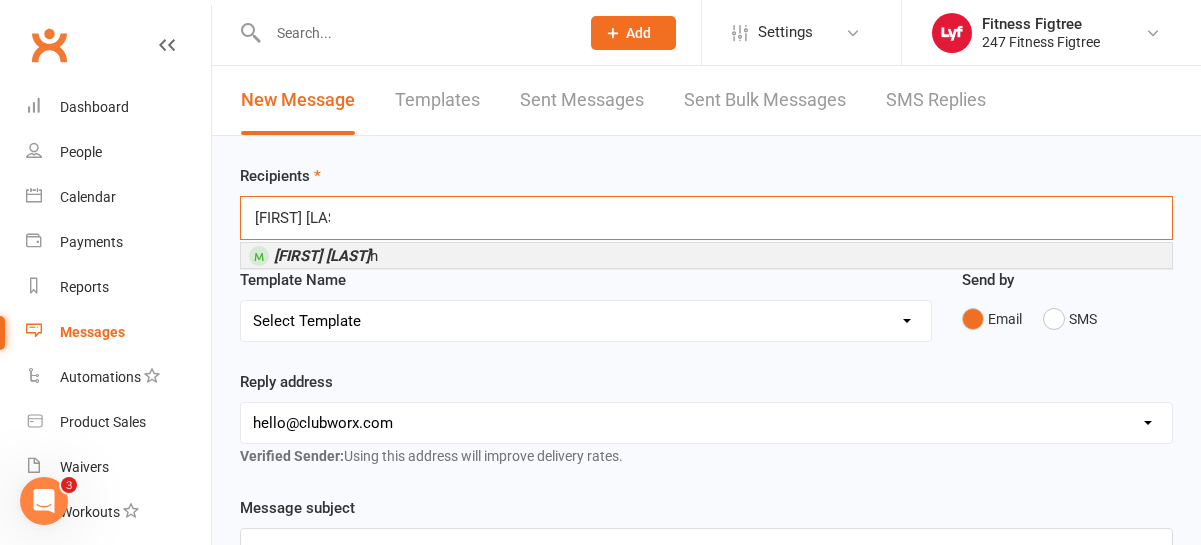 type on "[FIRST] [LAST]" 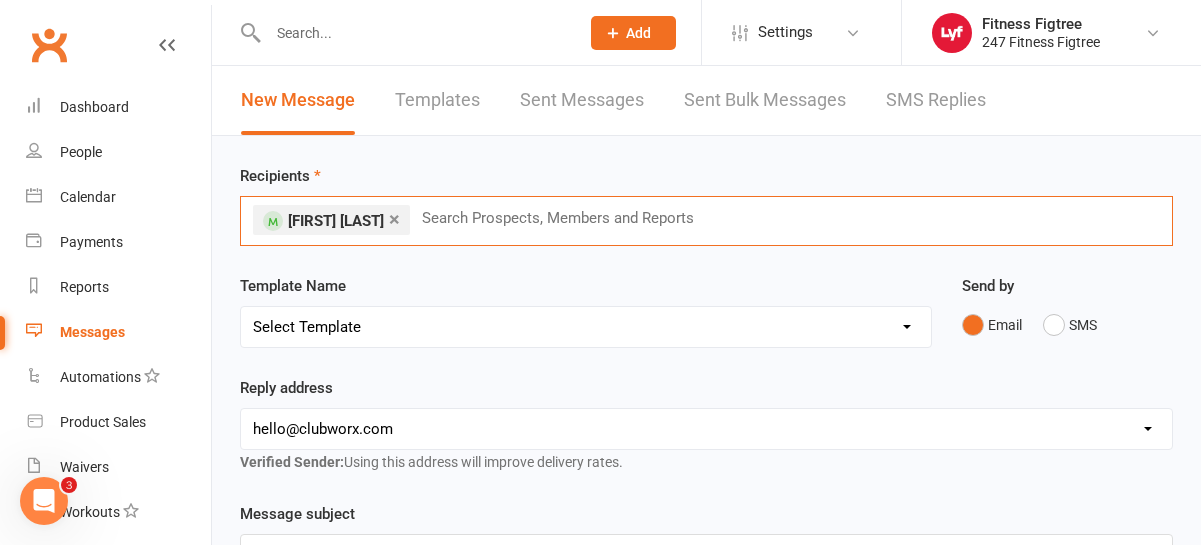 paste on "[FIRST] [LAST]" 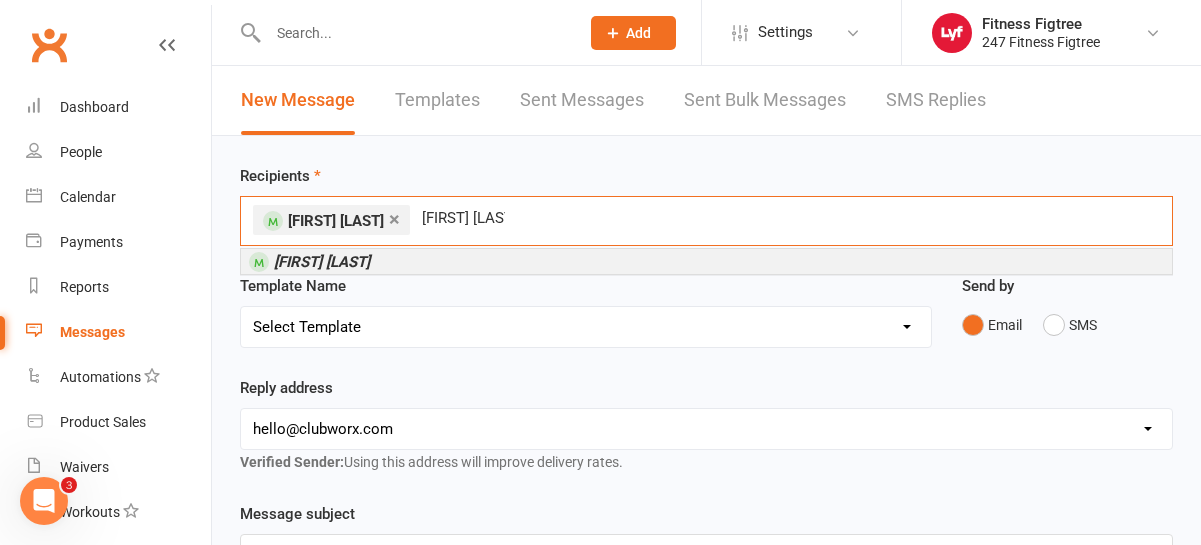 type on "[FIRST] [LAST]" 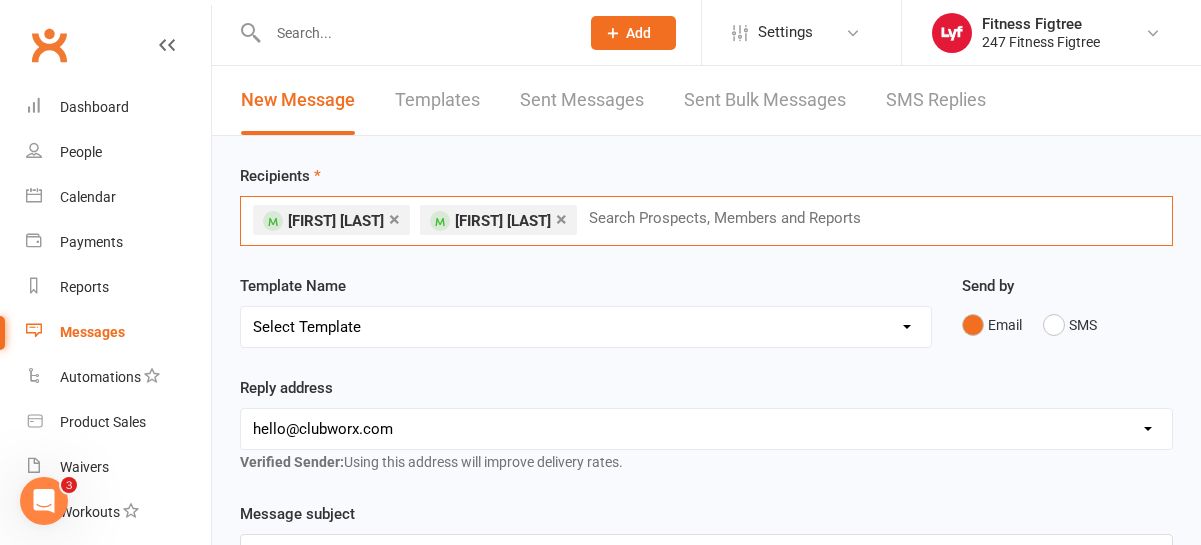 paste on "[FIRST] [LAST]" 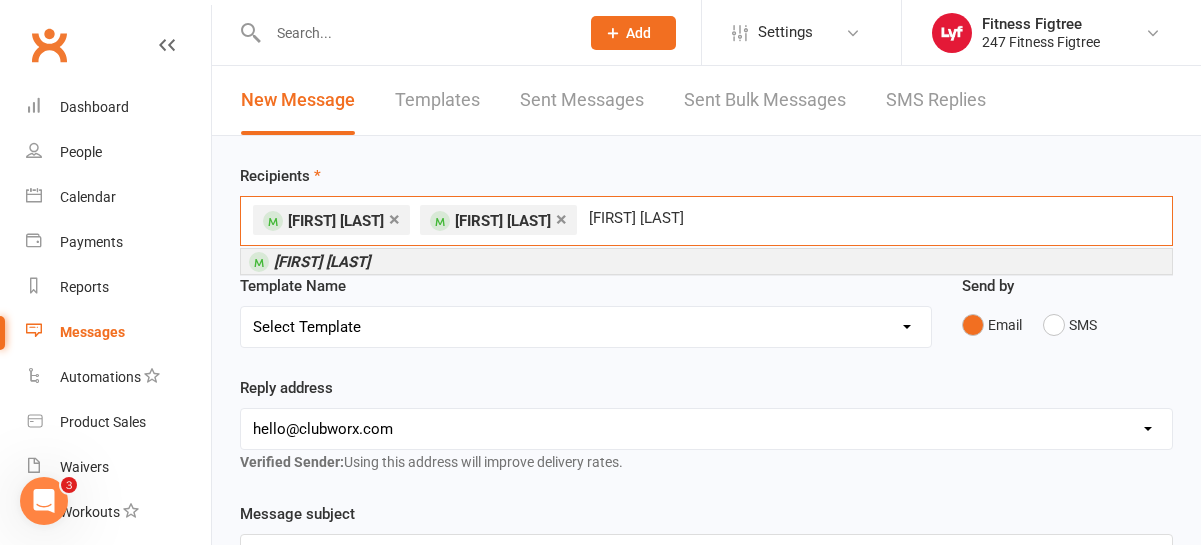 type on "[FIRST] [LAST]" 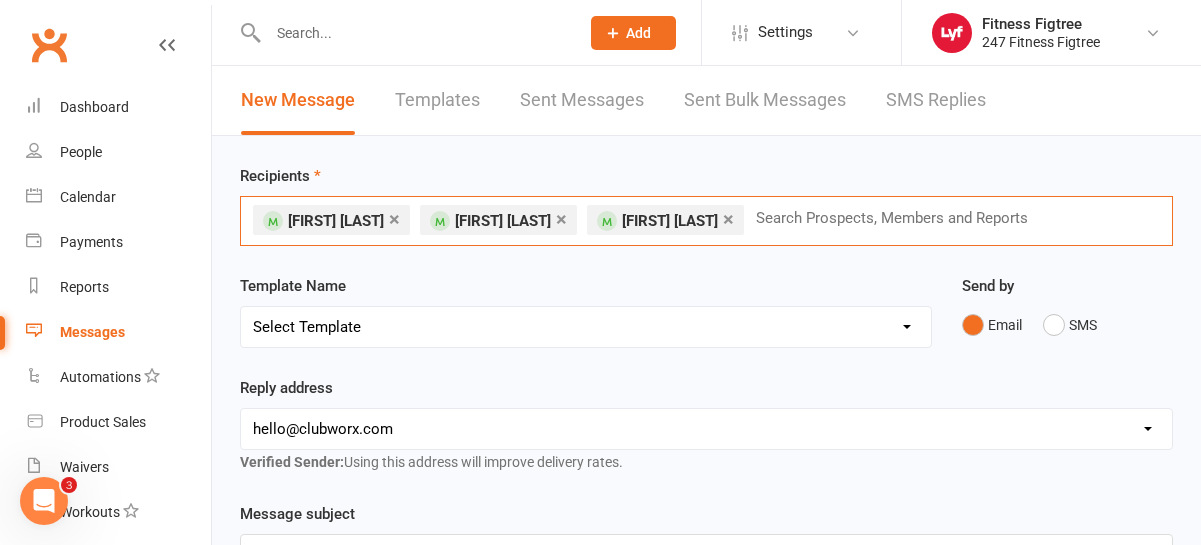 paste on "[FIRST] [LAST]" 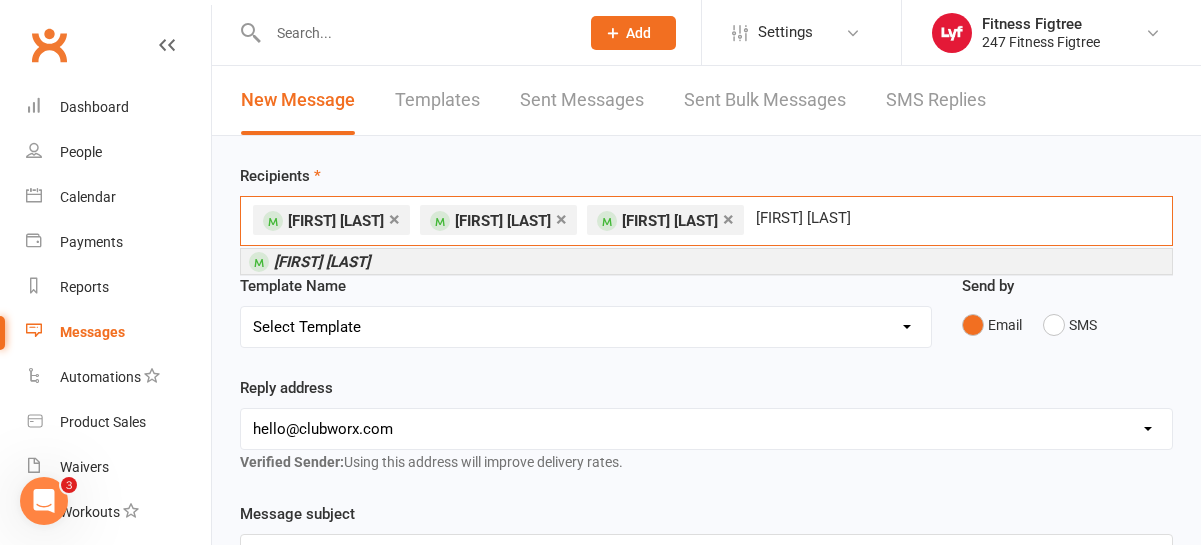 type on "[FIRST] [LAST]" 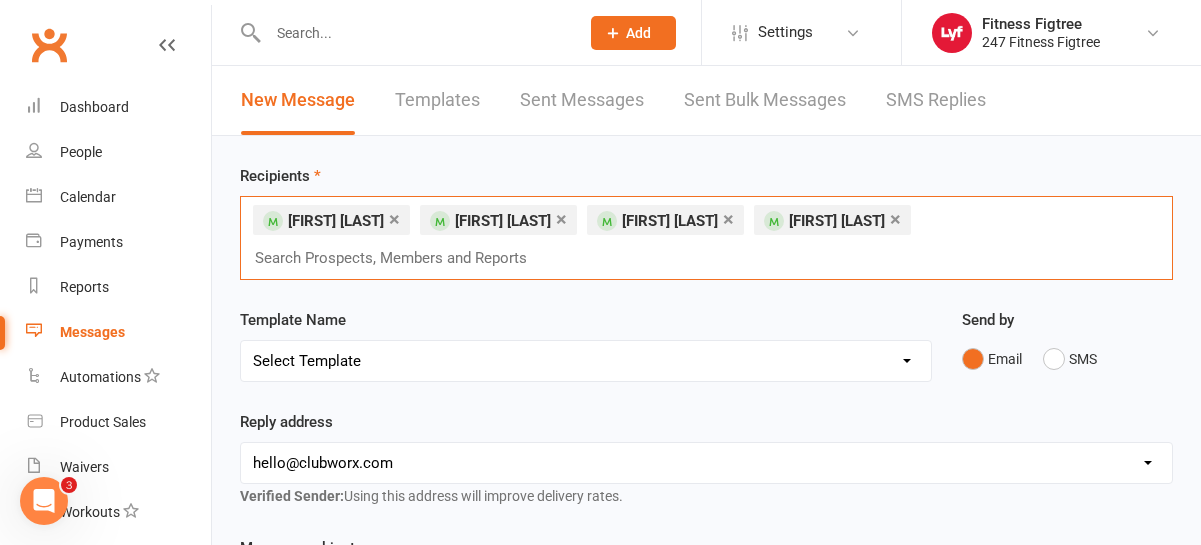 paste on "[FIRST] [LAST]" 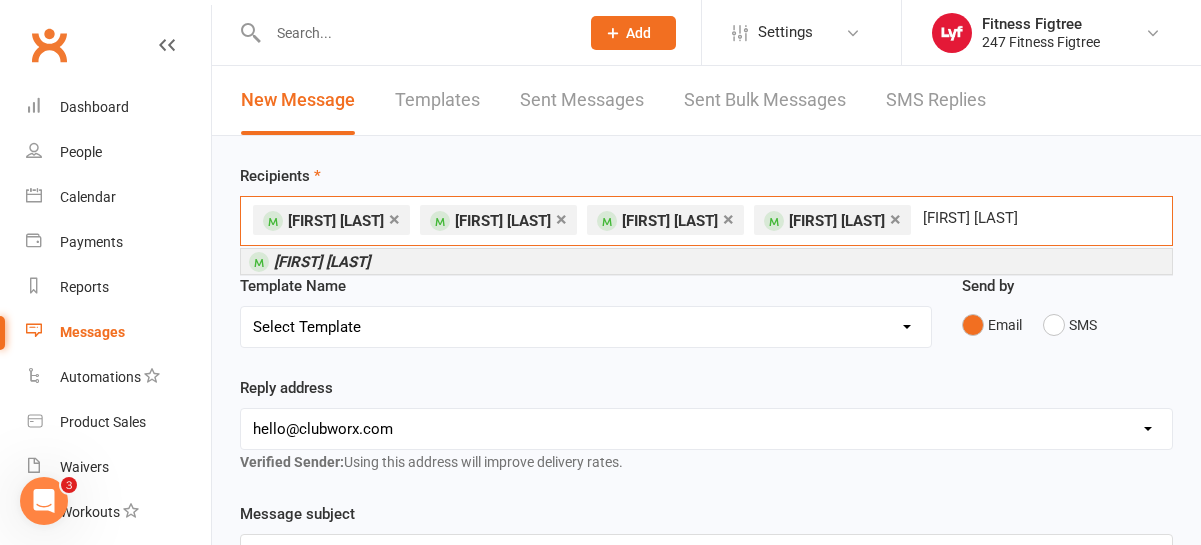 type on "[FIRST] [LAST]" 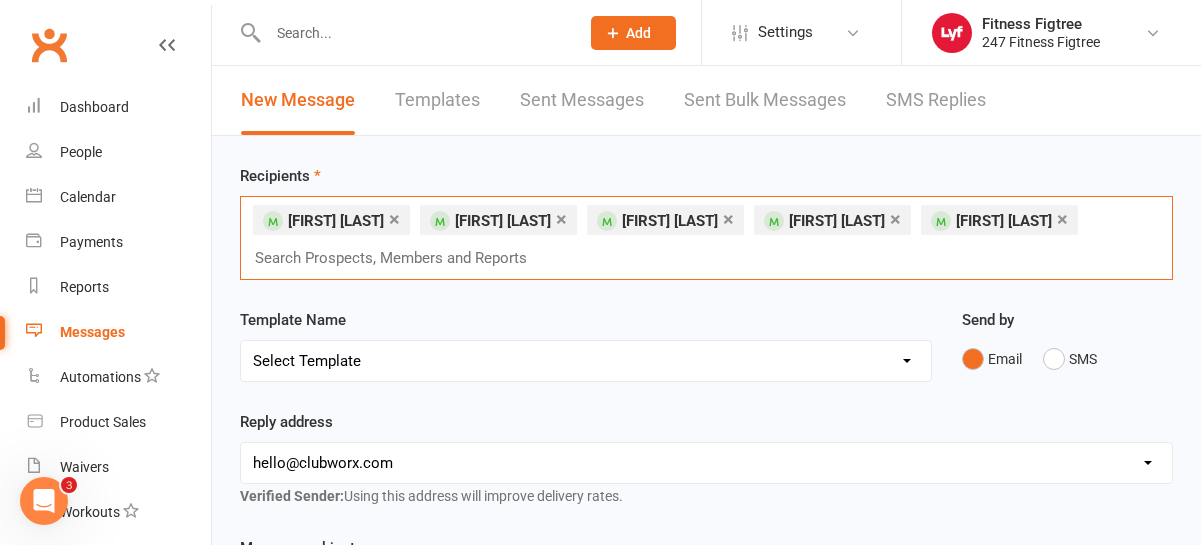 paste on "[FIRST] [LAST]" 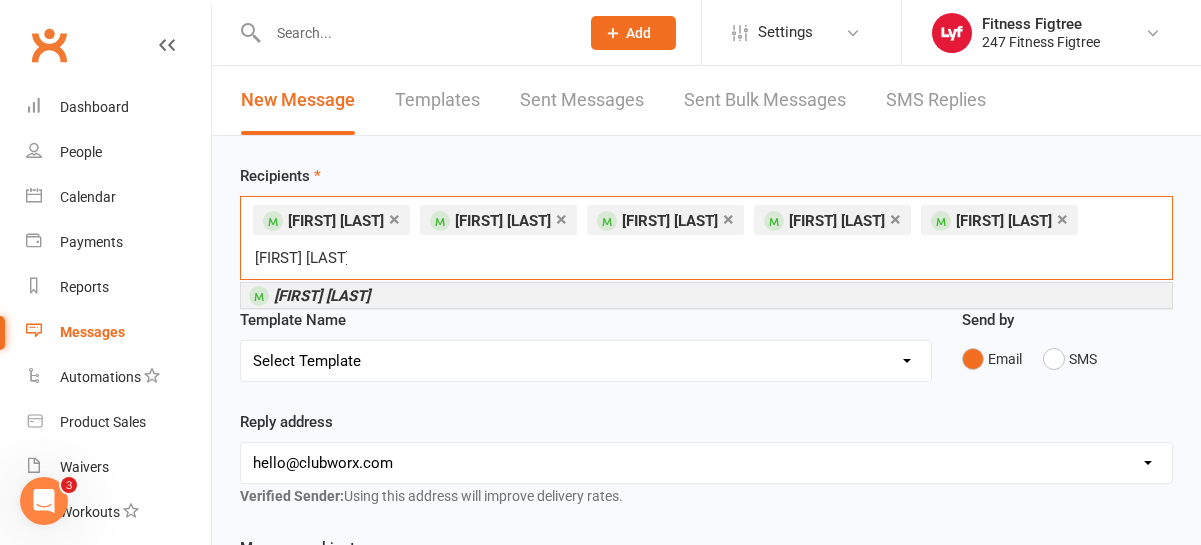 type on "[FIRST] [LAST]" 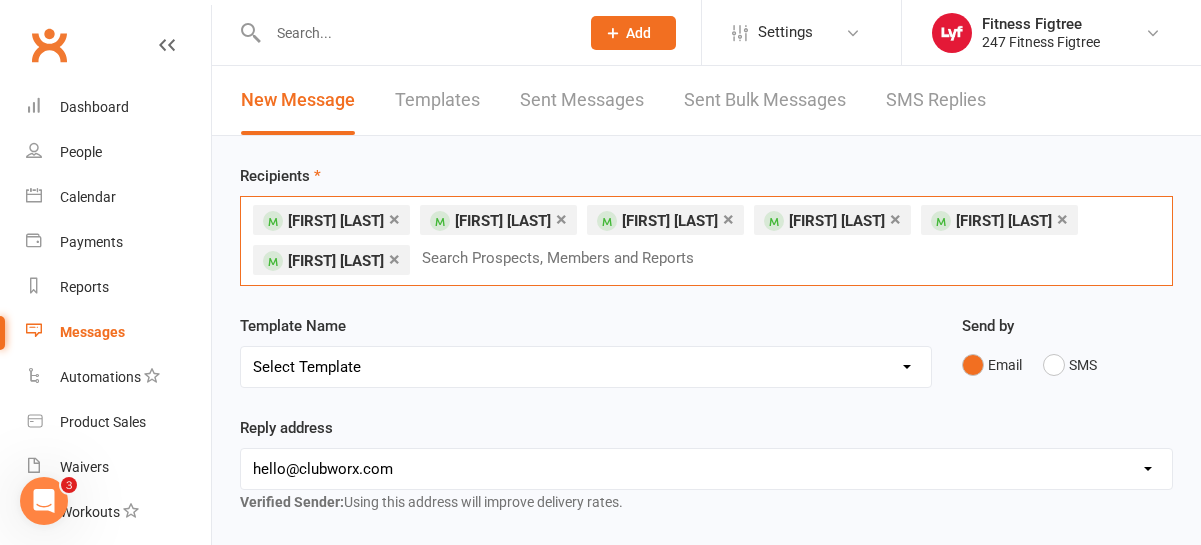 paste on "[FIRST] [LAST]" 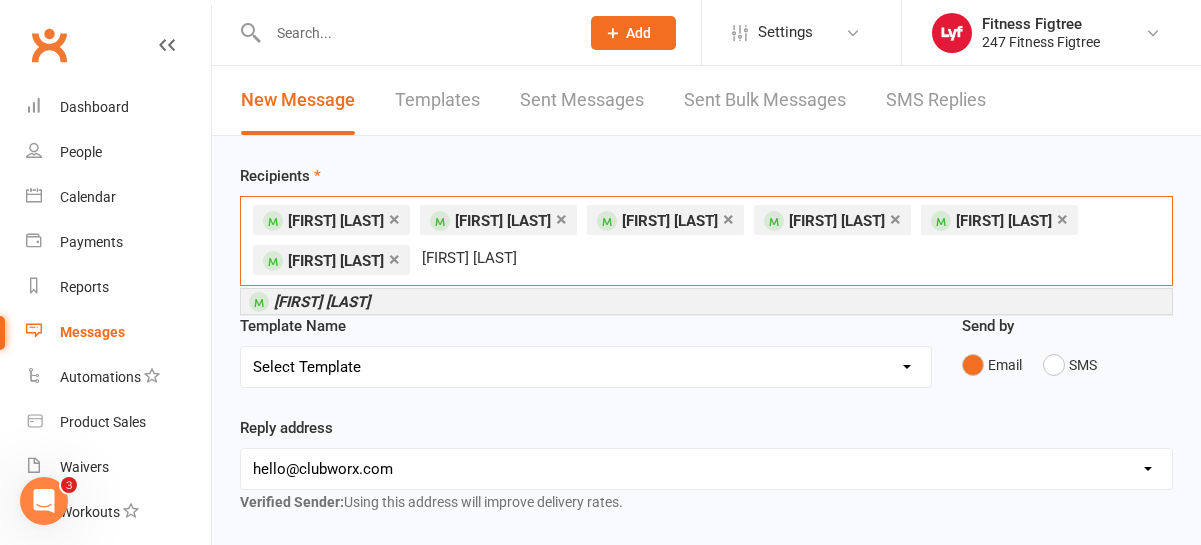 type on "[FIRST] [LAST]" 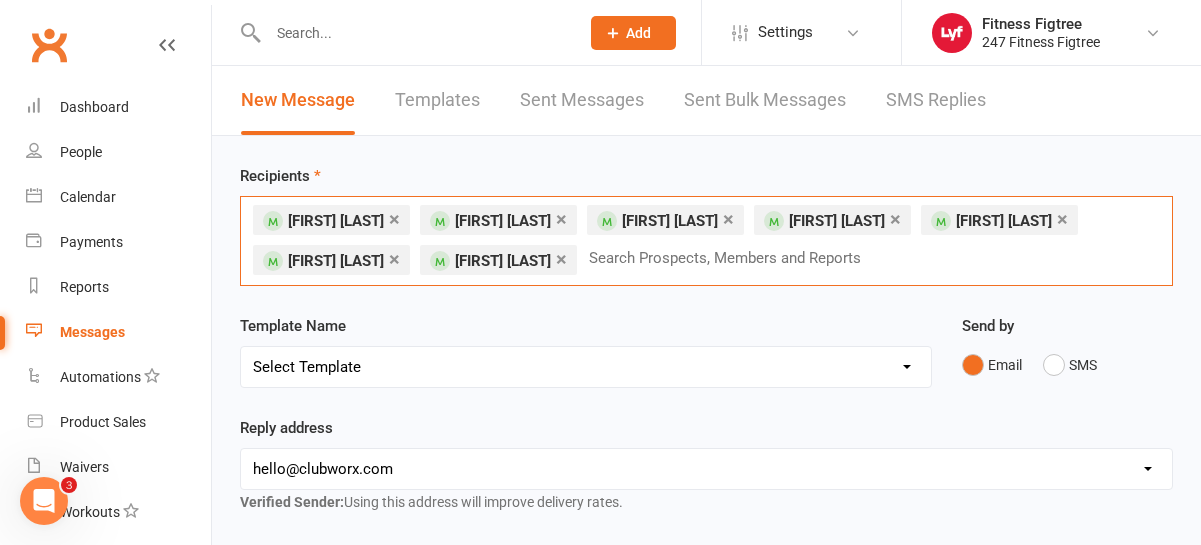 paste on "[FIRST] [LAST]" 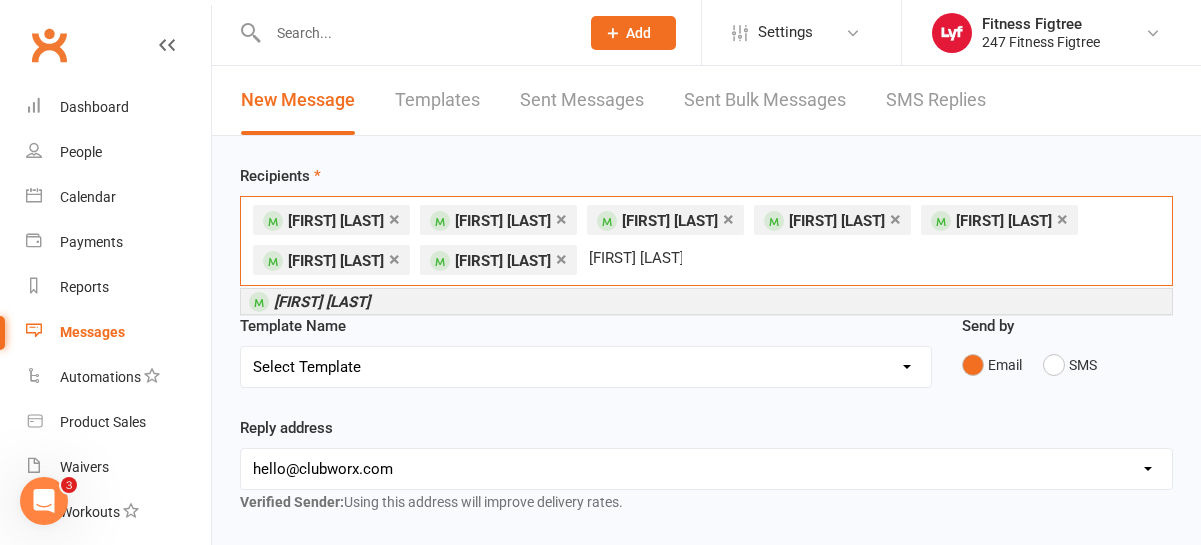 type on "[FIRST] [LAST]" 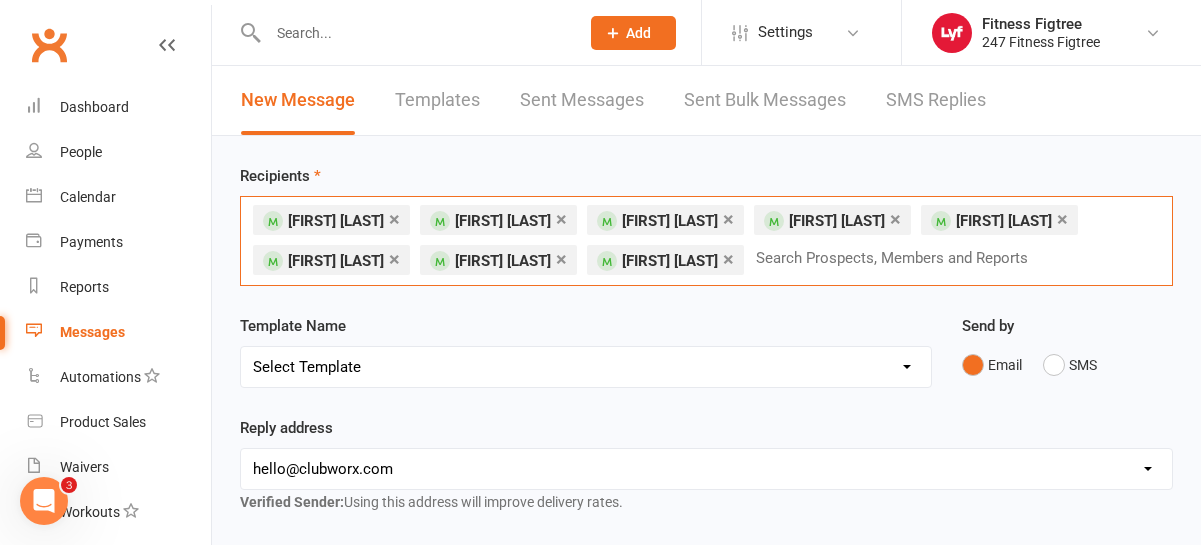 paste on "[FIRST] [LAST]" 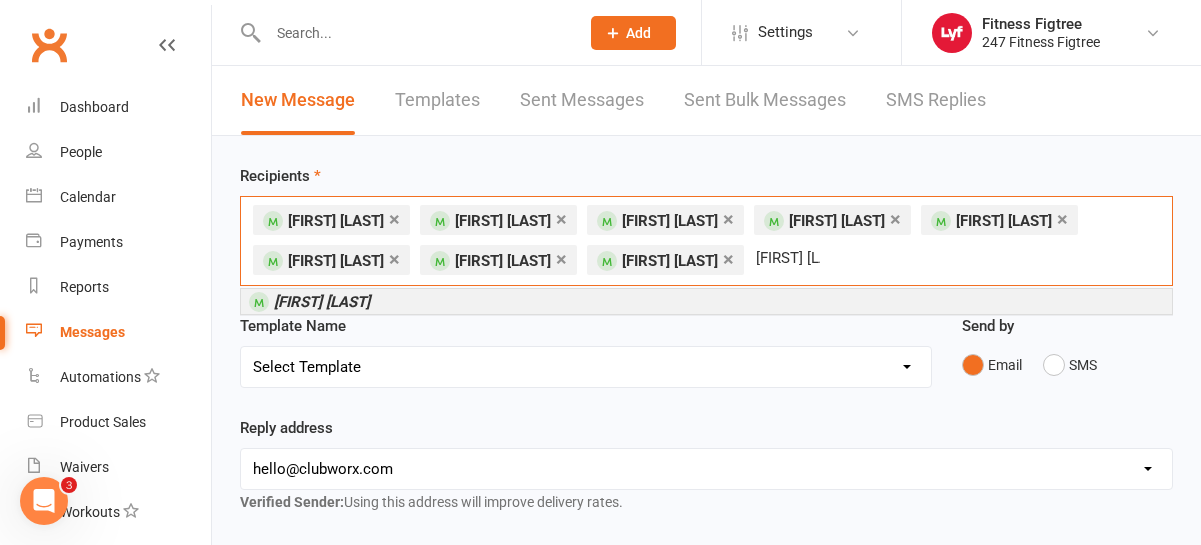 type on "[FIRST] [LAST]" 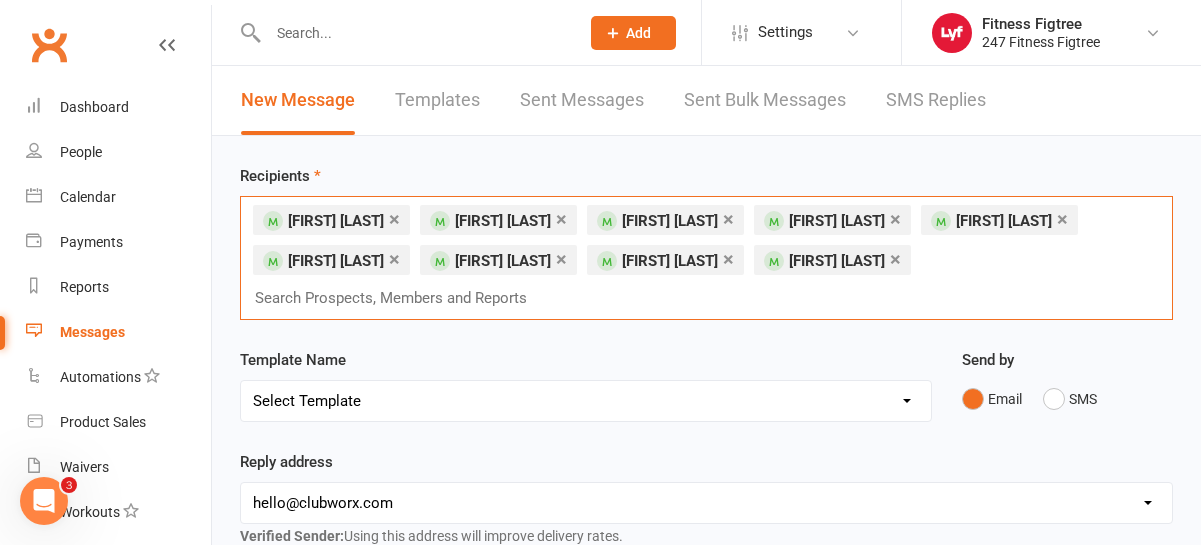 paste on "[FIRST] [LAST]" 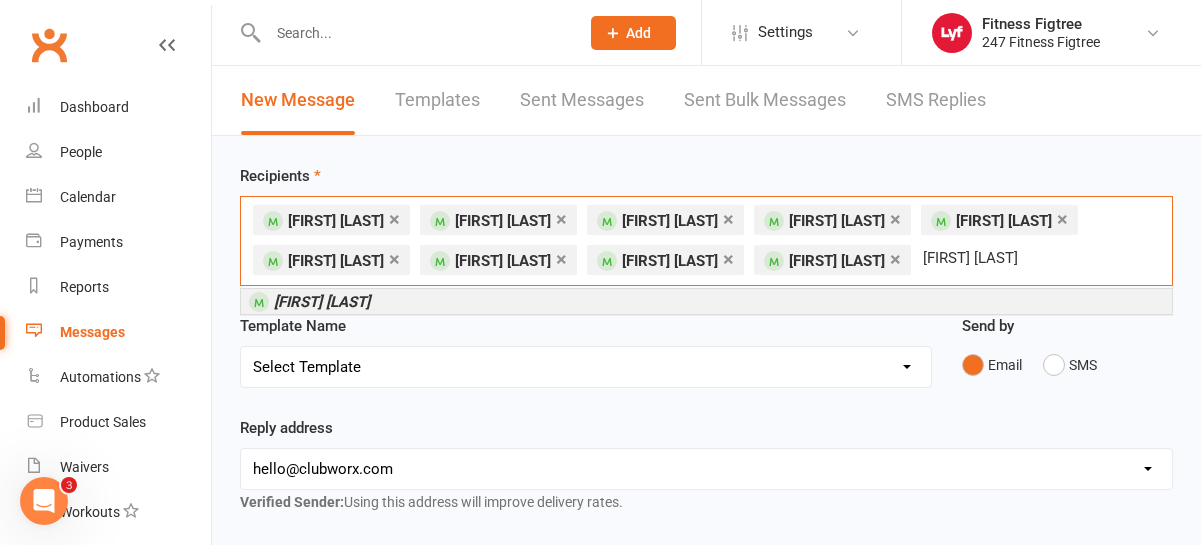type on "[FIRST] [LAST]" 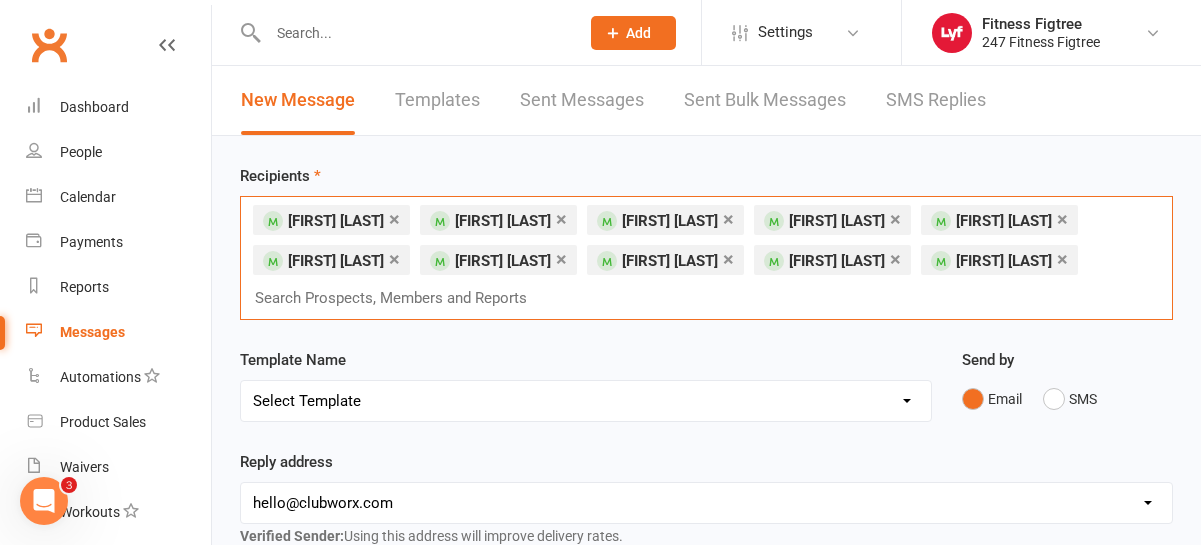 paste on "[FIRST] [LAST]" 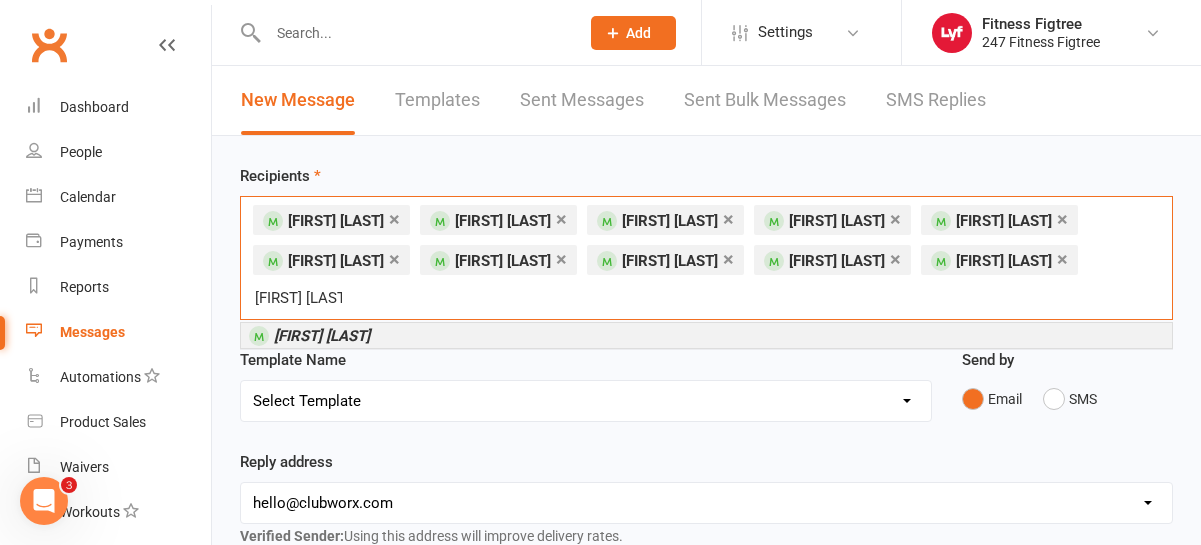 type on "[FIRST] [LAST]" 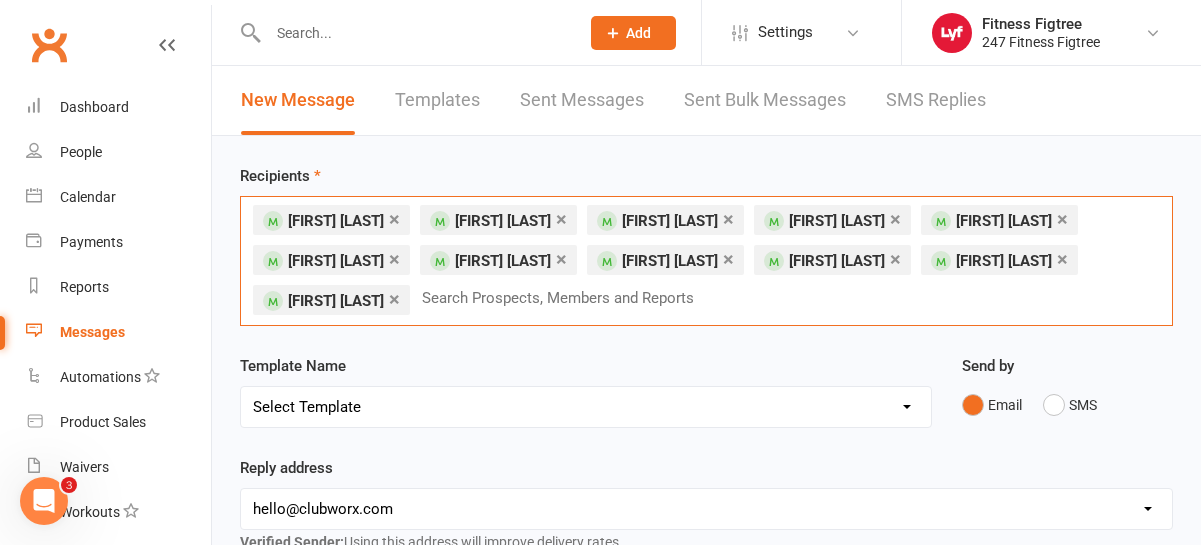 paste on "[FIRST] [LAST]" 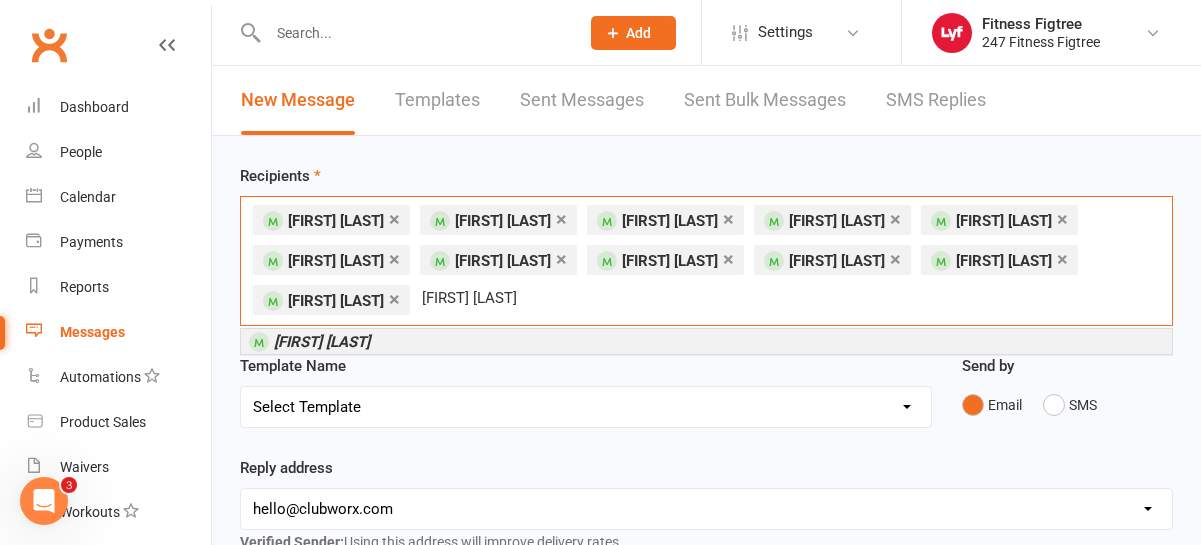 type on "[FIRST] [LAST]" 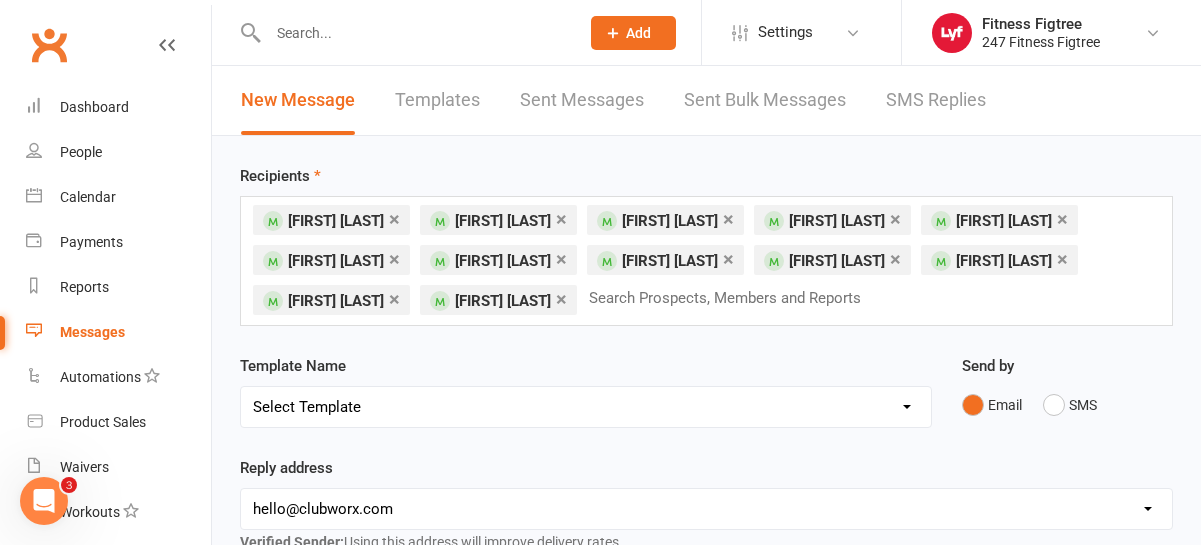 click at bounding box center [402, 32] 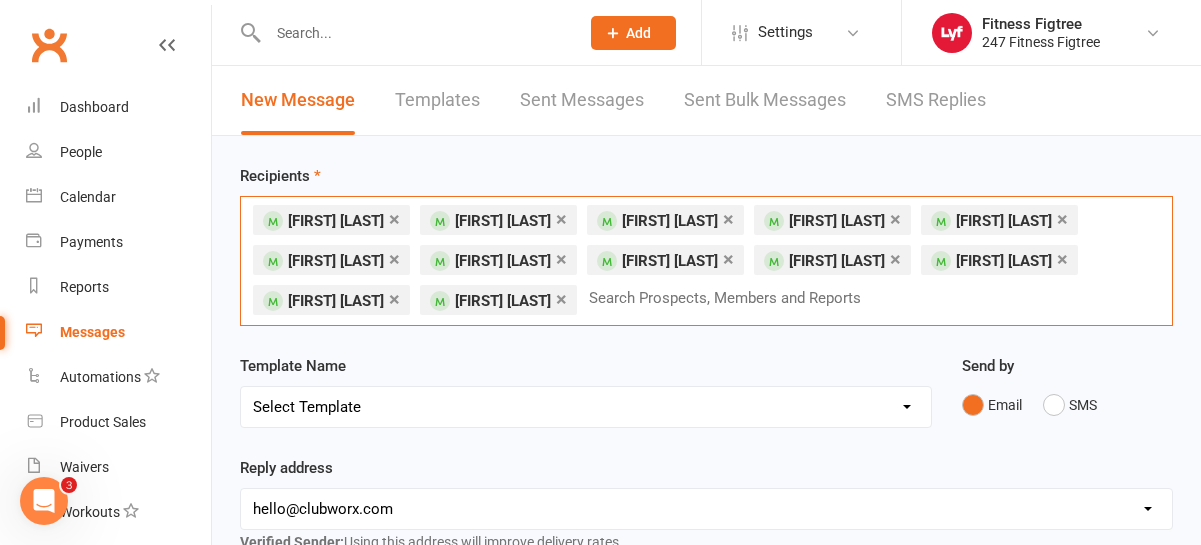 click at bounding box center (733, 298) 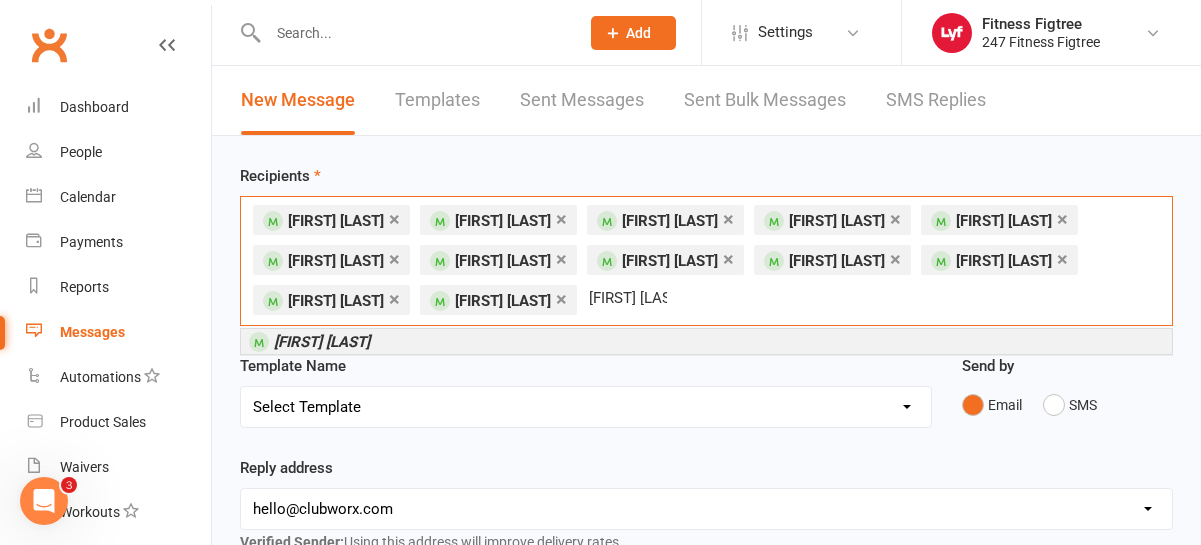 type on "[FIRST] [LAST]" 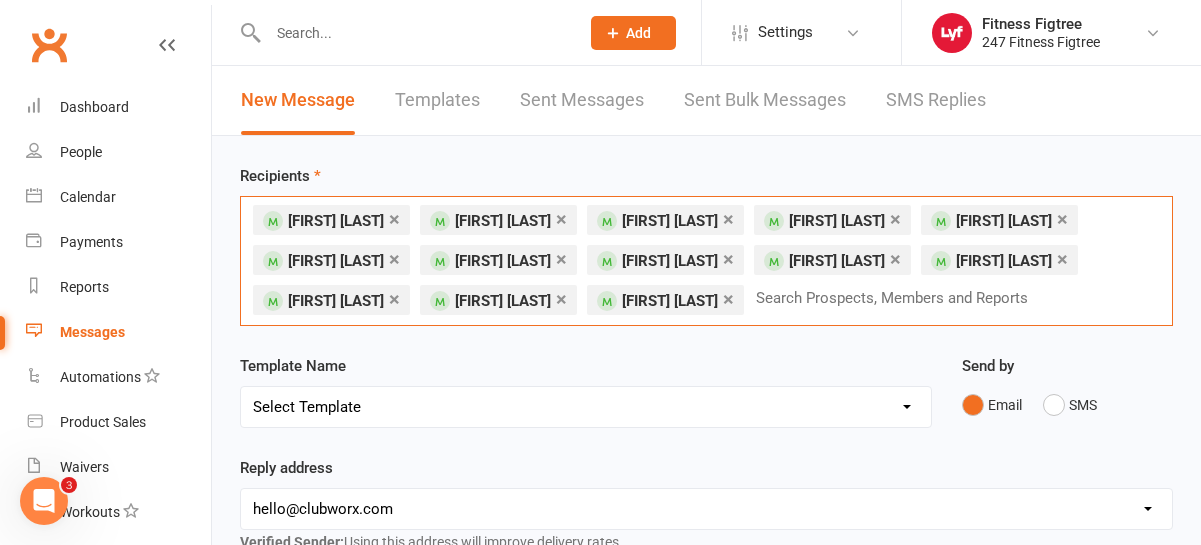 paste on "[FIRST] [LAST]" 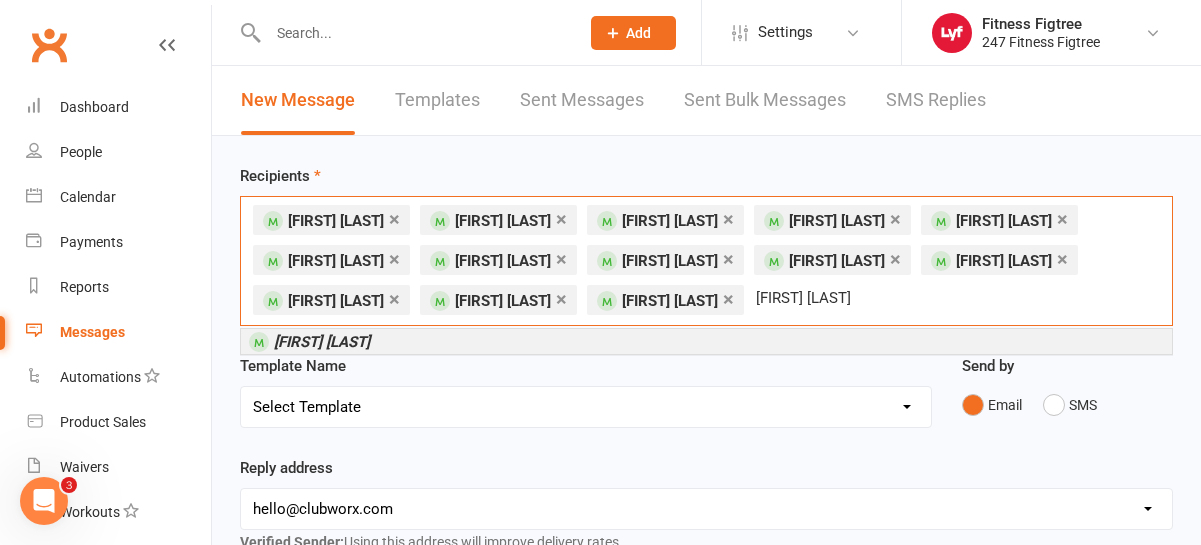 type on "[FIRST] [LAST]" 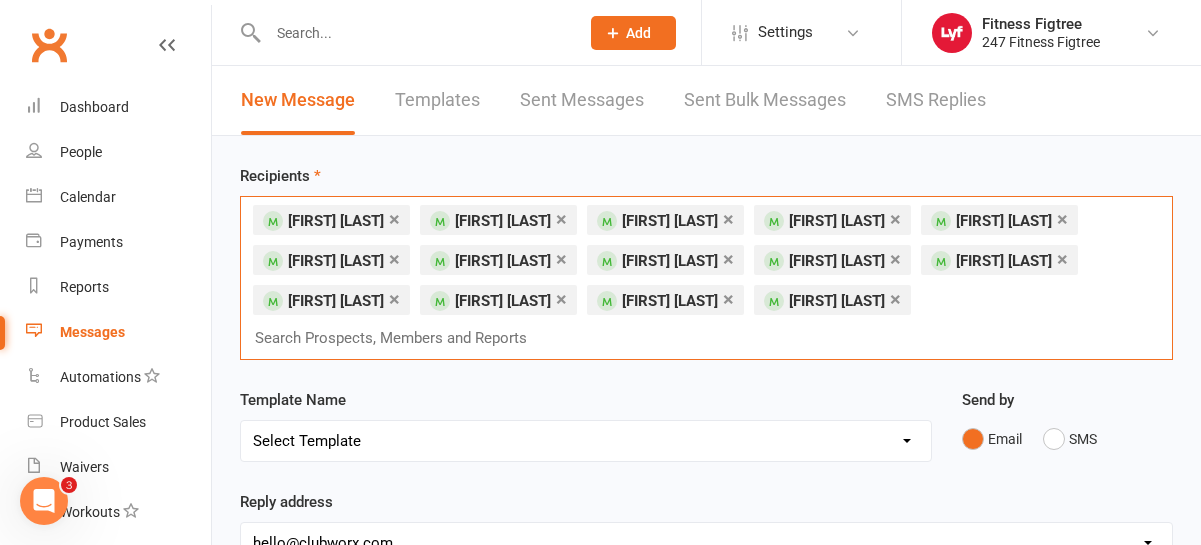 paste on "[FIRST] [LAST]" 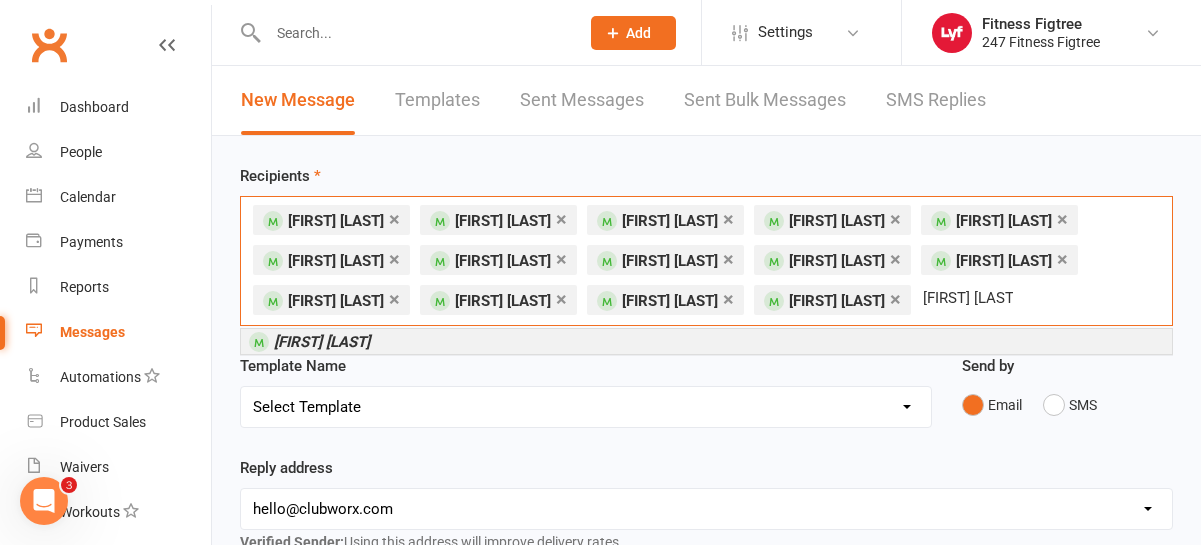 type on "[FIRST] [LAST]" 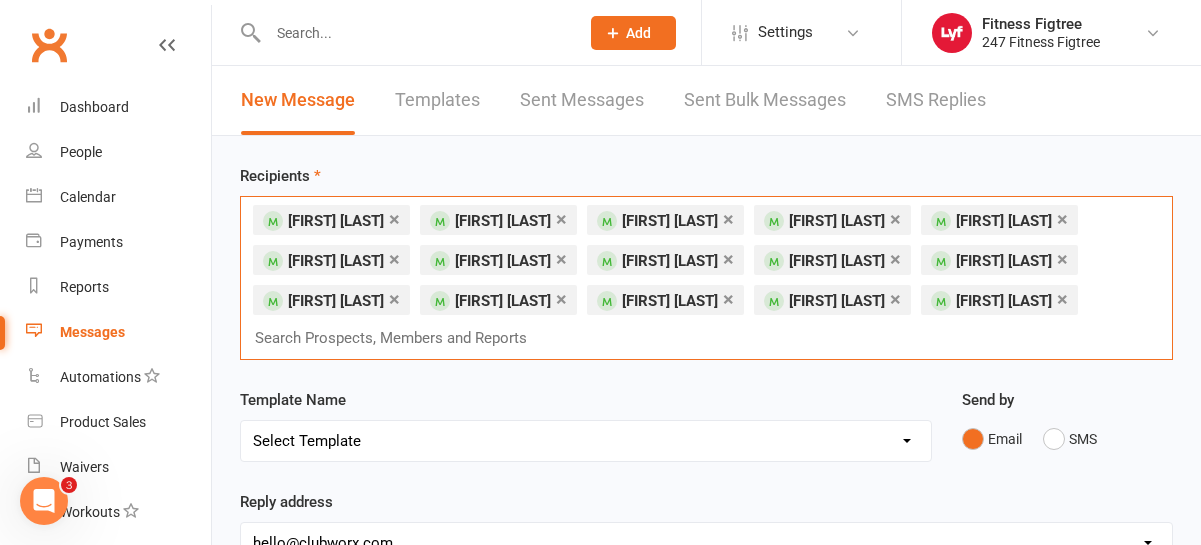 paste on "[FIRST] [LAST]" 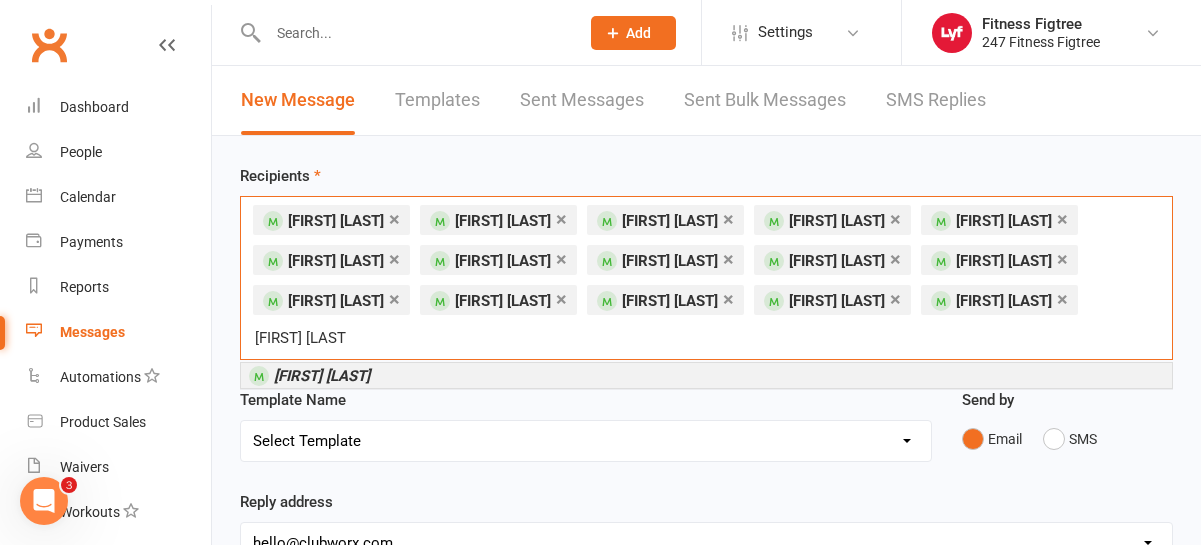 type on "[FIRST] [LAST]" 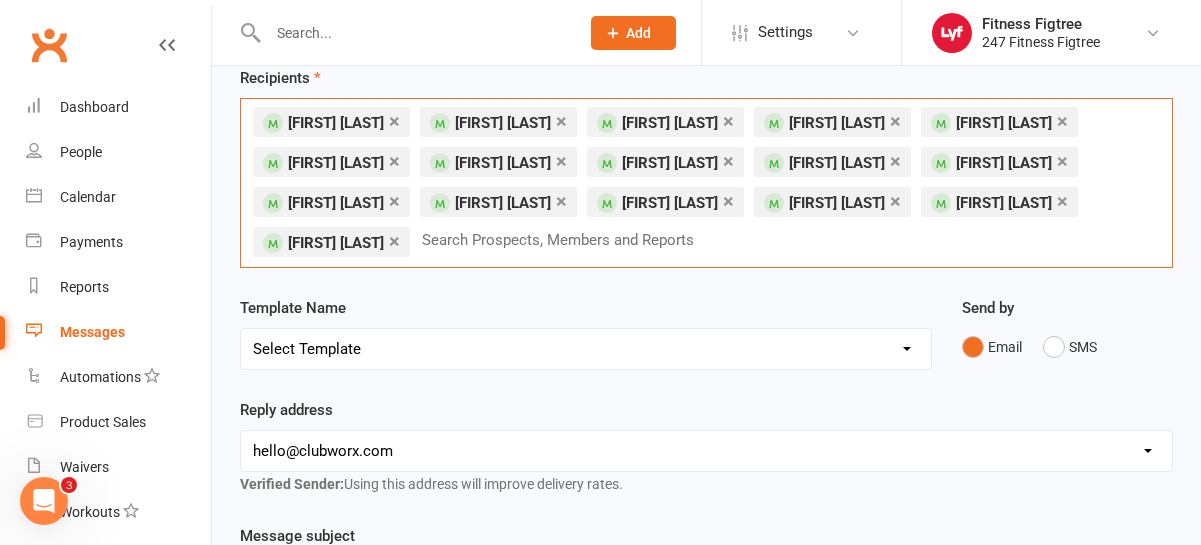 scroll, scrollTop: 157, scrollLeft: 0, axis: vertical 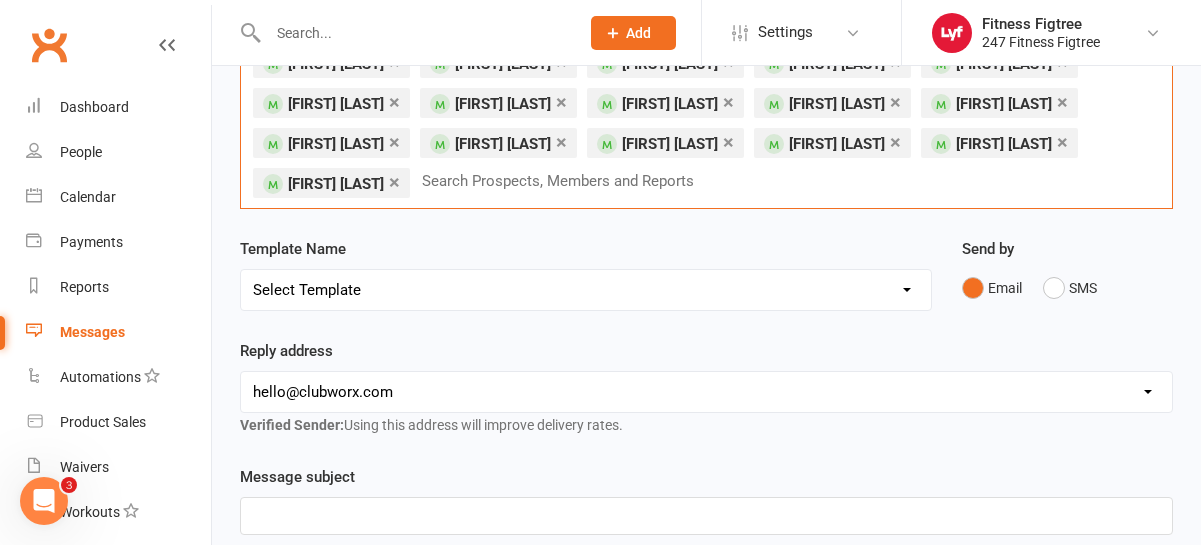 paste on "[FIRST] [LAST]" 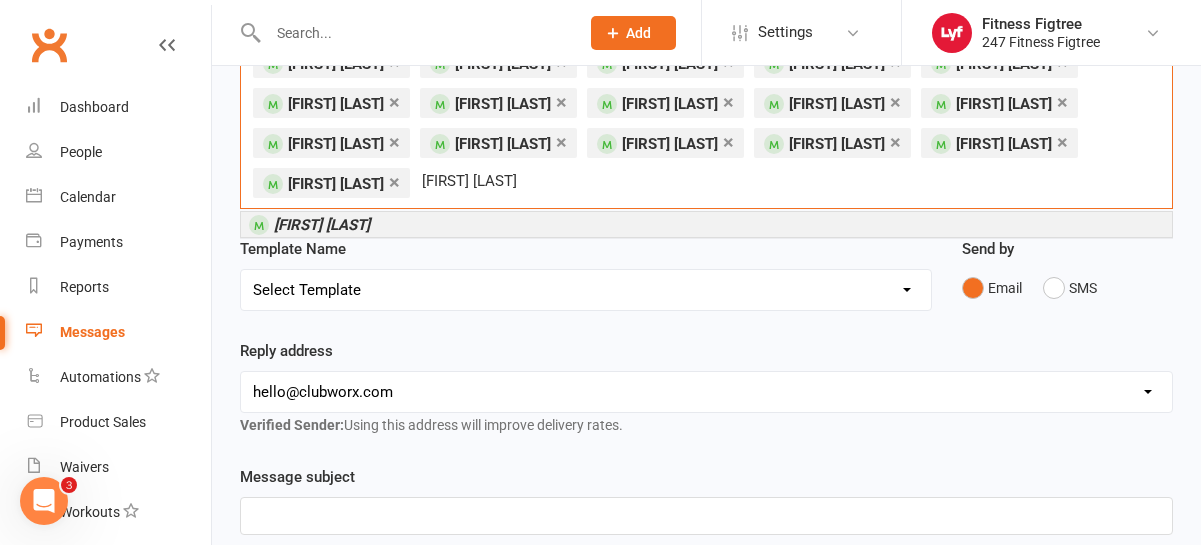 type on "[FIRST] [LAST]" 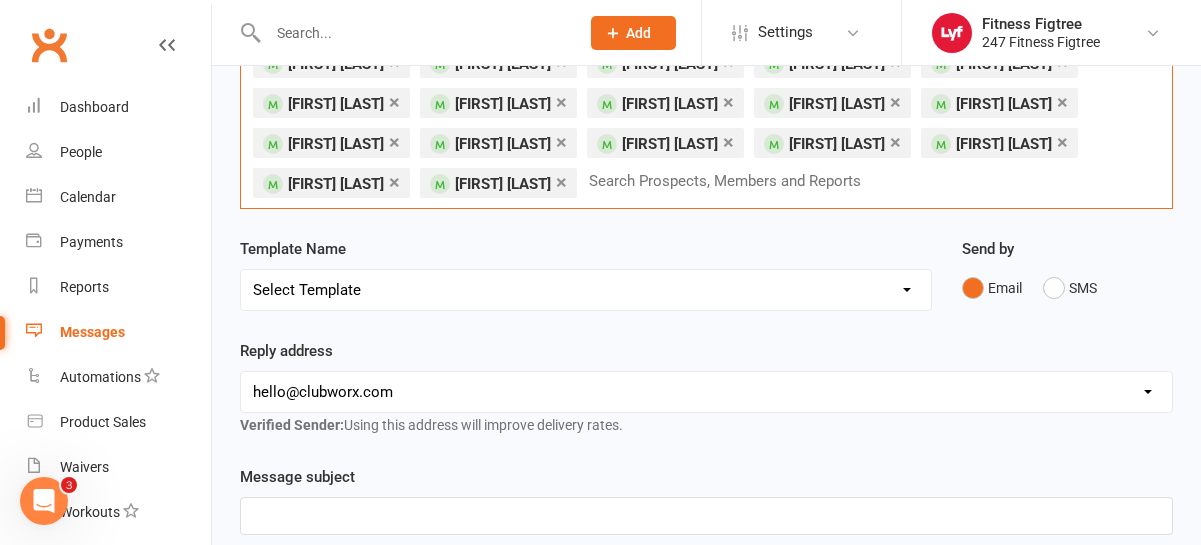 paste on "[FIRST] [LAST]" 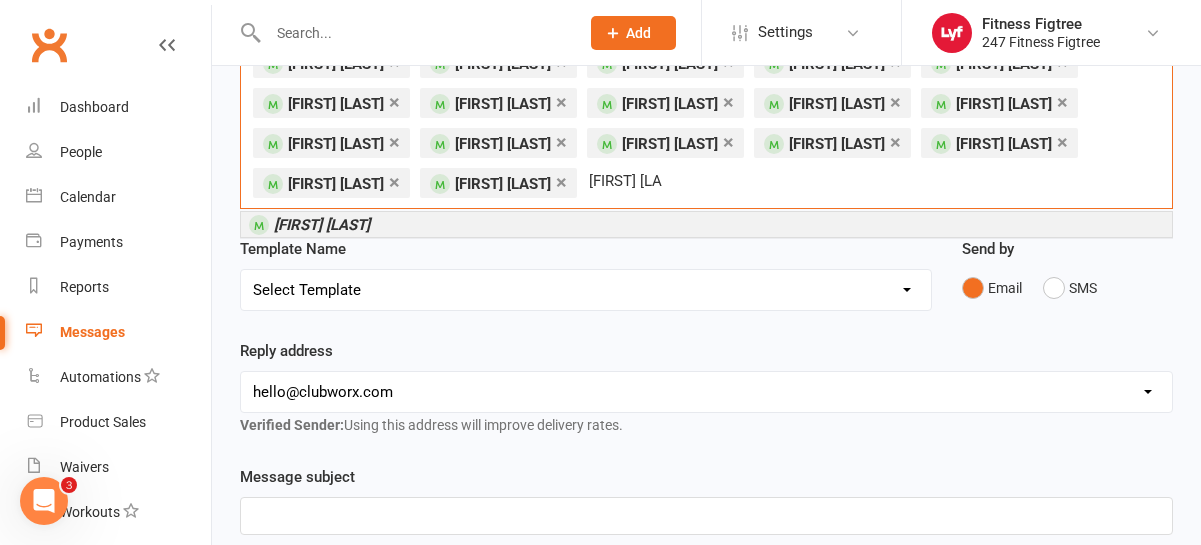 type on "[FIRST] [LAST]" 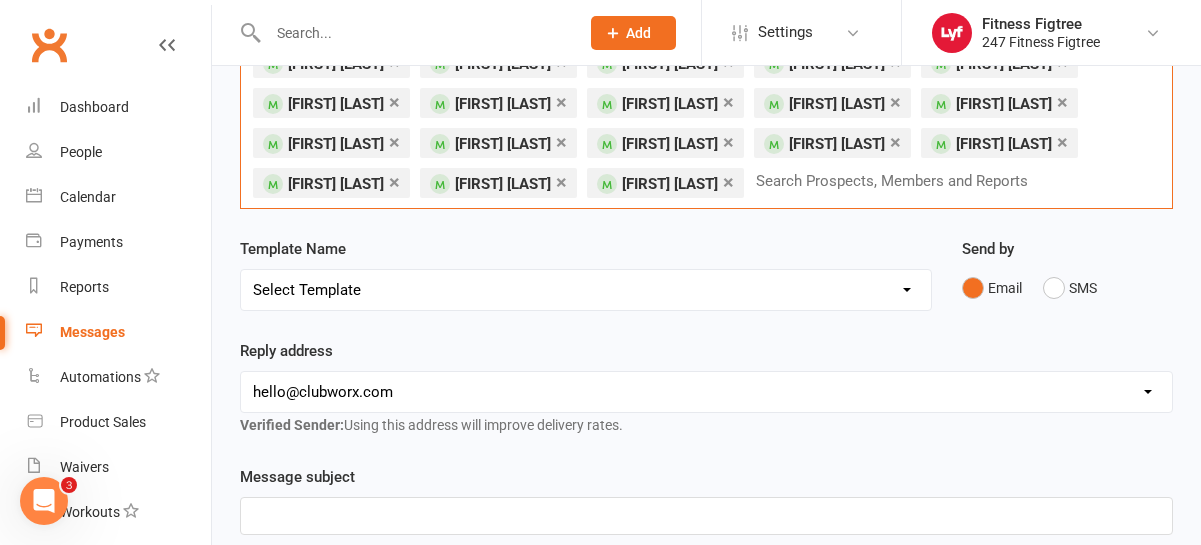 paste on "[FIRST] [LAST]" 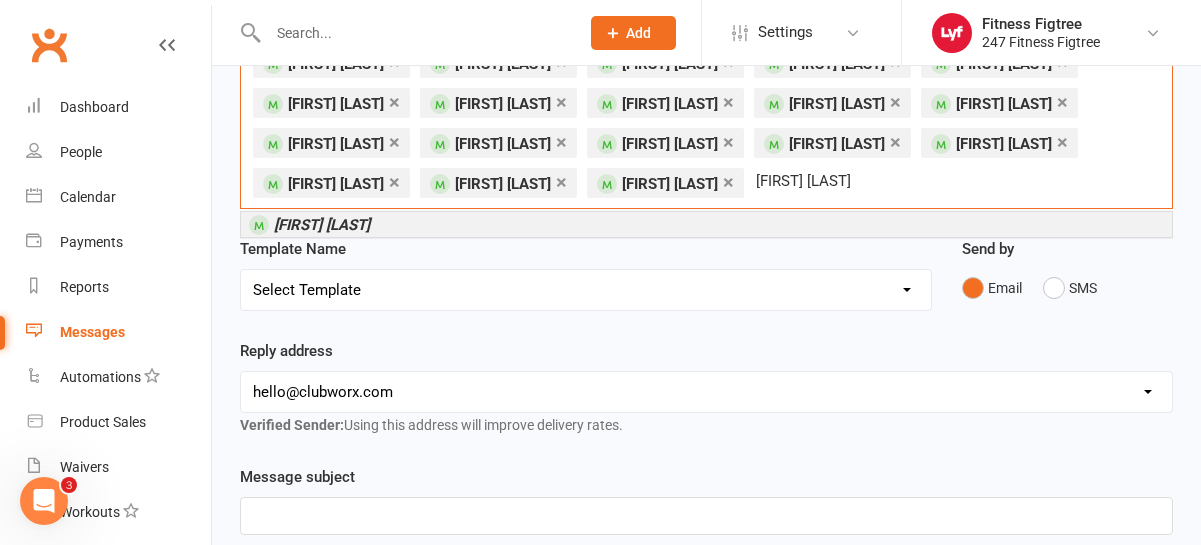 type on "[FIRST] [LAST]" 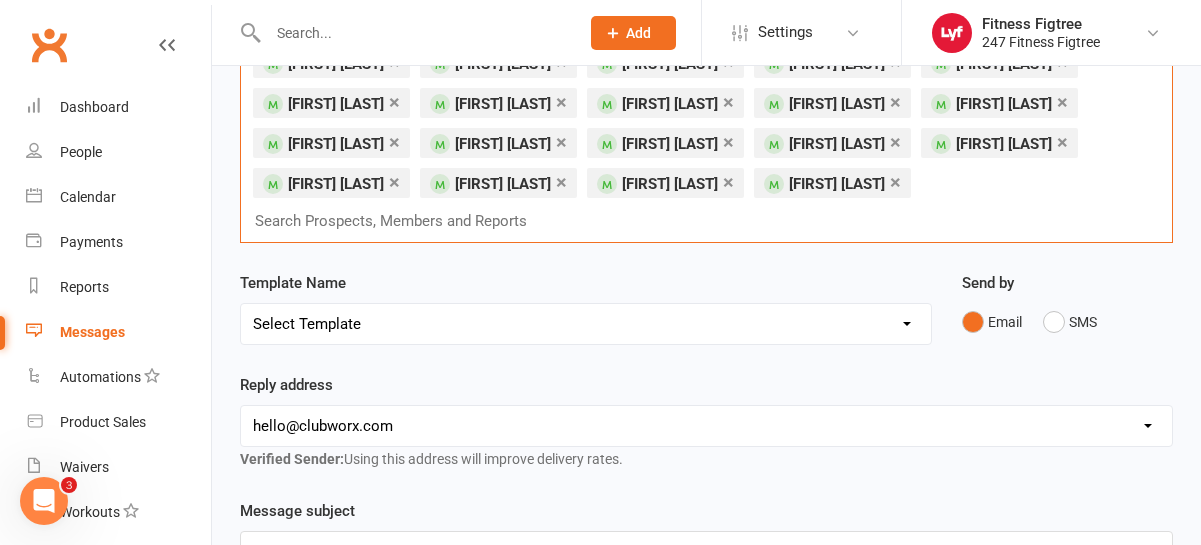 click on "× [FIRST] [LAST] × [FIRST] [LAST] × [FIRST] [LAST] × [FIRST] [LAST] × [FIRST] [LAST] × [FIRST] [LAST] × [FIRST] [LAST] × [FIRST] [LAST] × [FIRST] [LAST] × [FIRST] [LAST] × [FIRST] [LAST] × [FIRST] [LAST] × [FIRST] [LAST] × [FIRST] [LAST] × [FIRST] [LAST] × [FIRST] [LAST] × [FIRST] [LAST]" at bounding box center (706, 141) 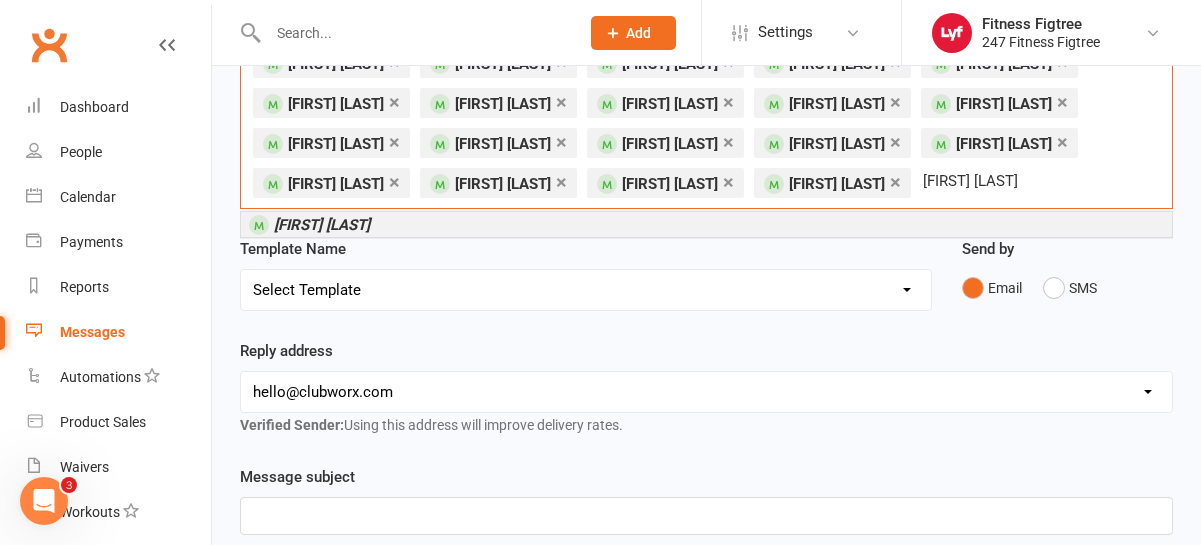 type on "[FIRST] [LAST]" 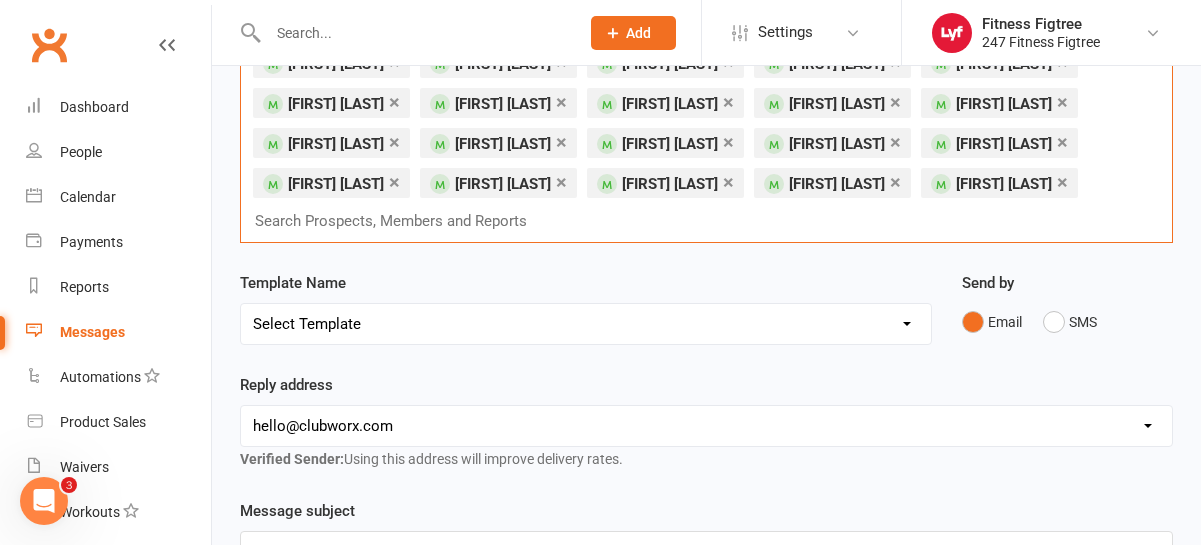 paste on "[FIRST] [LAST]" 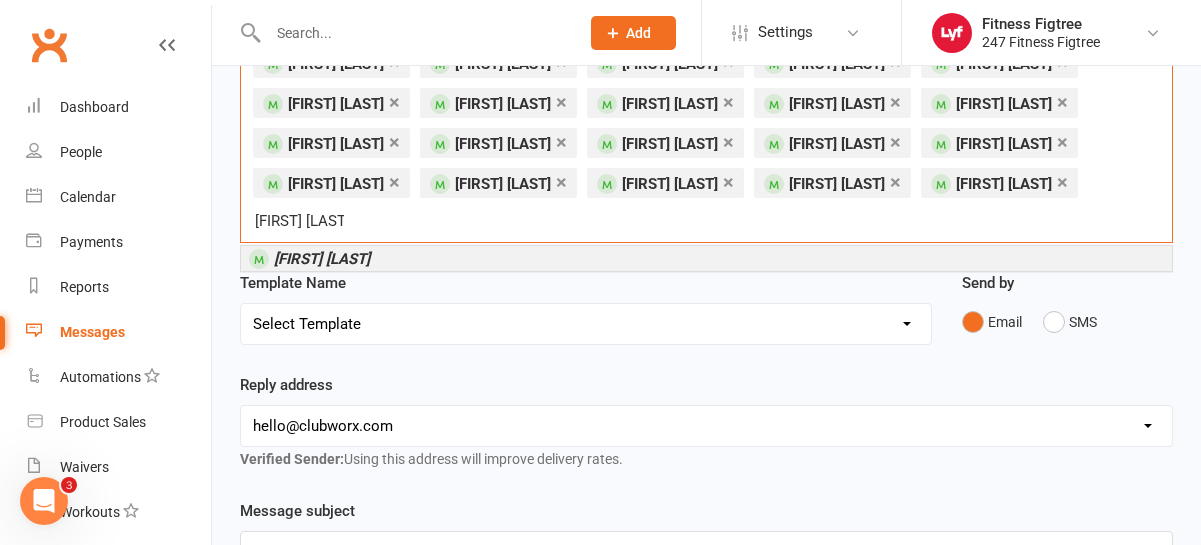 type on "[FIRST] [LAST]" 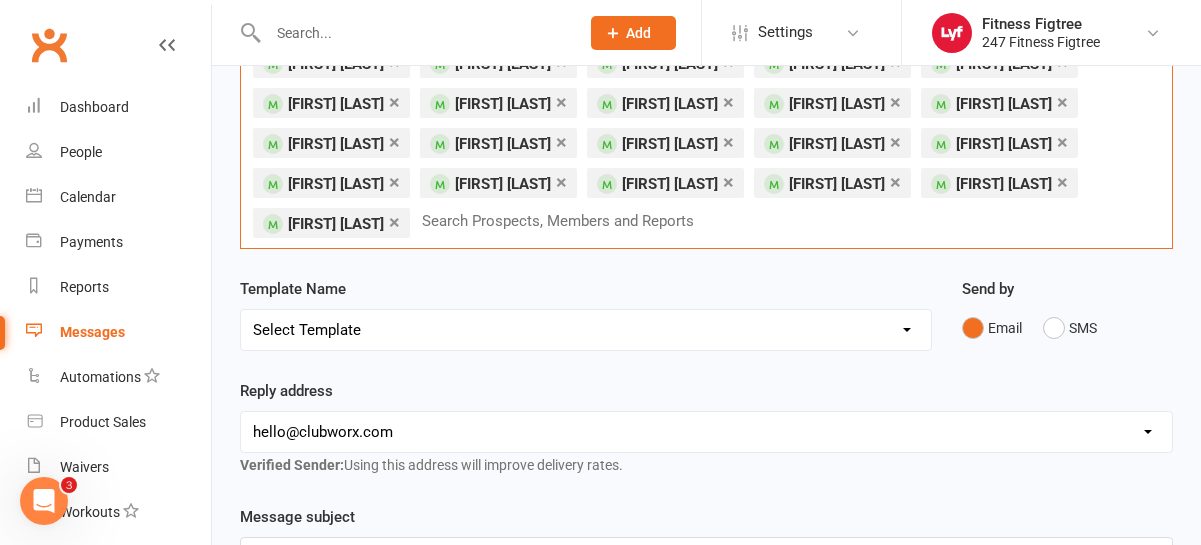 paste on "[FIRST] [LAST]" 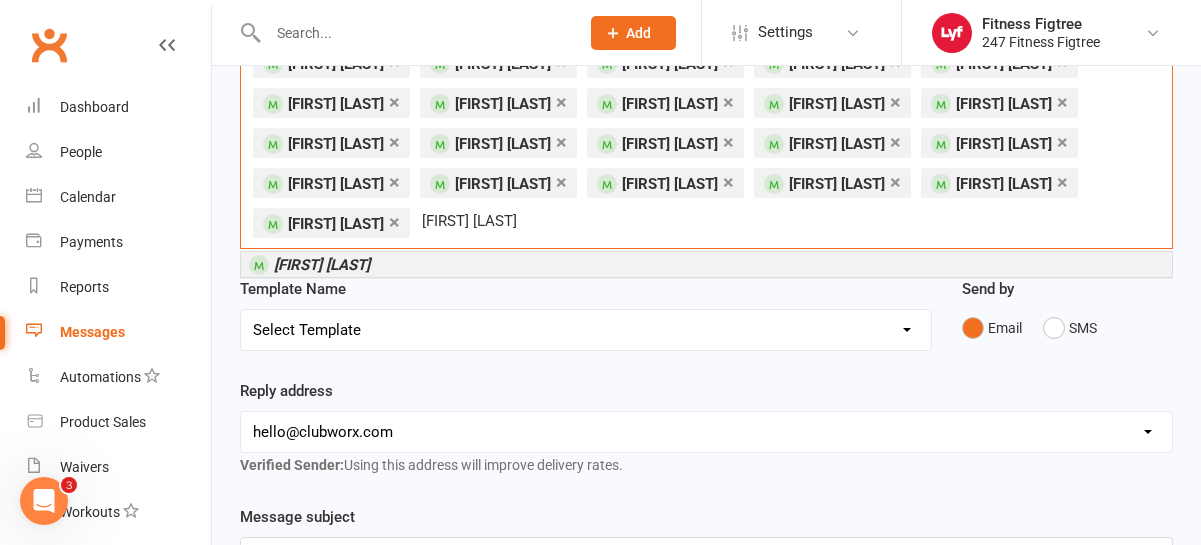 type on "[FIRST] [LAST]" 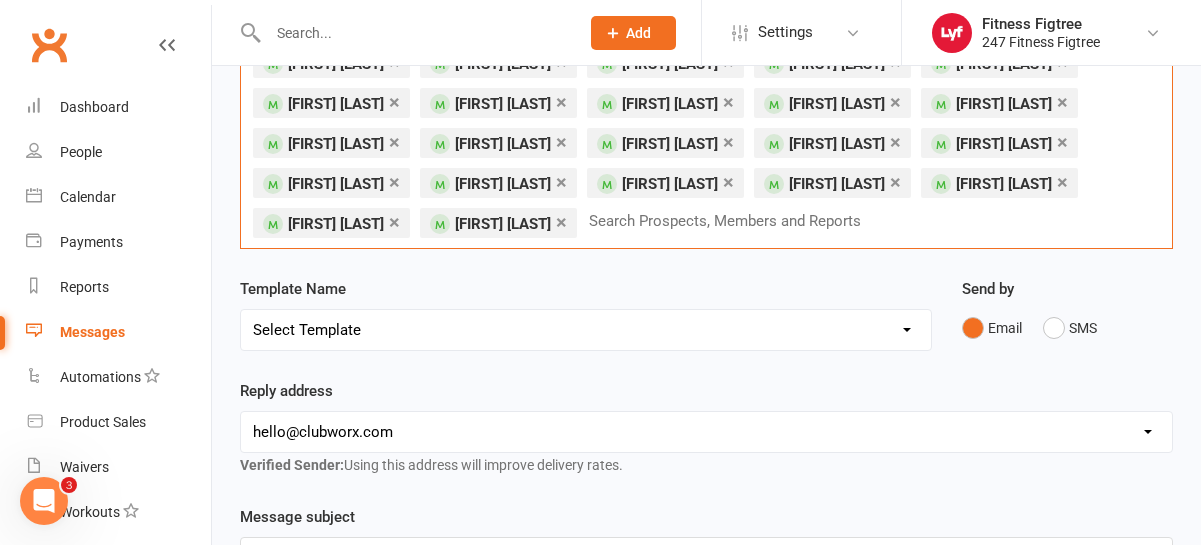 paste on "[FIRST] [LAST]" 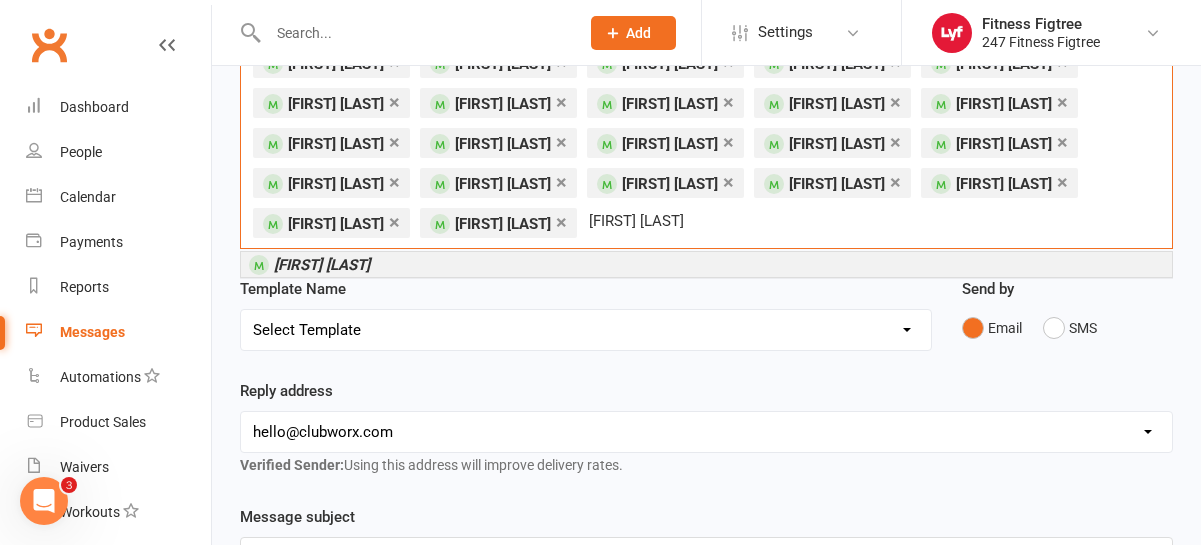 type on "[FIRST] [LAST]" 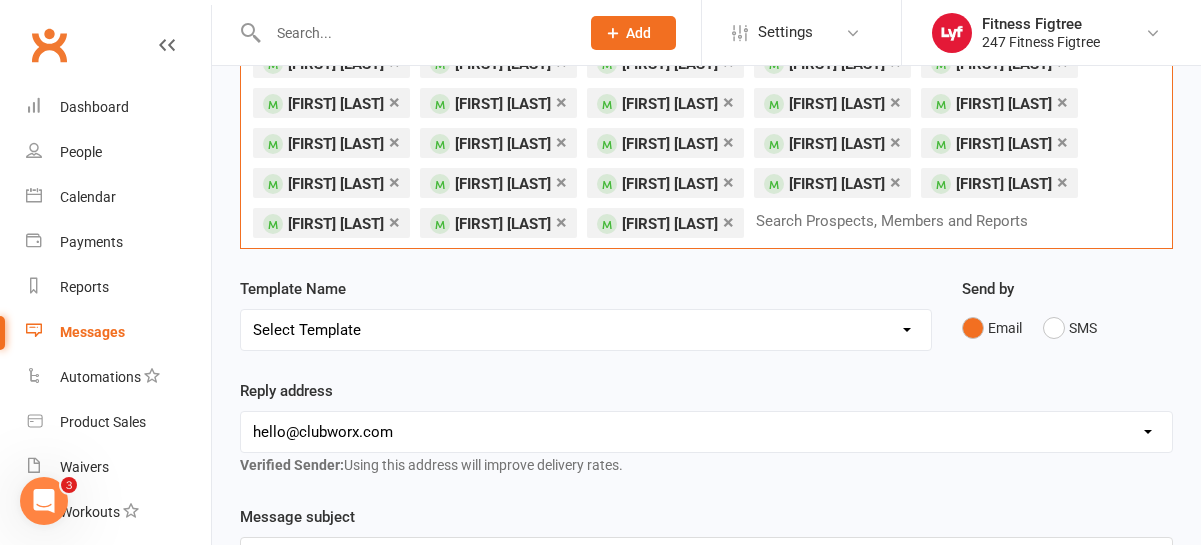 paste on "[FIRST] [LAST]" 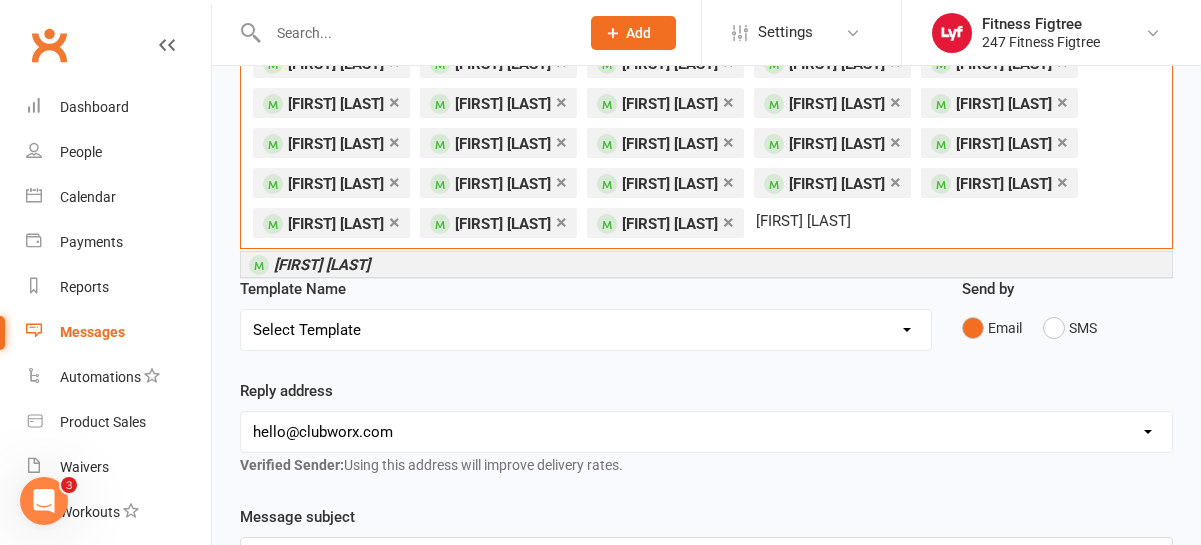 type on "[FIRST] [LAST]" 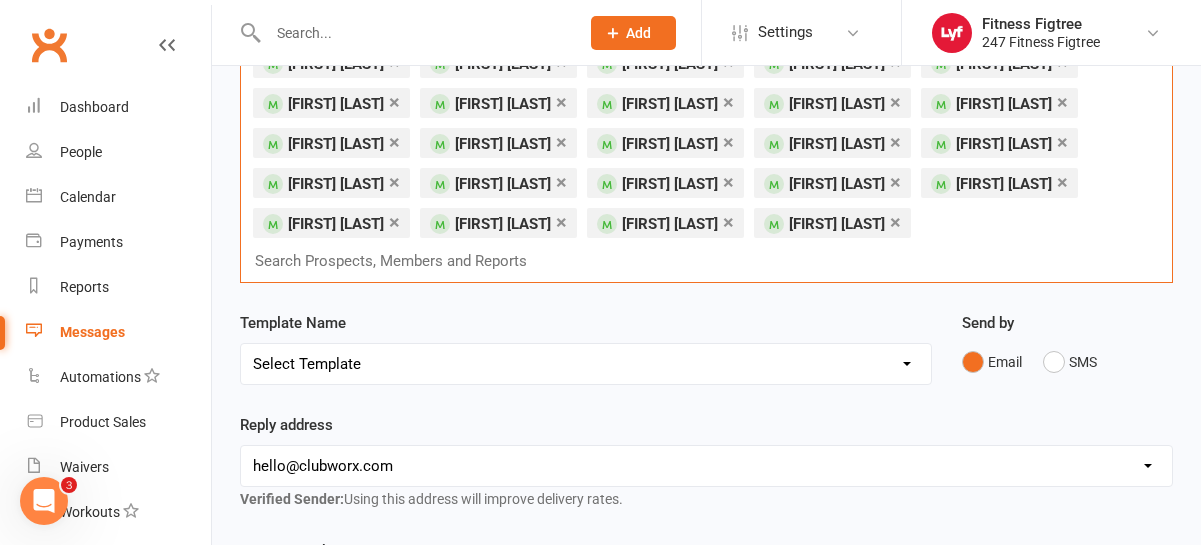 paste on "[FIRST] [LAST]" 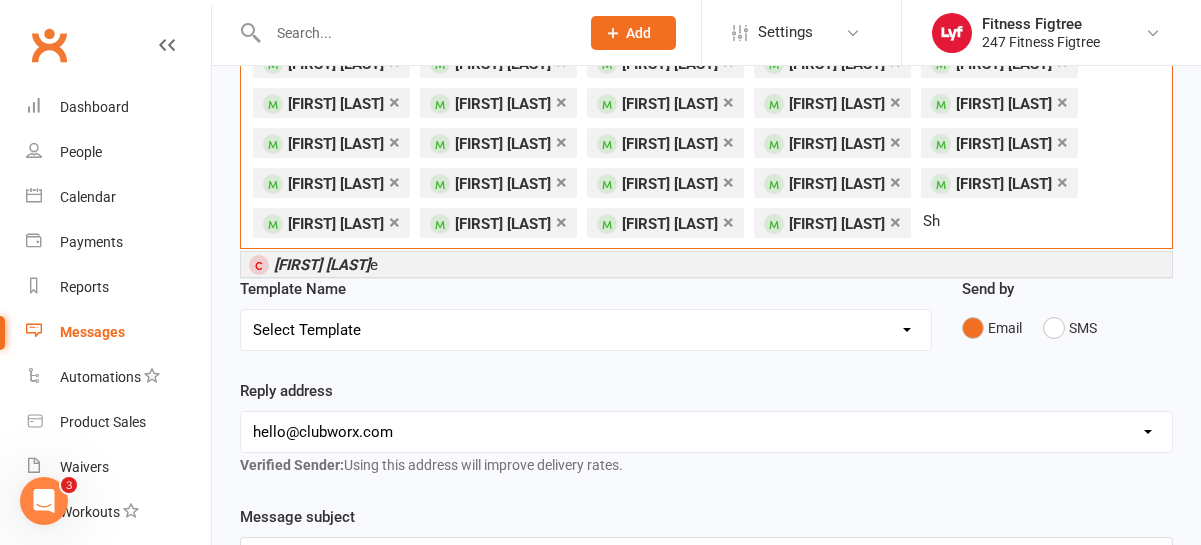 type on "S" 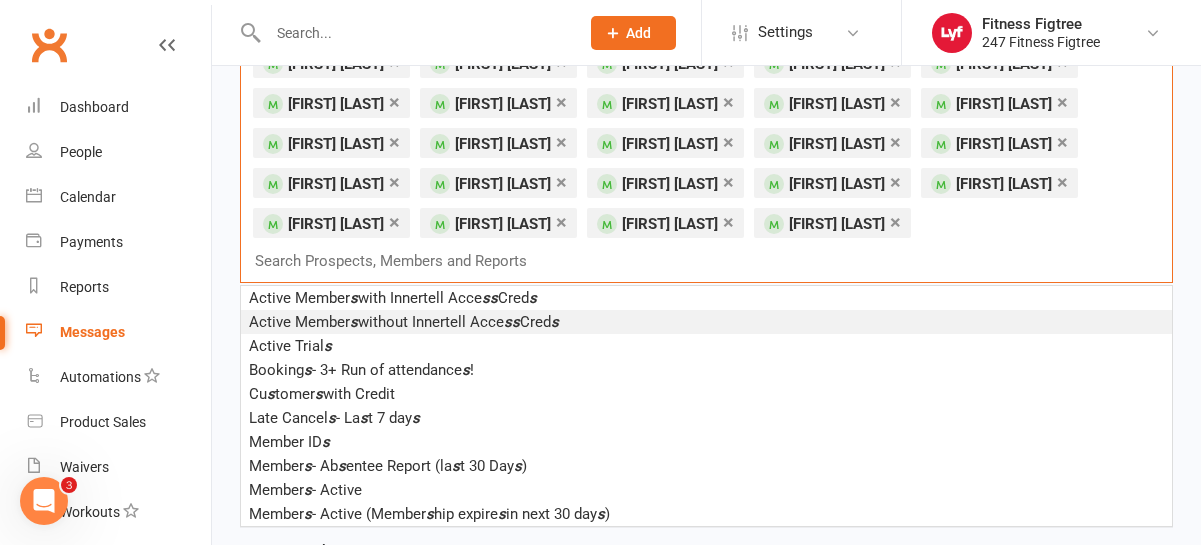 paste on "[FIRST] [LAST]" 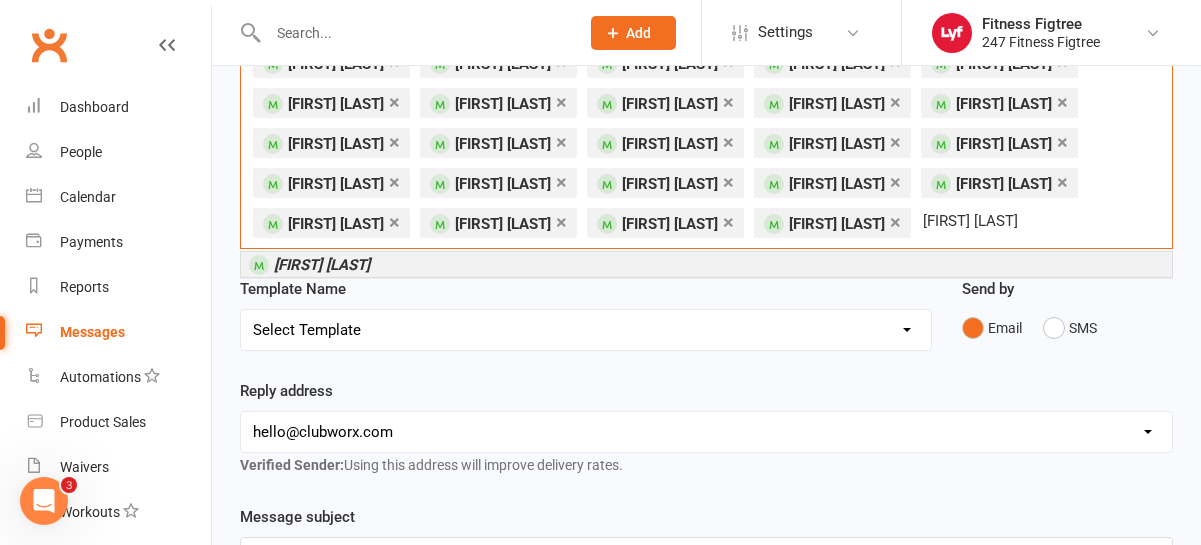 type on "[FIRST] [LAST]" 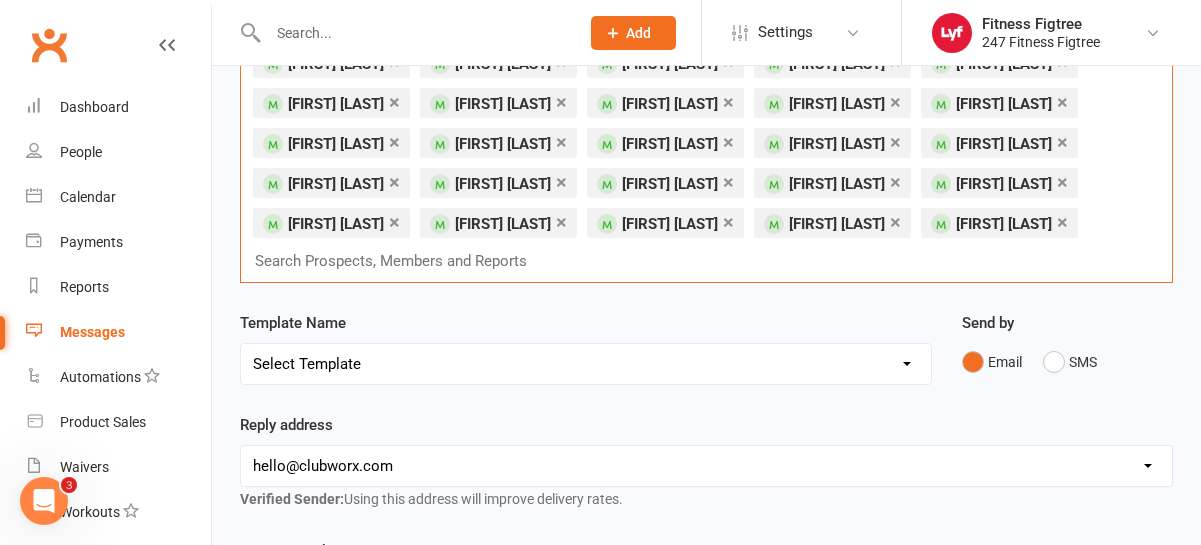 paste on "[FIRST] [LAST]" 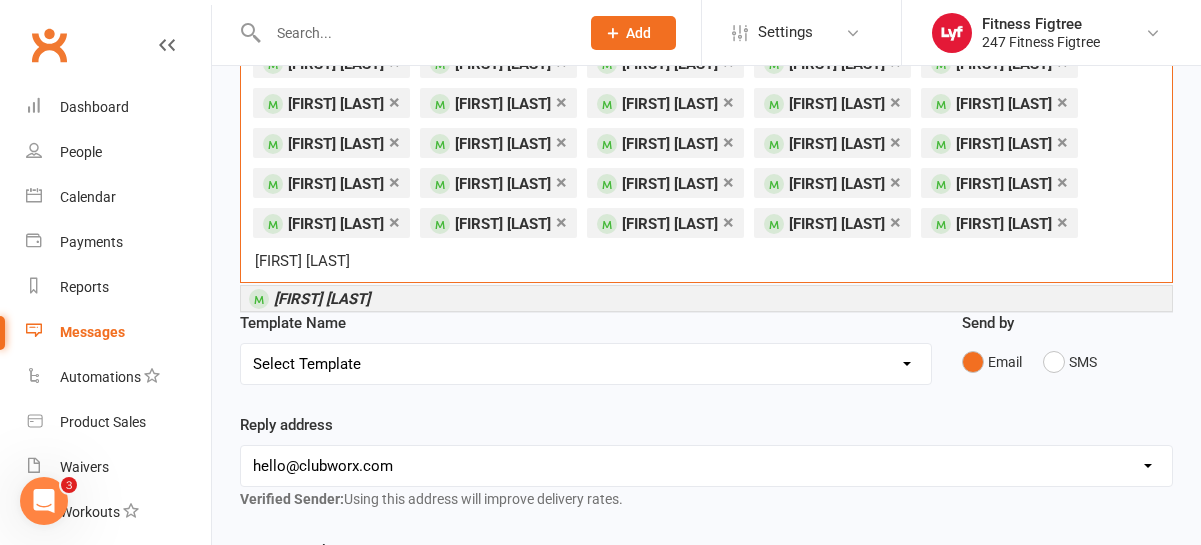 type on "[FIRST] [LAST]" 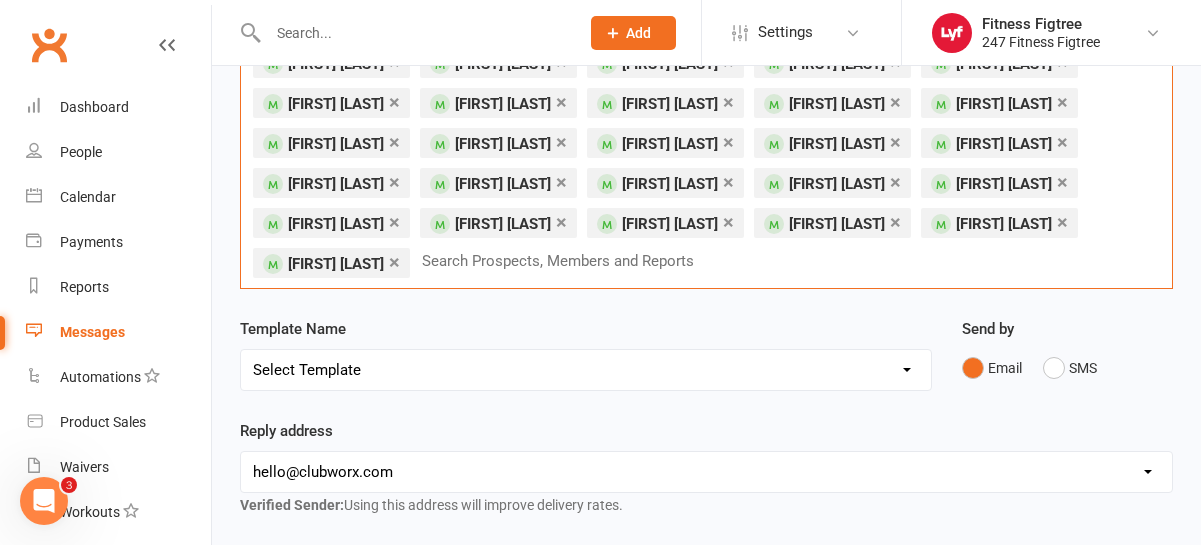 paste on "[FIRST] [LAST]" 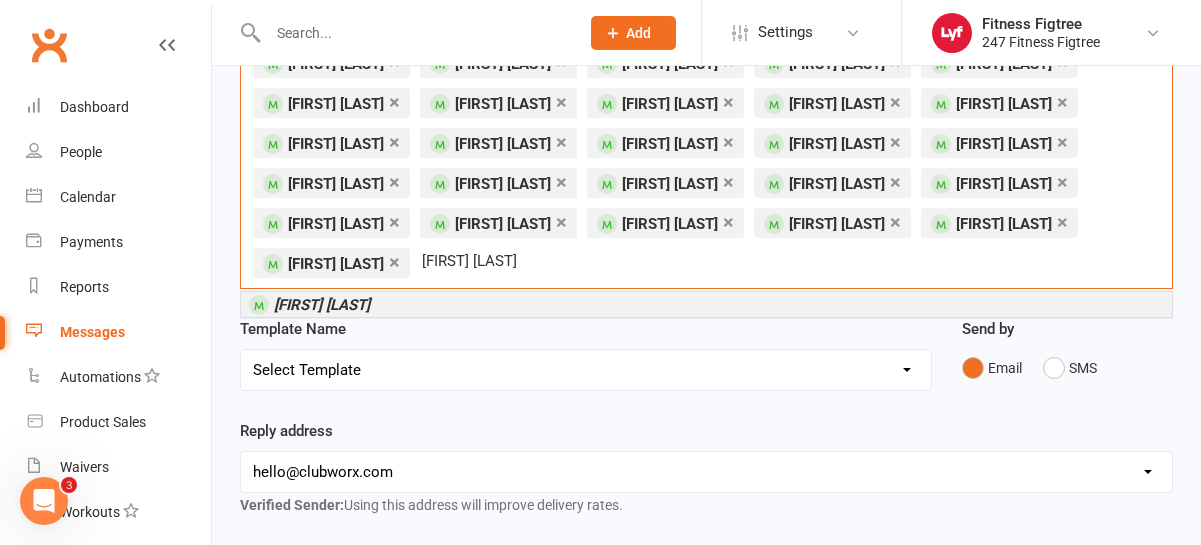 type on "[FIRST] [LAST]" 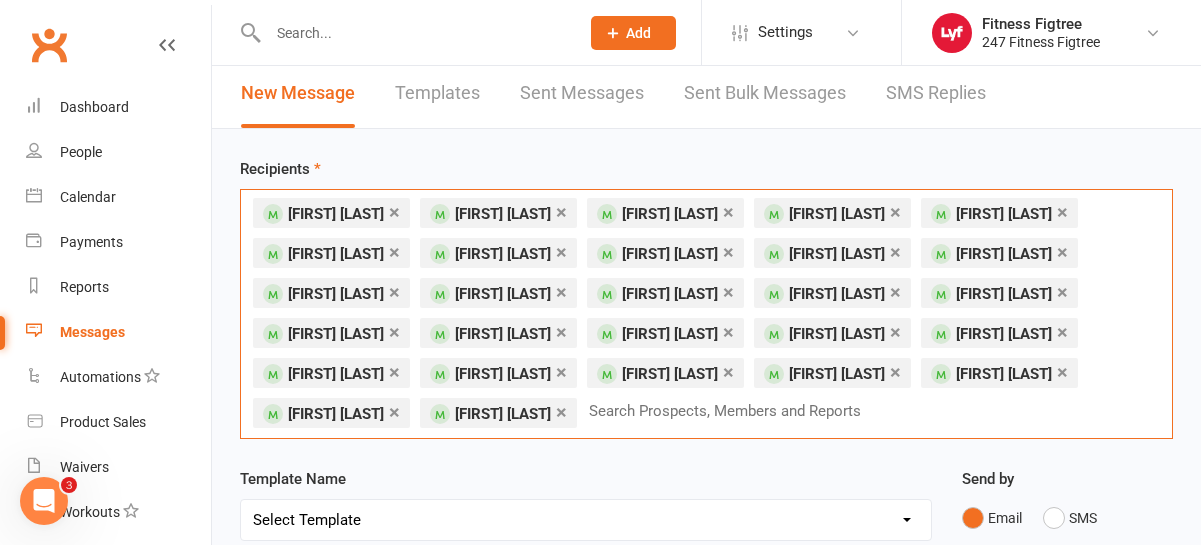 scroll, scrollTop: 8, scrollLeft: 0, axis: vertical 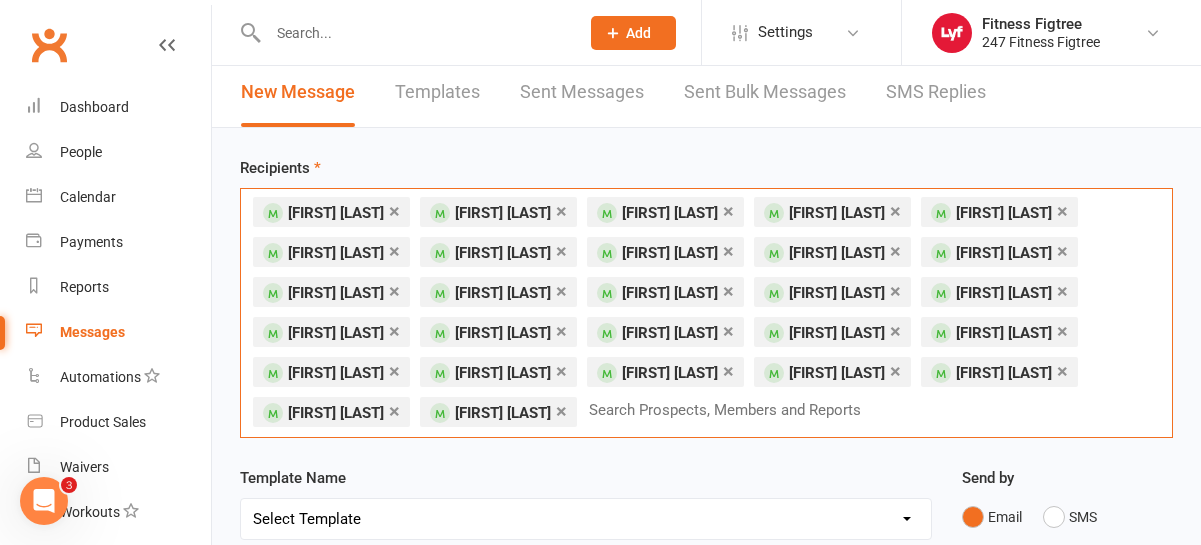 click on "Select Template [SMS] [Default template - review before using] Appointment reminder [SMS] [Default template - review before using] Missed class [SMS] [Default template - review before using] Initial response to enquiry [SMS] [Default template - review before using] Flash sale [Email] [Default template - review before using] Newsletter Email Template - Monthly Edition [SMS] [Default template - review before using] Sign up offer [SMS] [Default template - review before using] Inactive member [SMS] [Default template - review before using] Membership upgrade [SMS] [Default template - review before using] Suspension confirmation [Email] Welcome to Lyf 24/7 - Stripe Update  [SMS] [Default template - review before using] Follow up from free trial class [Email] [Default template - review before using] Message 1 - New Paid Trial: Welcome Email (Sent Immediately After Signup) [SMS] [Default template - review before using] Message 2 - New Paid Trial: SMS Reminder (Sent 1 Day After Signup) [SMS] SMS Stripe Update" at bounding box center (586, 519) 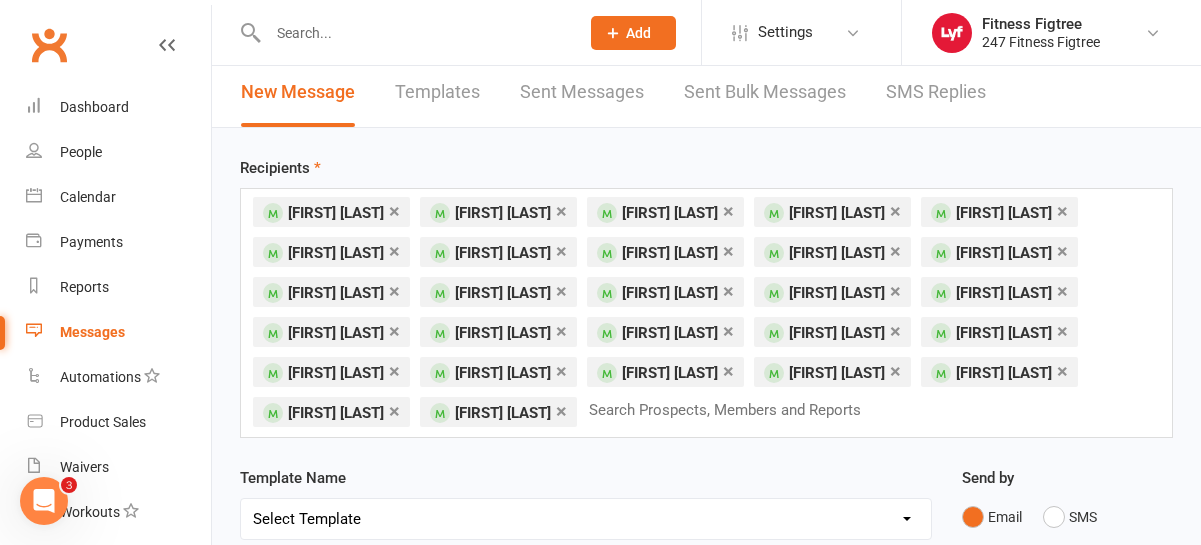 select on "9" 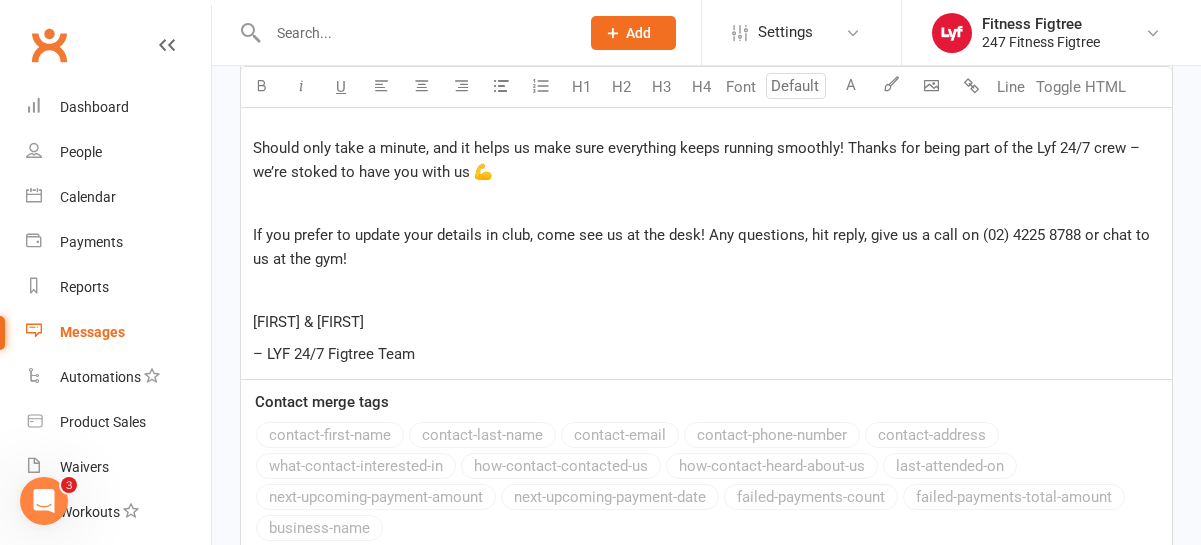 scroll, scrollTop: 1420, scrollLeft: 0, axis: vertical 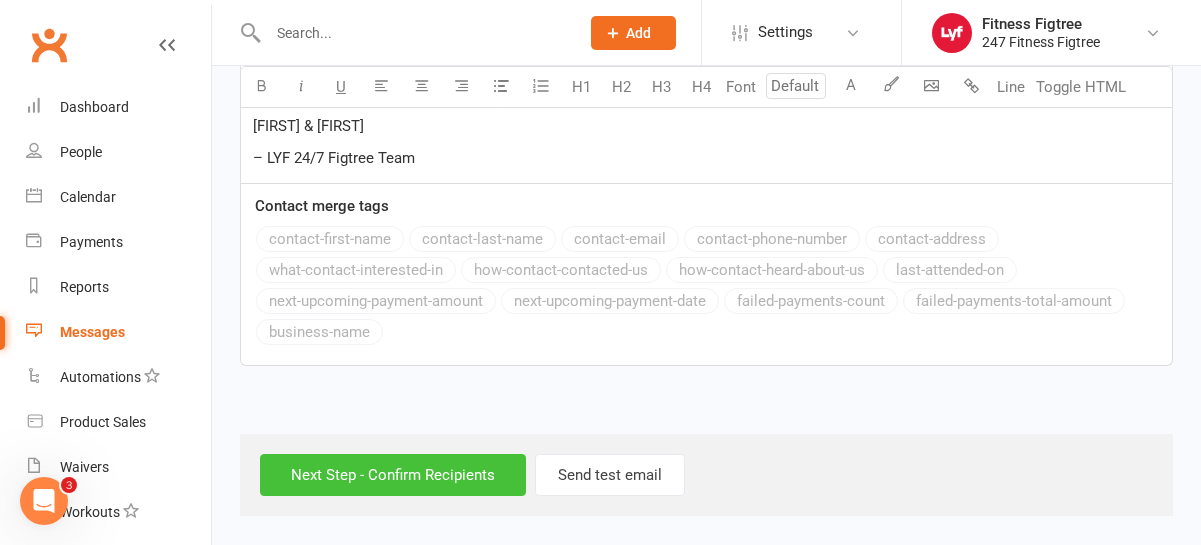 click on "Next Step - Confirm Recipients" at bounding box center [393, 475] 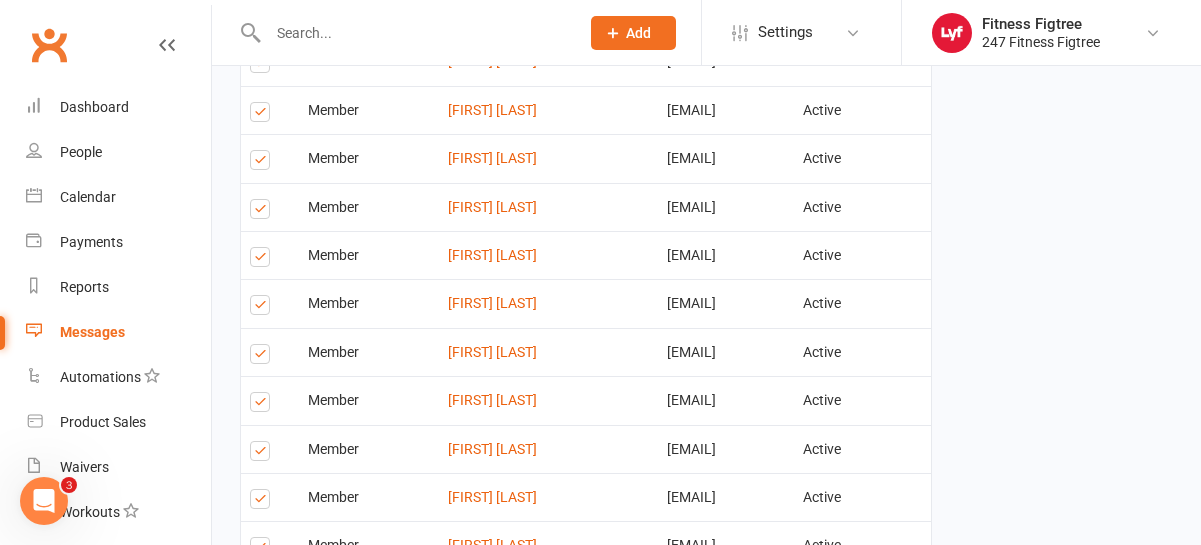 scroll, scrollTop: 2215, scrollLeft: 0, axis: vertical 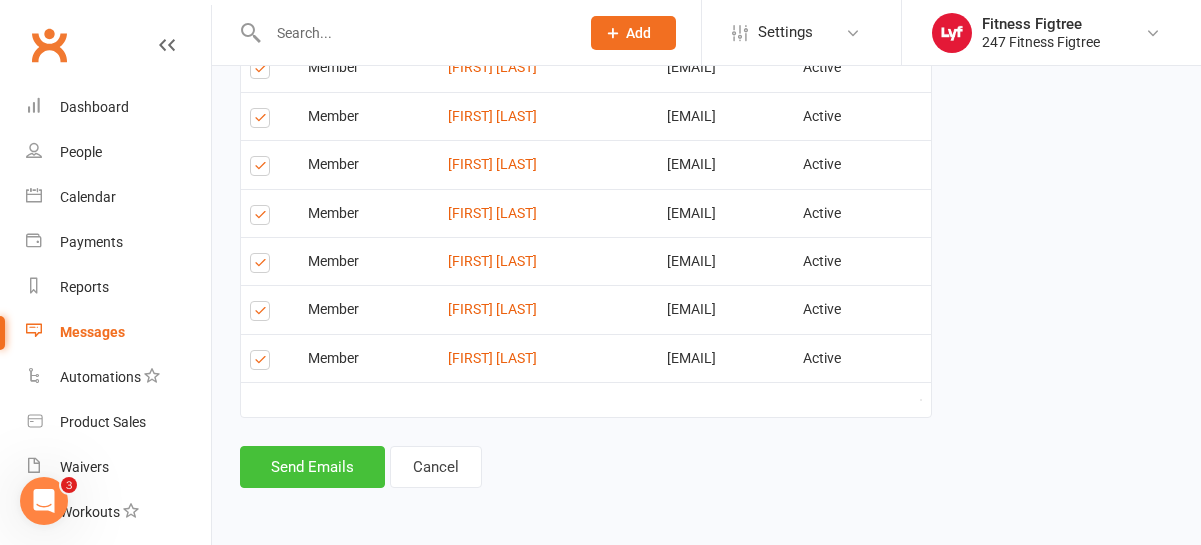 click on "Send Emails" at bounding box center [312, 467] 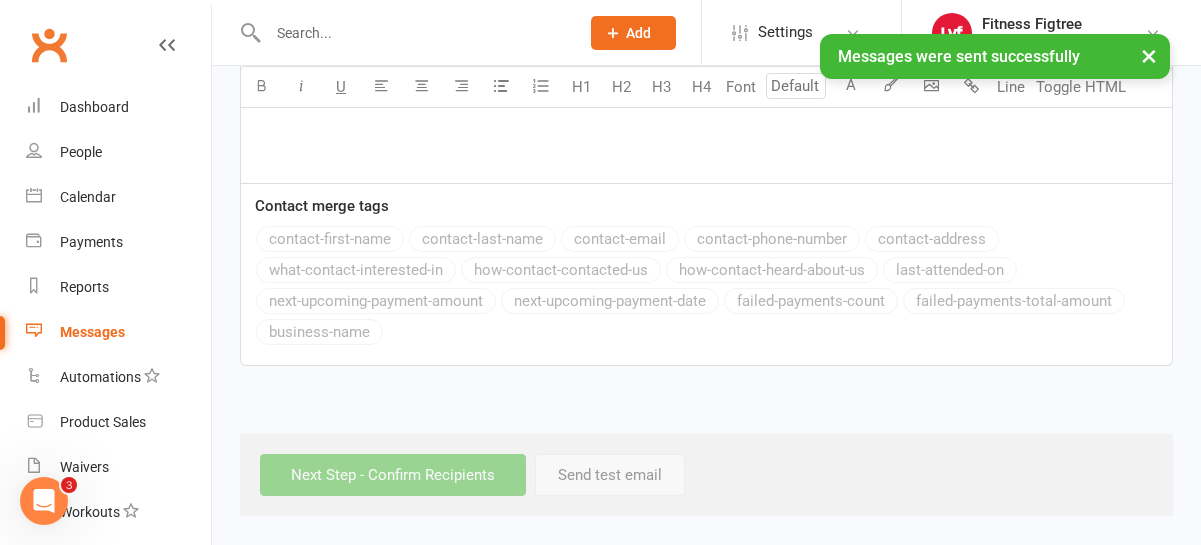 scroll, scrollTop: 0, scrollLeft: 0, axis: both 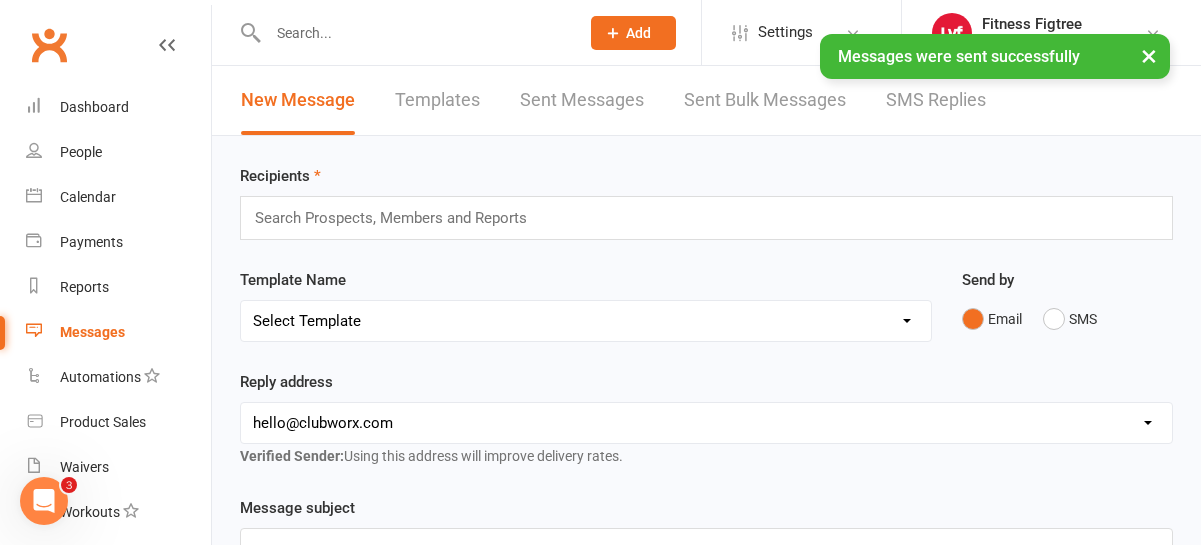 click on "Templates" at bounding box center [437, 100] 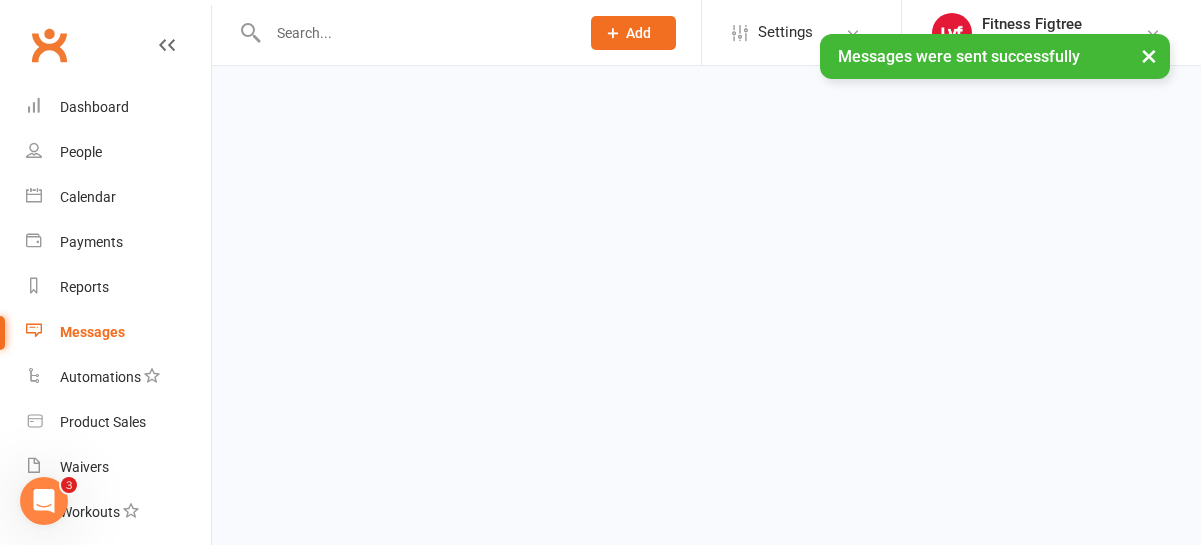 select on "grid" 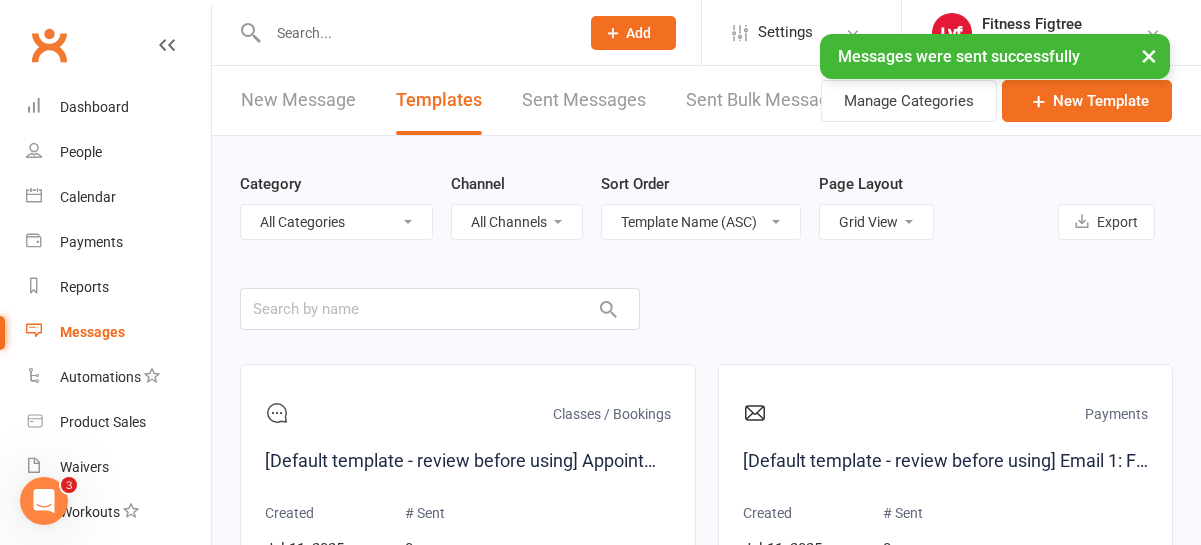 click on "Prospect
Member
Non-attending contact
Class / event
Appointment
Task
Membership plan
Bulk message
Add
Settings Membership Plans Event Templates Appointment Types Website Image Library Customize Contacts Bulk Imports Users Account Profile Clubworx API Fitness Figtree 247 Fitness Figtree My profile Help Terms & conditions  Privacy policy  Sign out Clubworx Dashboard People Calendar Payments Reports Messages   Automations   Product Sales Waivers   Workouts   Assessments  Tasks   1 What's New Signed in successfully. × × Messages were sent successfully × × New Message Templates Sent Messages Sent Bulk Messages SMS Replies Manage Categories New Template Category All Categories (No category) Classes / Bookings Enquiries General Marketing Memberships Paid Trials Payments" at bounding box center (600, 405) 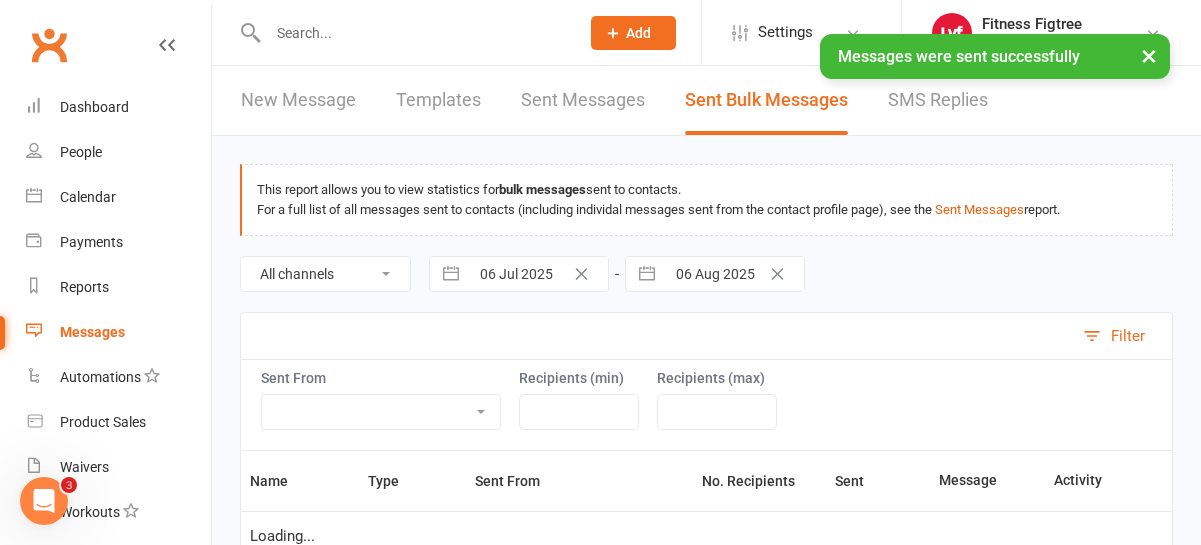 select on "10" 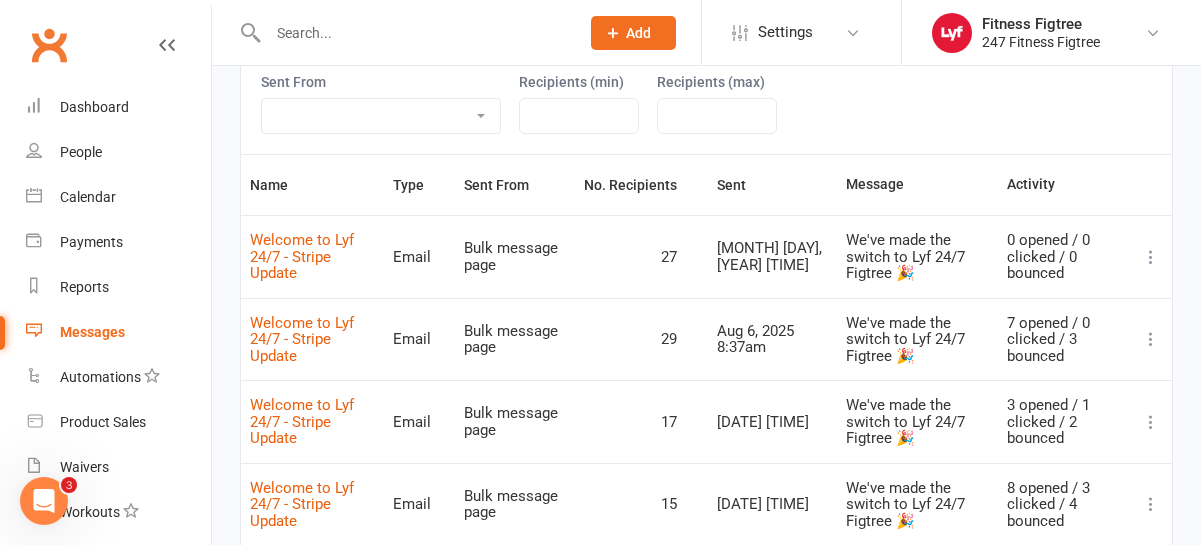 scroll, scrollTop: 370, scrollLeft: 0, axis: vertical 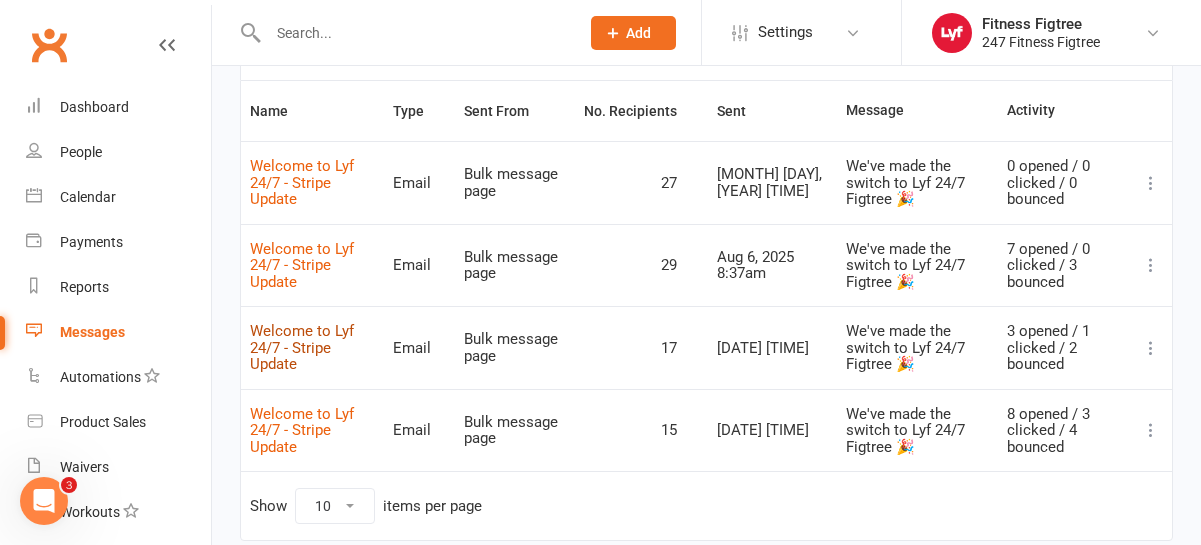 click on "Welcome to Lyf 24/7 - Stripe Update" at bounding box center [302, 347] 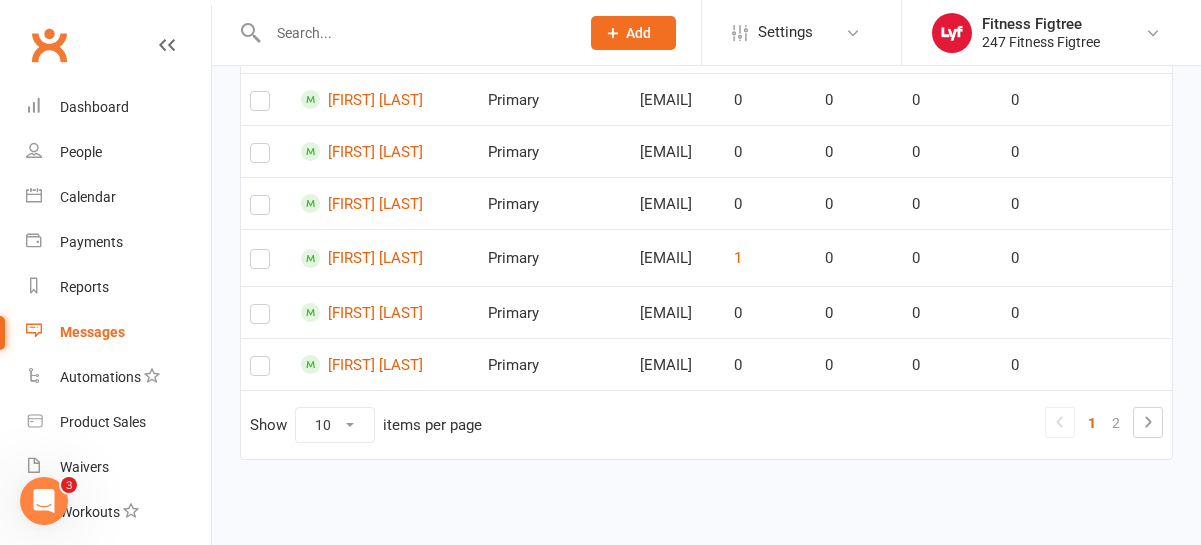 scroll, scrollTop: 0, scrollLeft: 0, axis: both 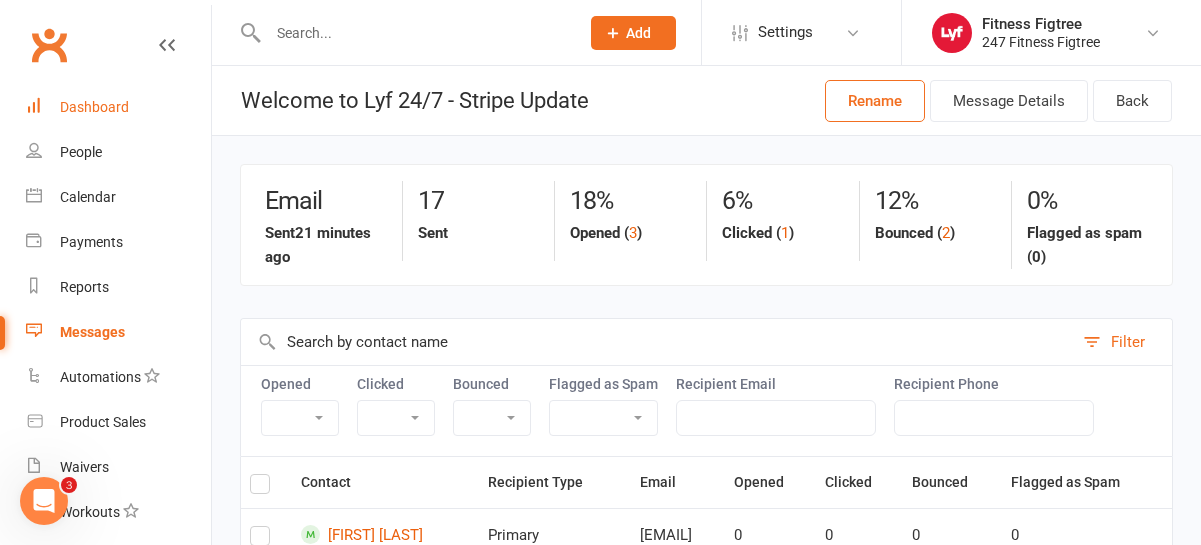 click on "Dashboard" at bounding box center [94, 107] 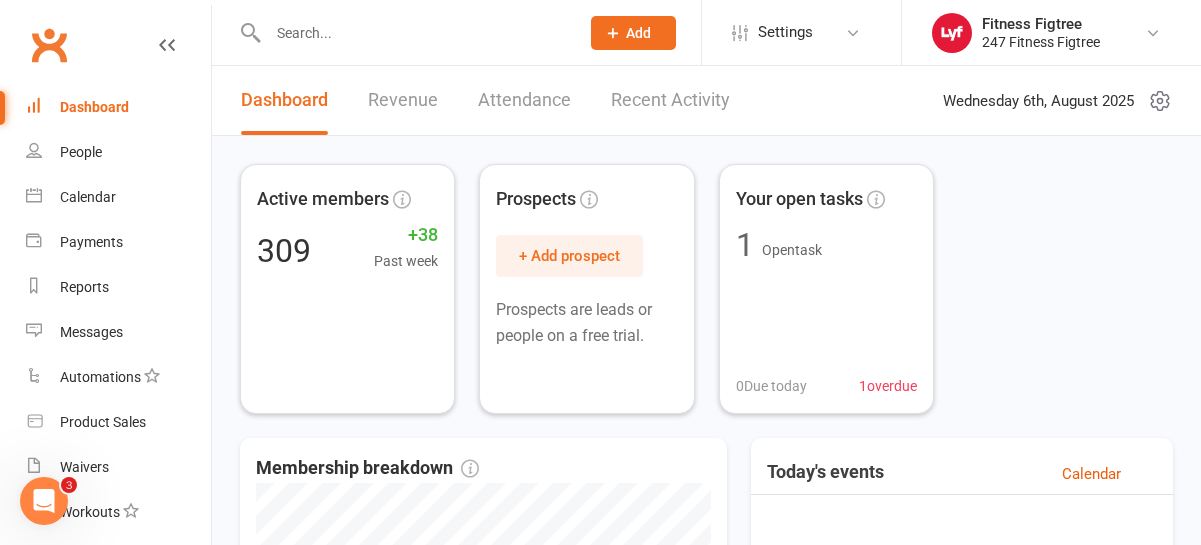 click at bounding box center (413, 33) 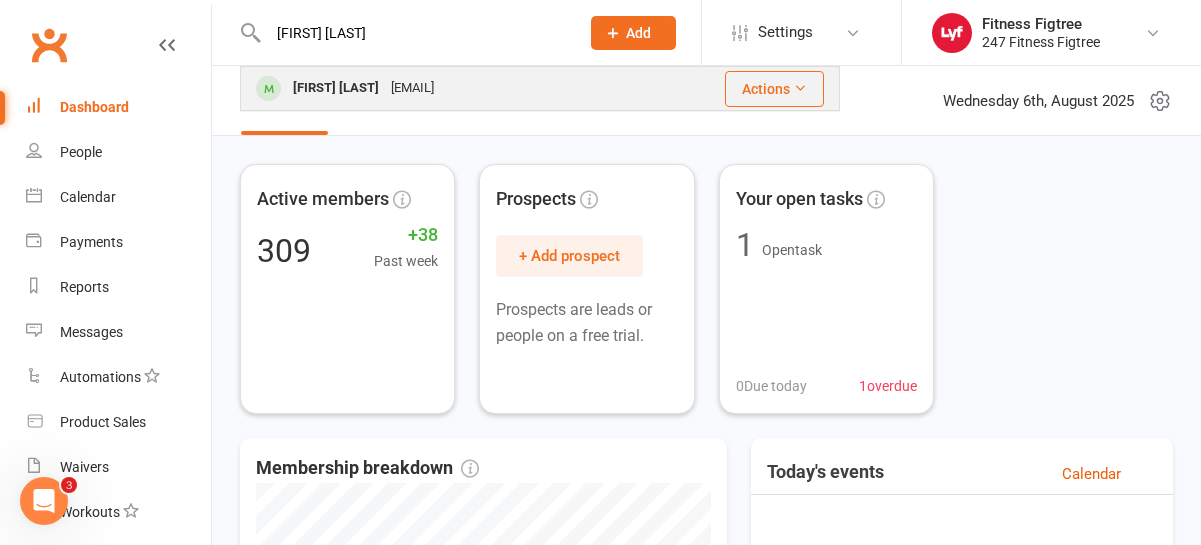 type on "[FIRST] [LAST]" 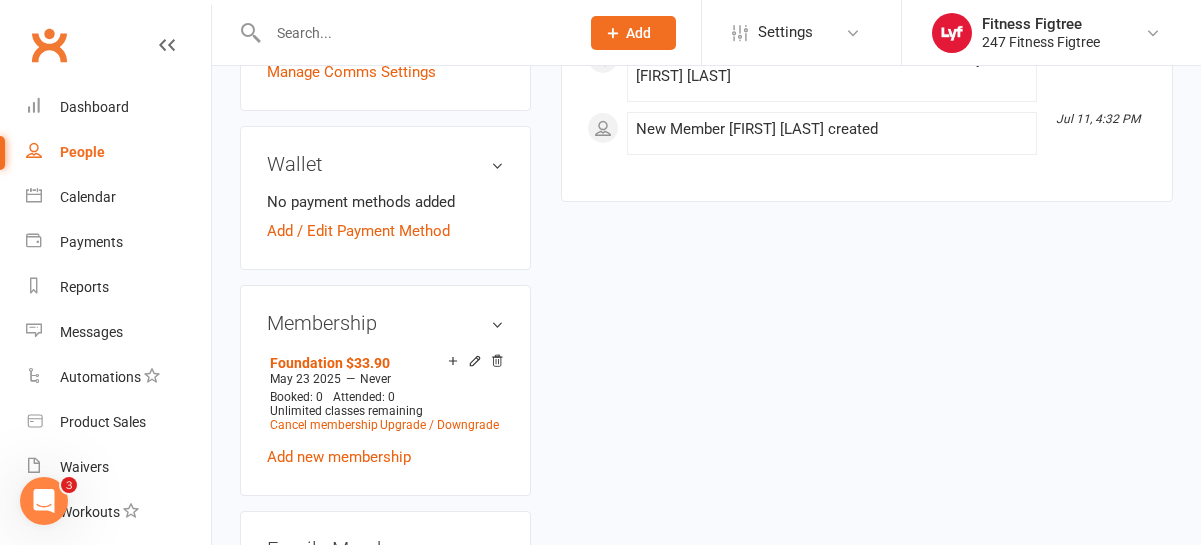 scroll, scrollTop: 0, scrollLeft: 0, axis: both 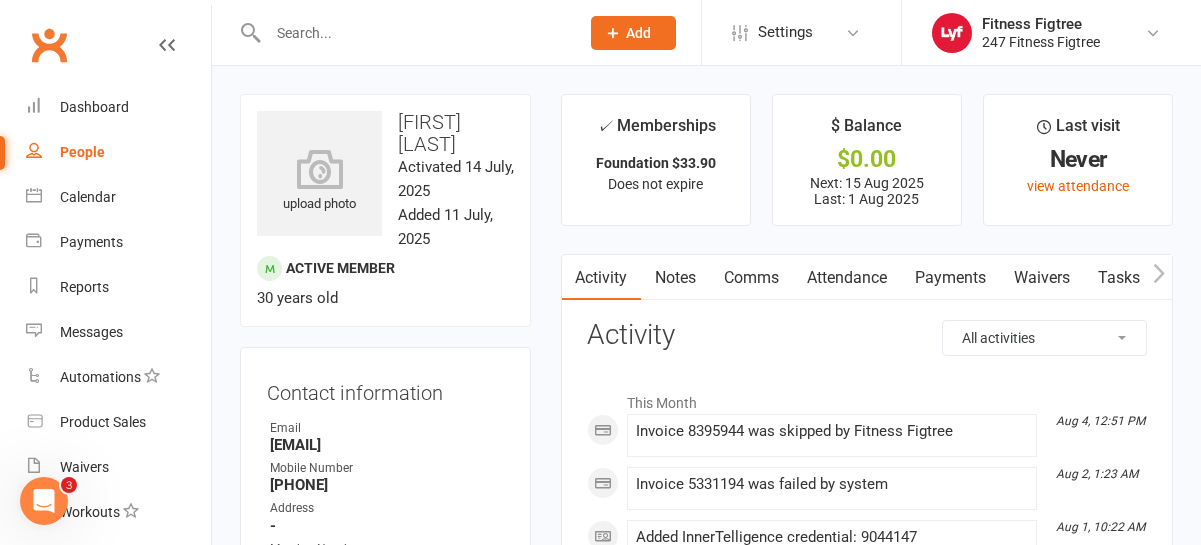 click on "Comms" at bounding box center [751, 278] 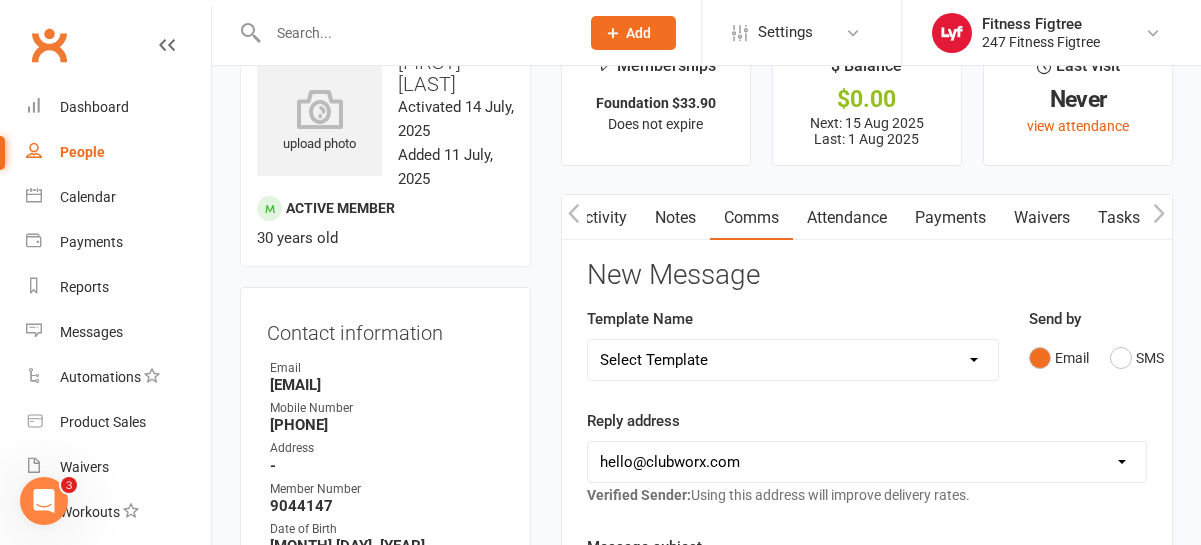 scroll, scrollTop: 63, scrollLeft: 0, axis: vertical 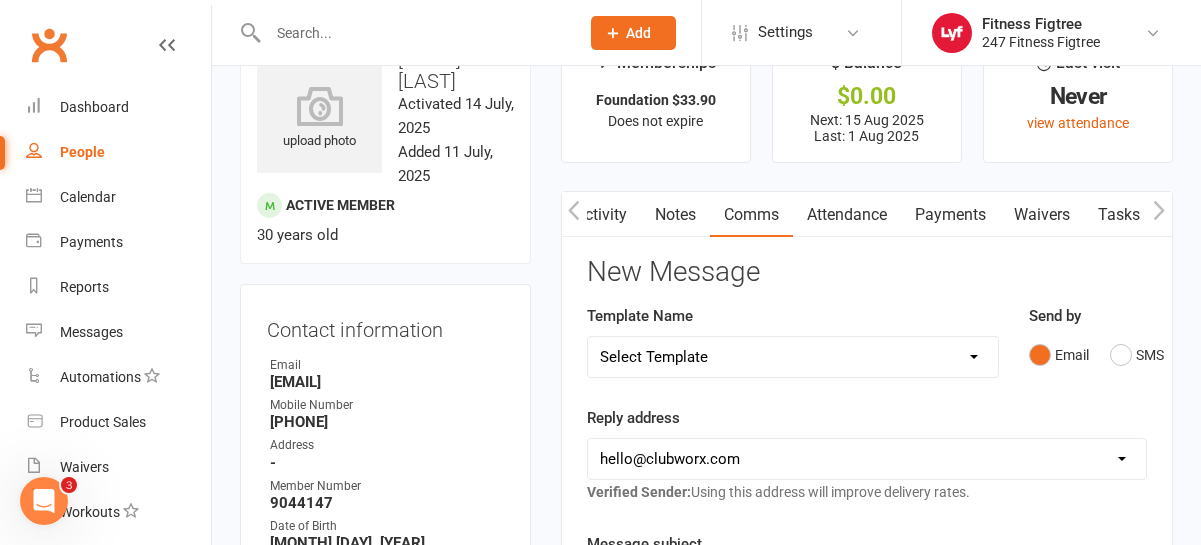 click on "Attendance" at bounding box center [847, 215] 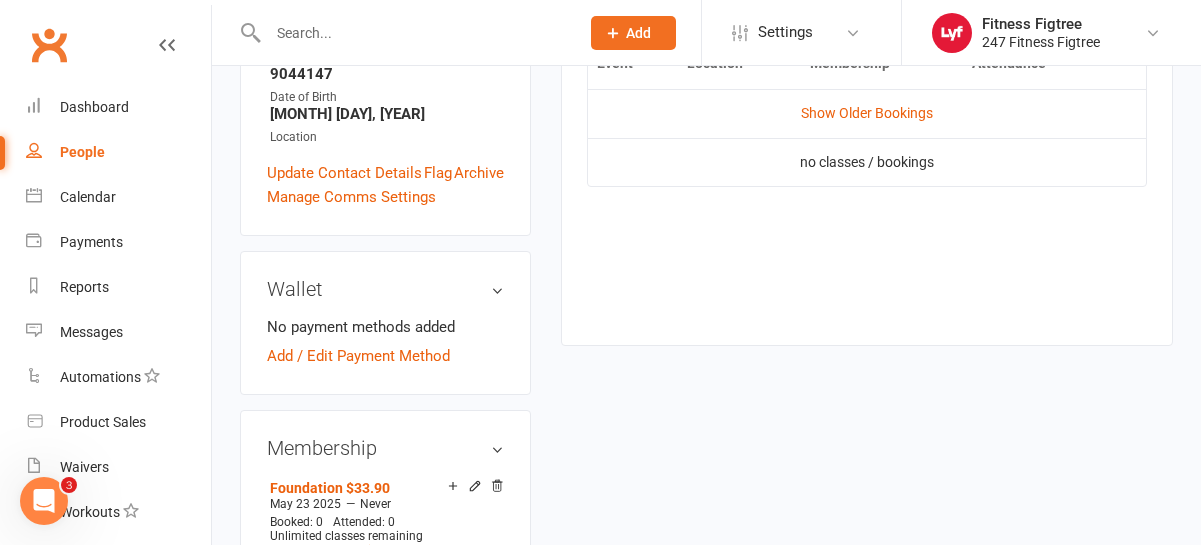 scroll, scrollTop: 552, scrollLeft: 0, axis: vertical 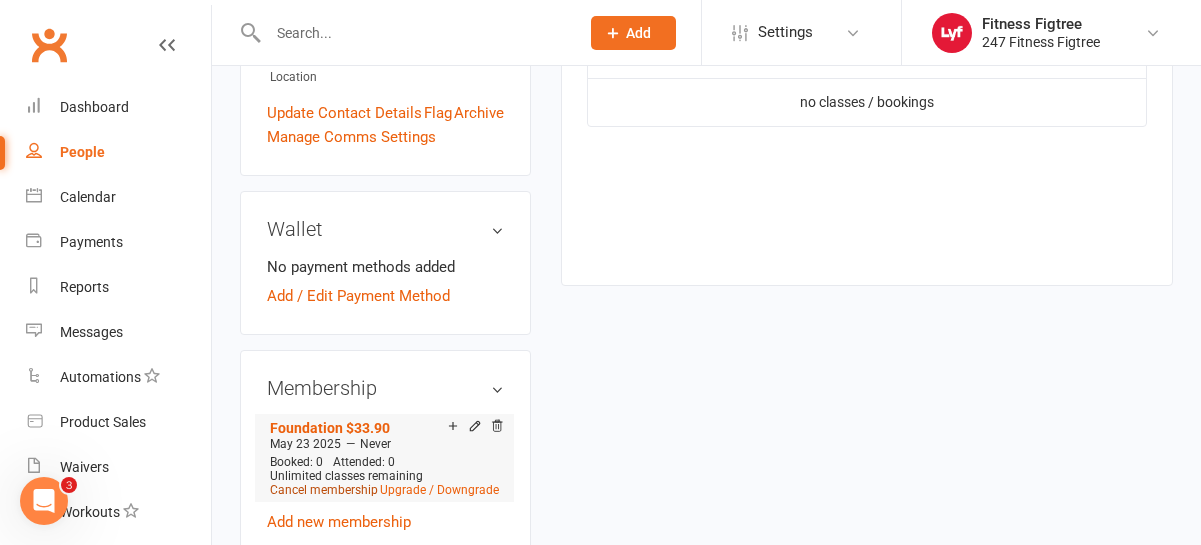 click on "Cancel membership" at bounding box center [324, 490] 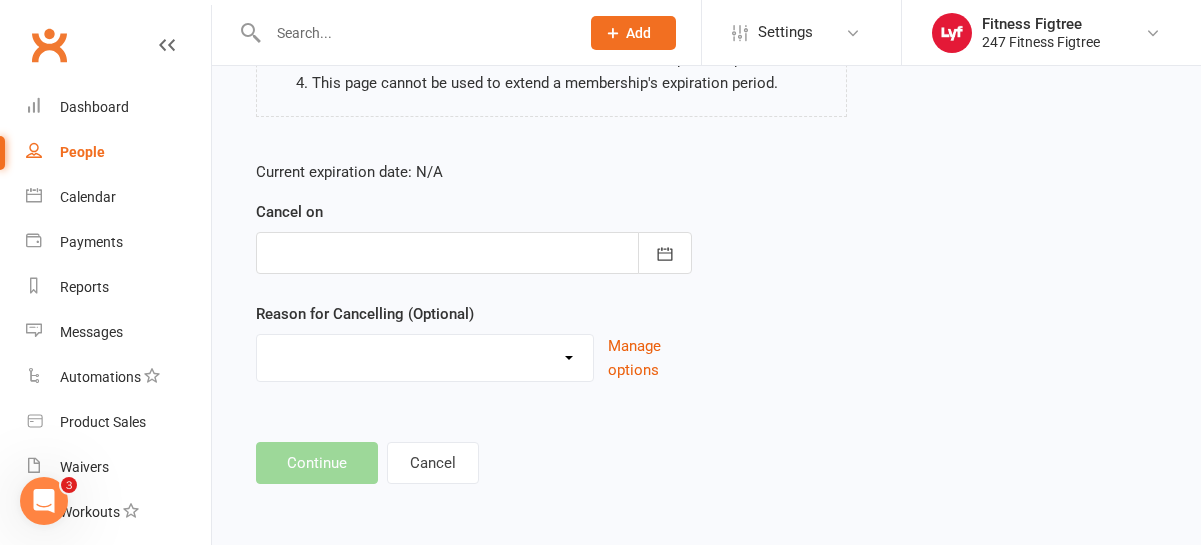 scroll, scrollTop: 0, scrollLeft: 0, axis: both 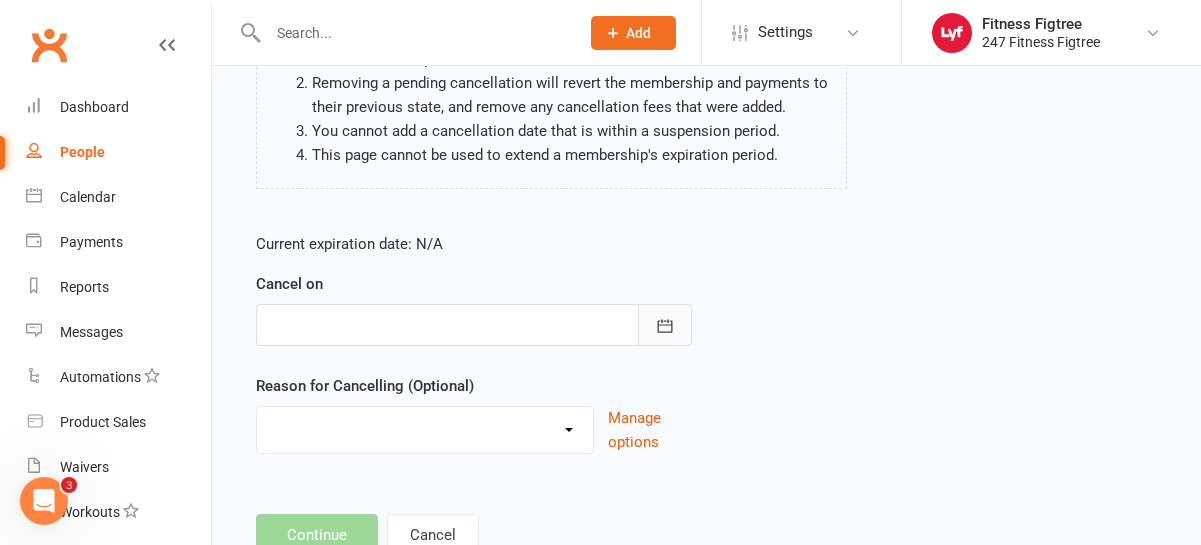 click 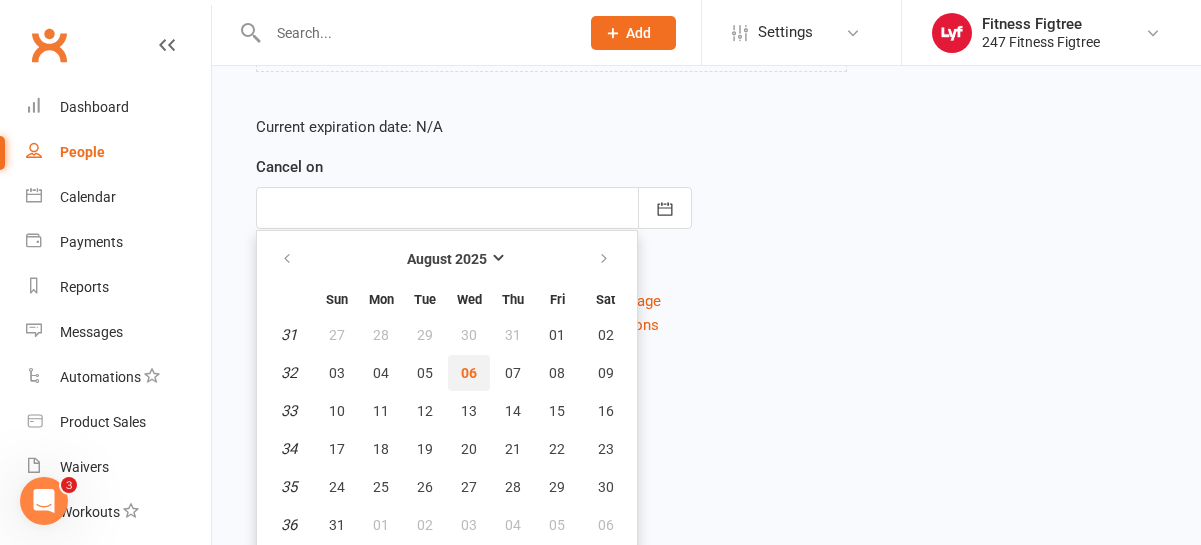 click on "06" at bounding box center (469, 373) 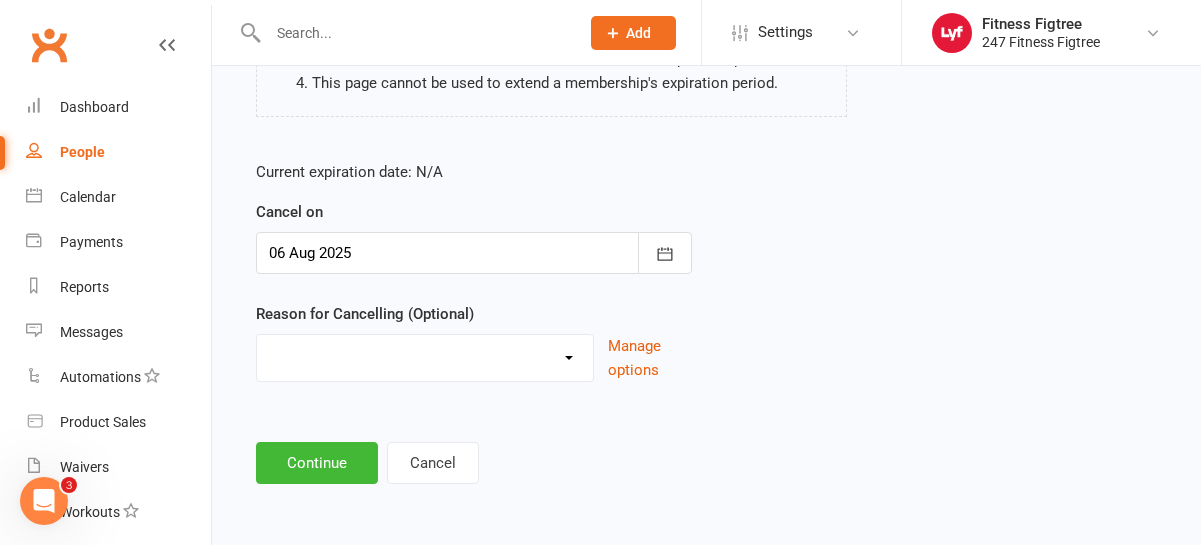 scroll, scrollTop: 343, scrollLeft: 0, axis: vertical 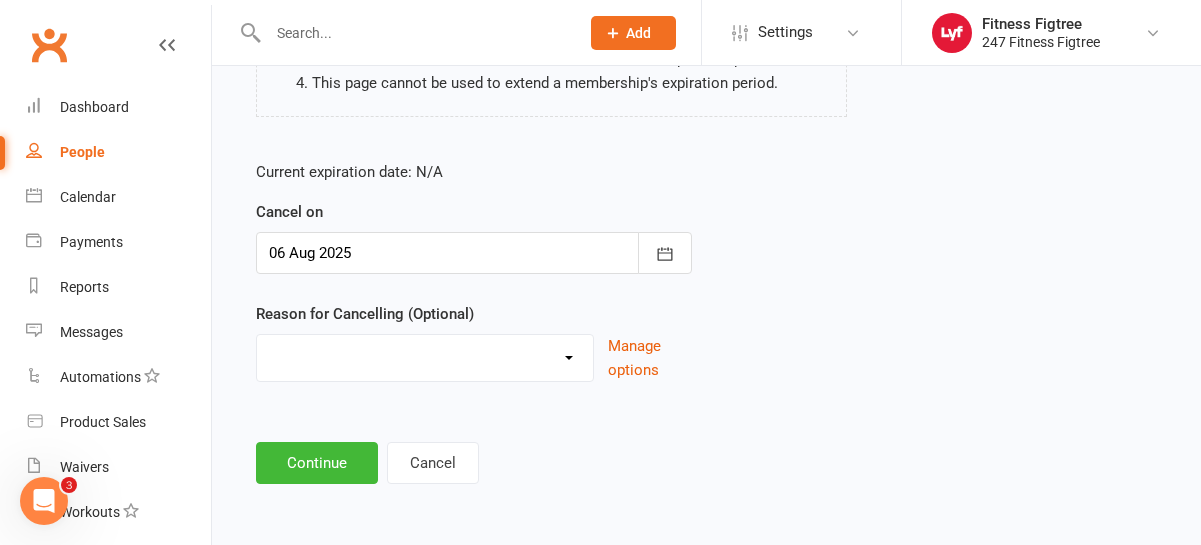 select on "3" 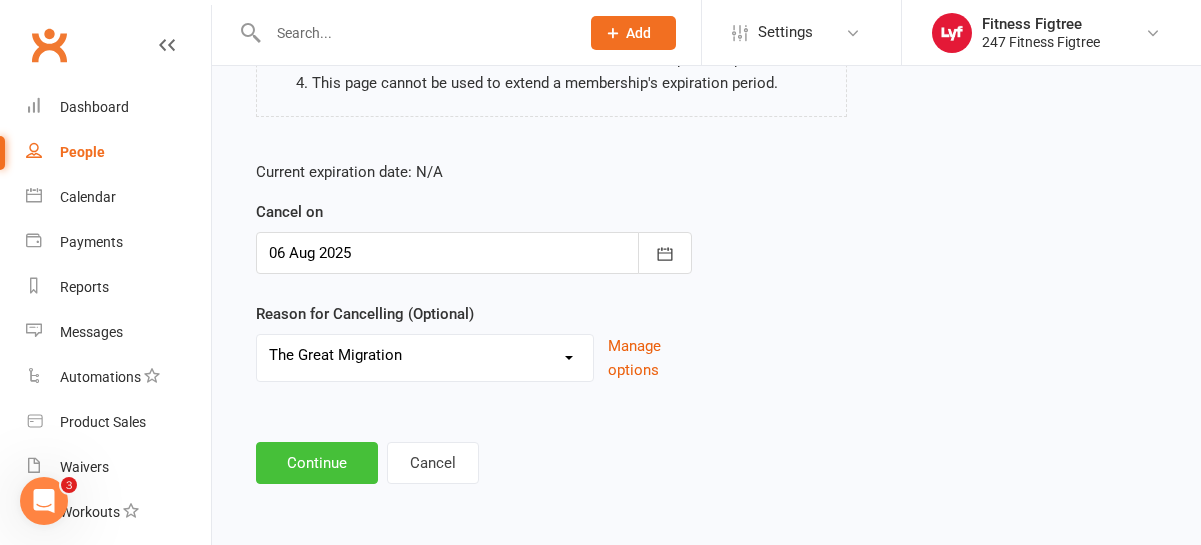 click on "Continue" at bounding box center (317, 463) 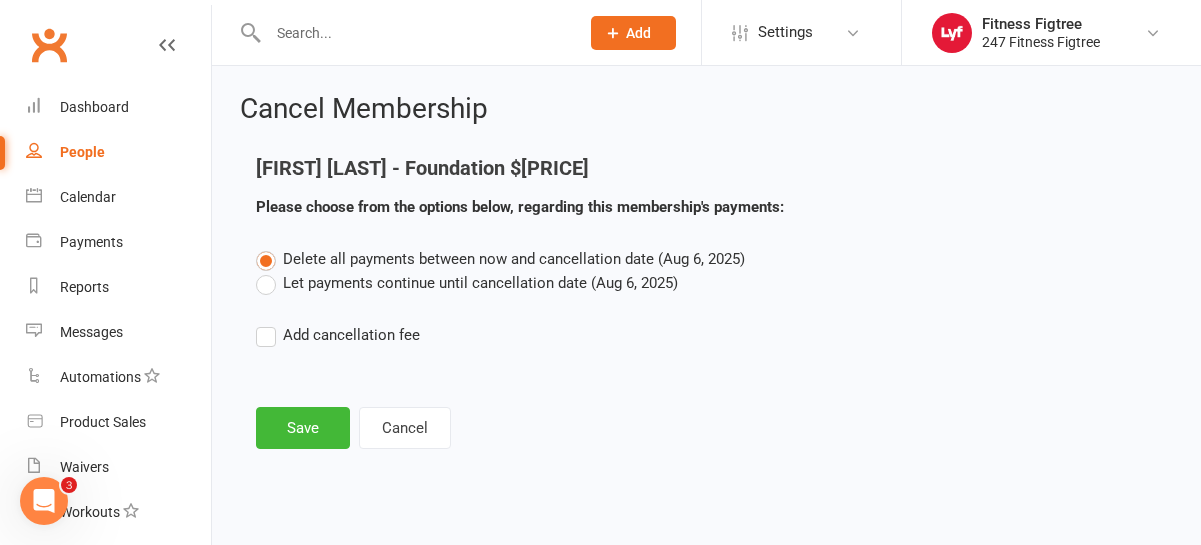 scroll, scrollTop: 0, scrollLeft: 0, axis: both 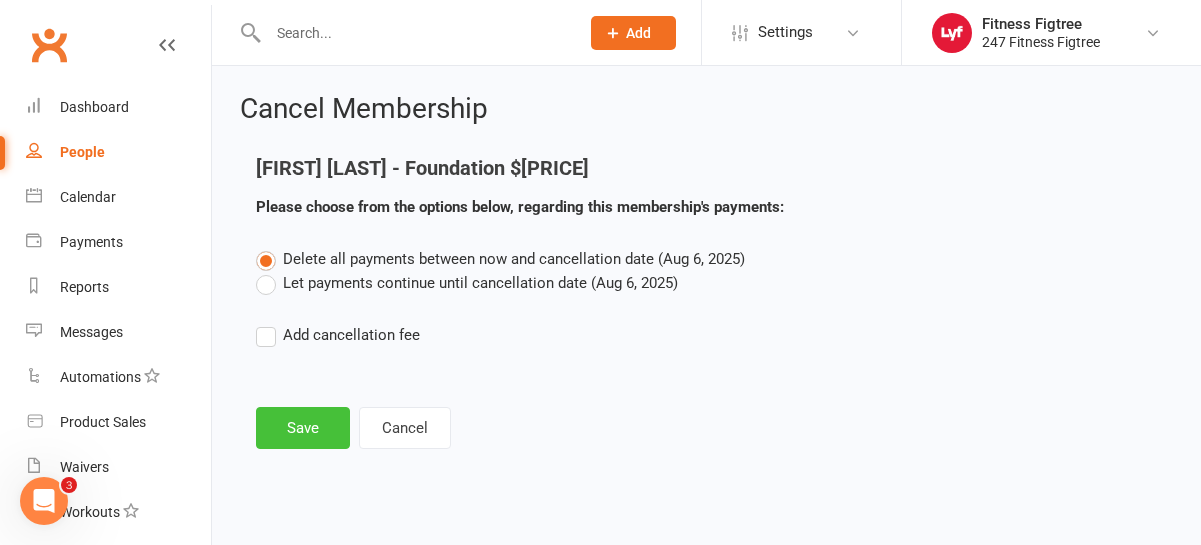 click on "Save" at bounding box center [303, 428] 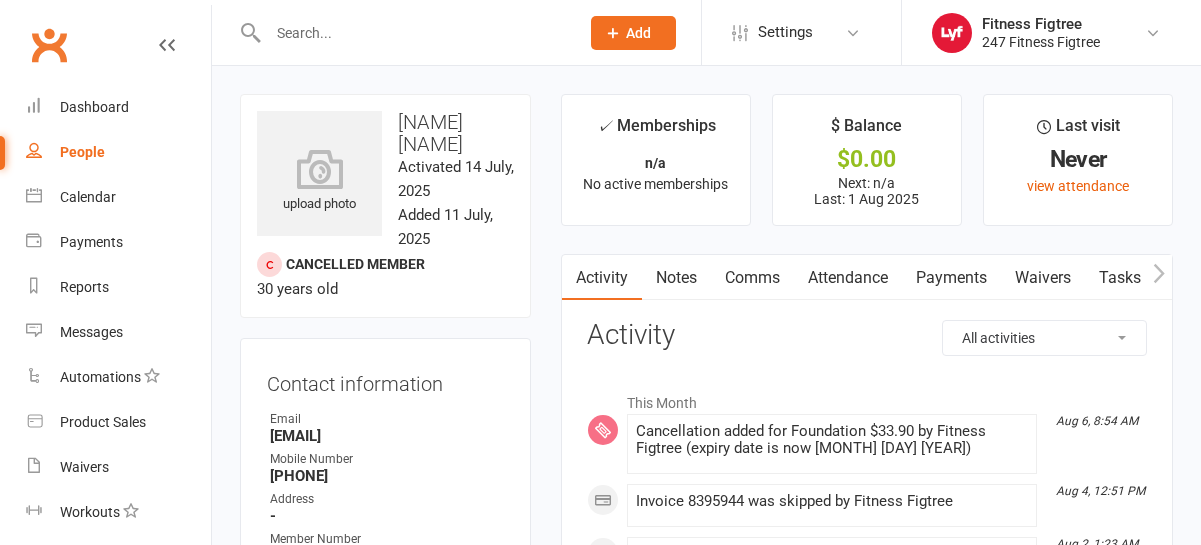 scroll, scrollTop: 0, scrollLeft: 0, axis: both 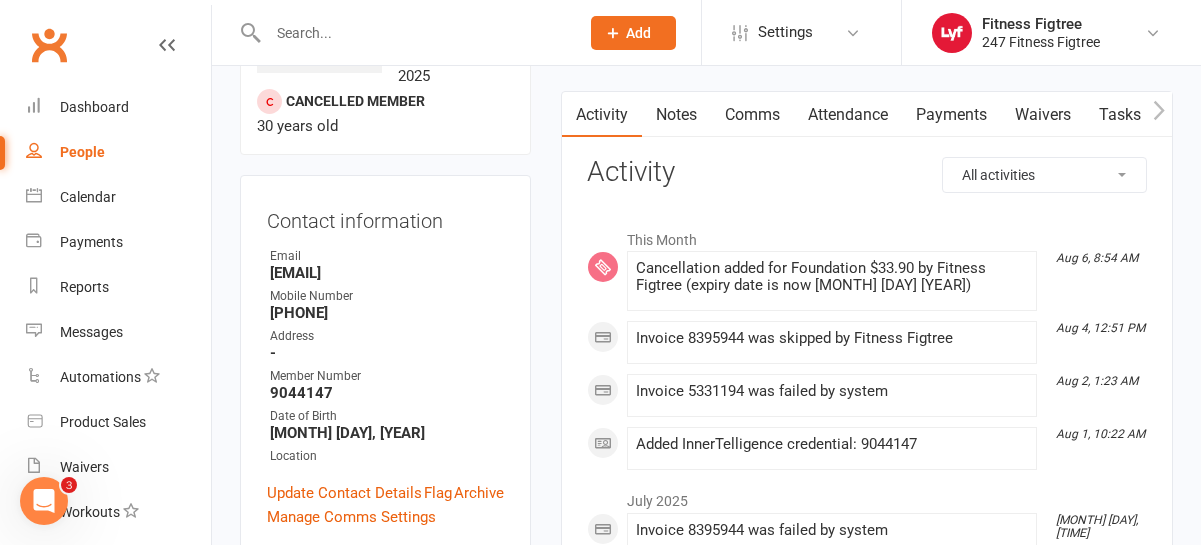 click at bounding box center (413, 33) 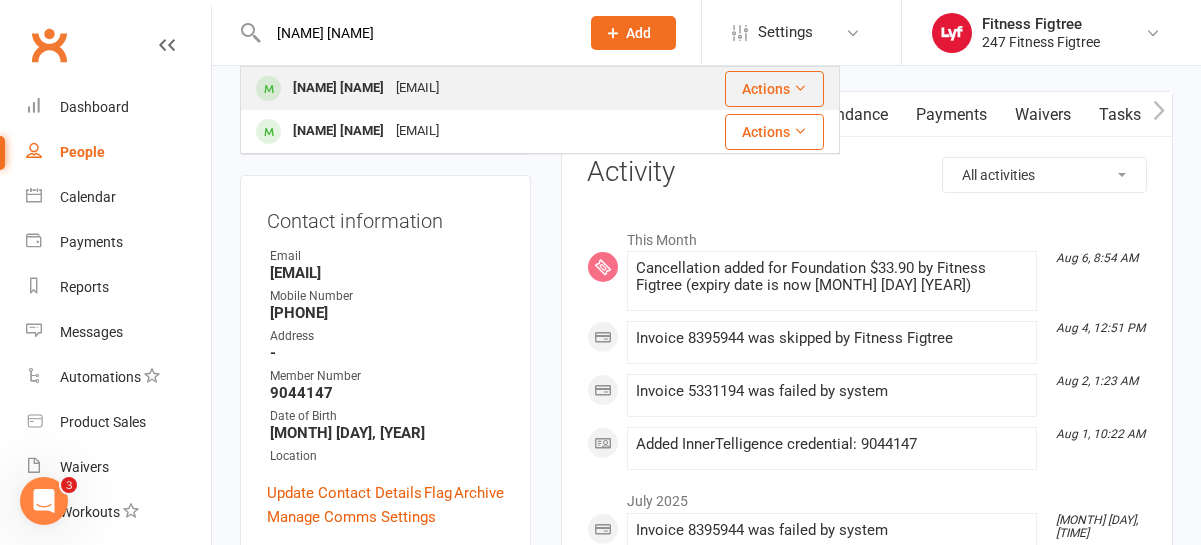 type on "Anh Vu Pham" 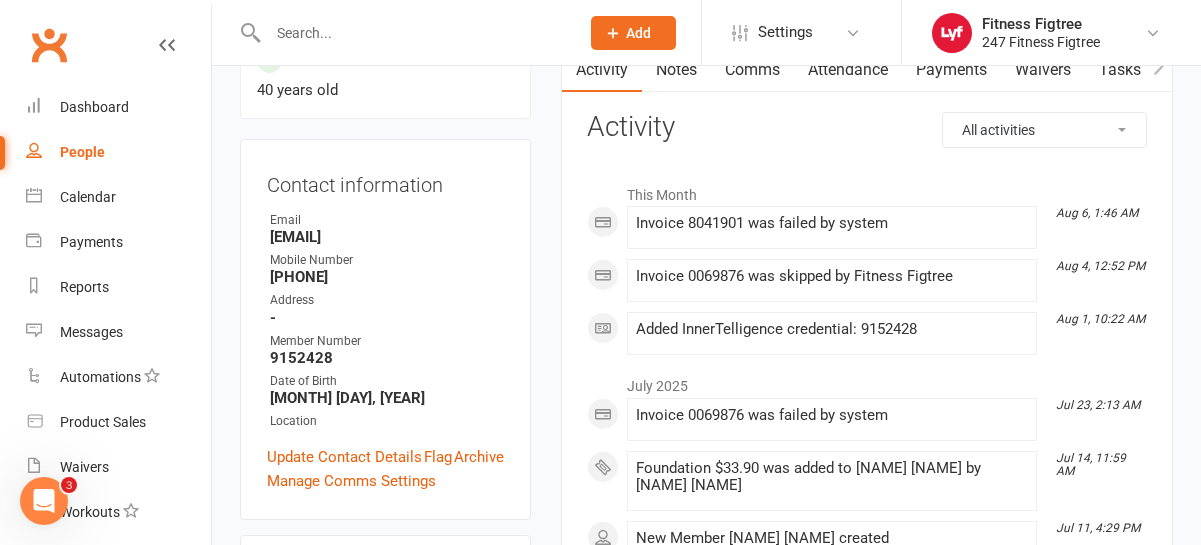 scroll, scrollTop: 0, scrollLeft: 0, axis: both 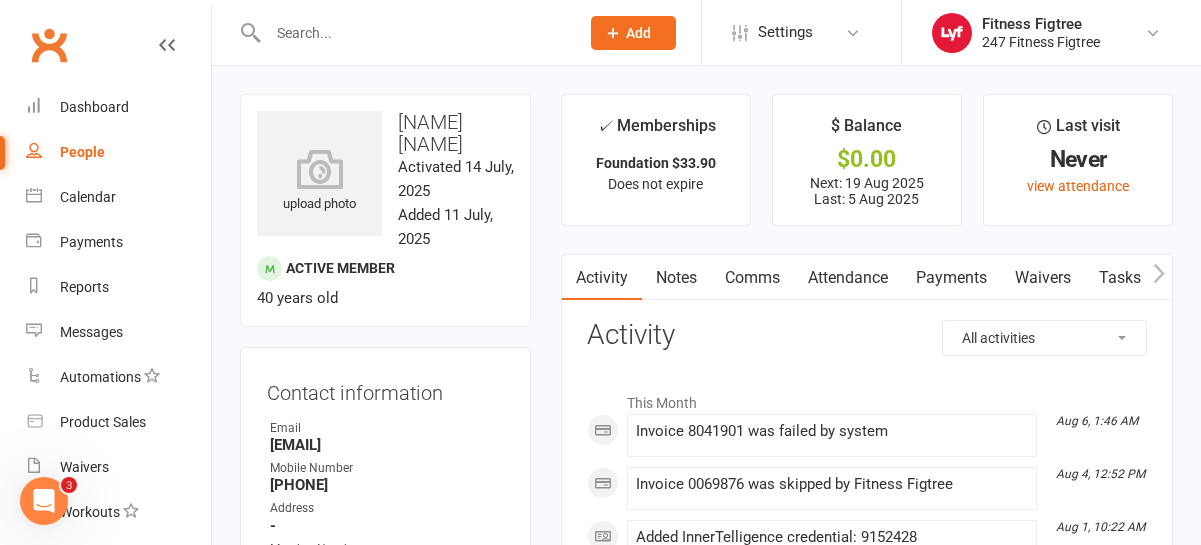 click at bounding box center (402, 32) 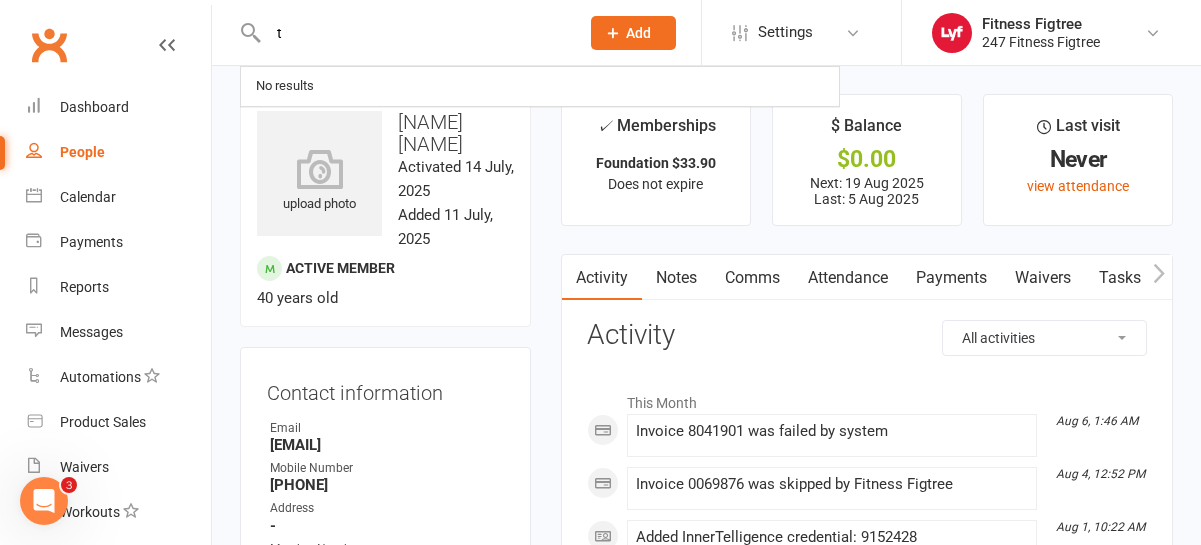 type on "t" 